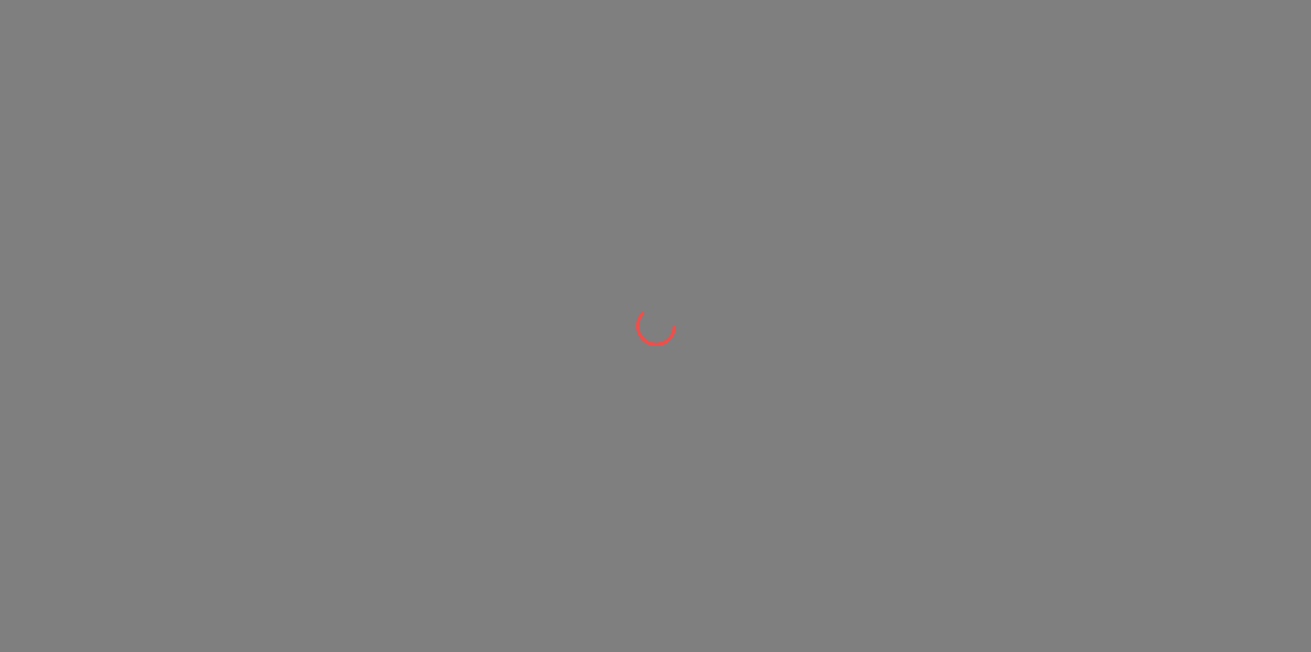 scroll, scrollTop: 0, scrollLeft: 0, axis: both 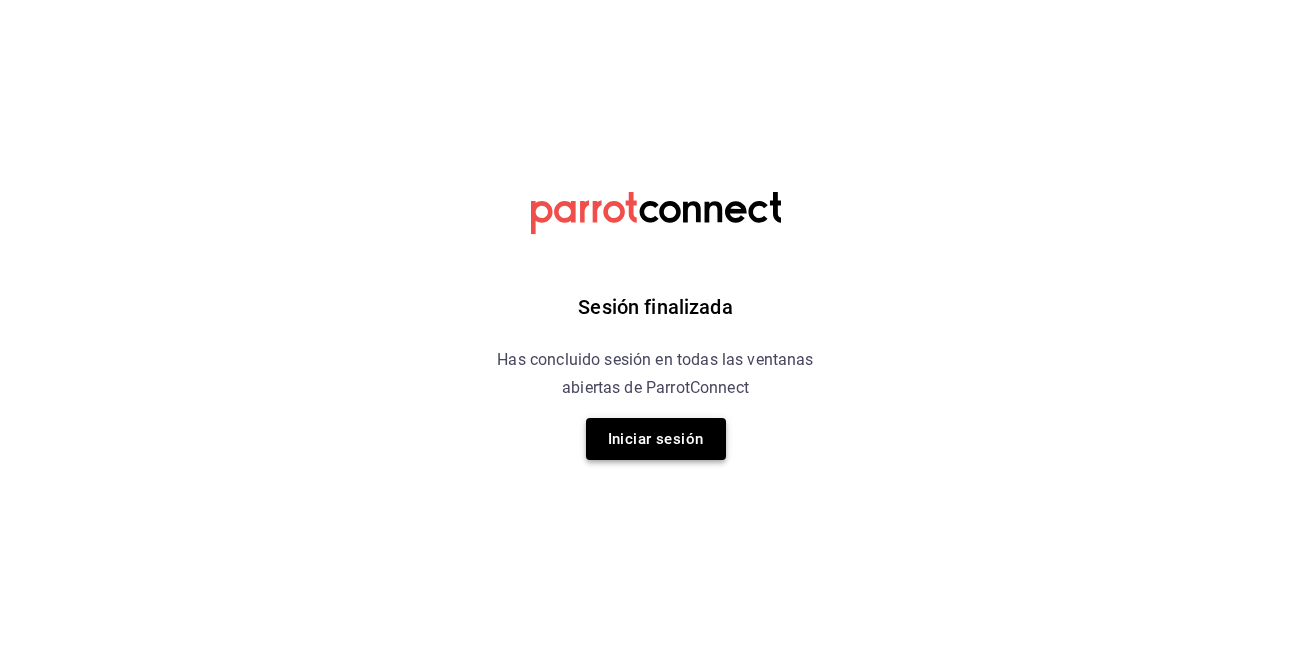 click on "Iniciar sesión" at bounding box center [656, 439] 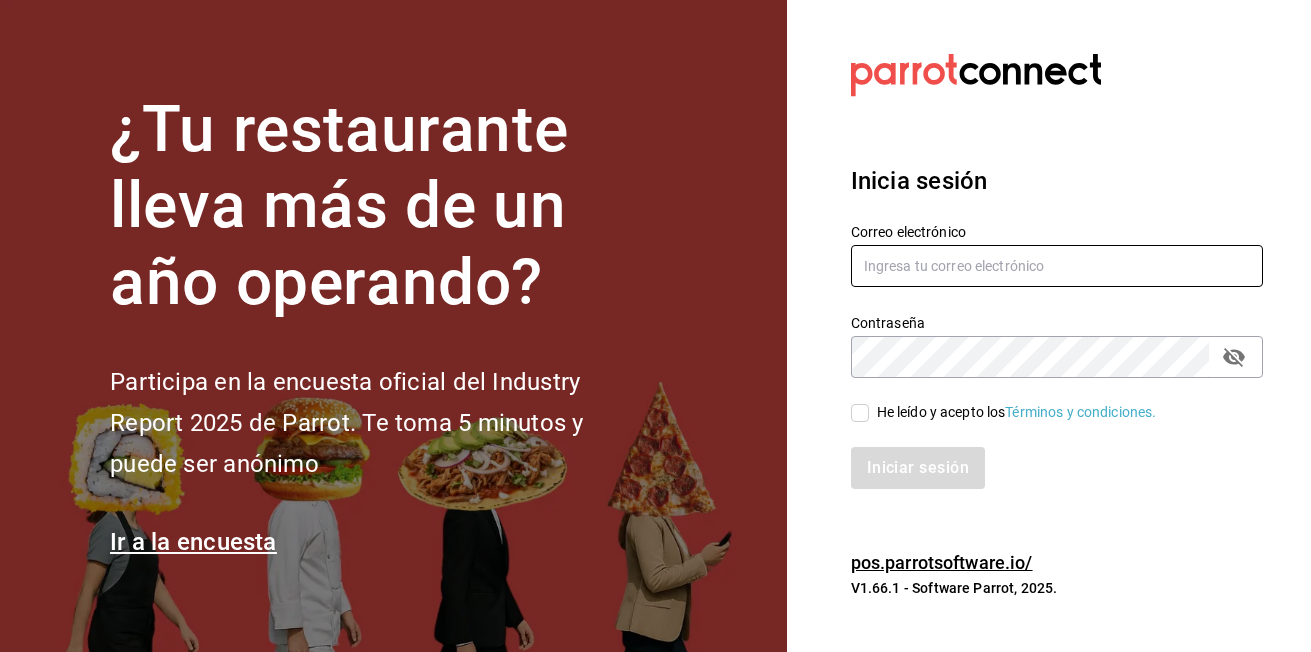 type on "[FIRSTNAME][LASTNAME]@[DOMAIN]" 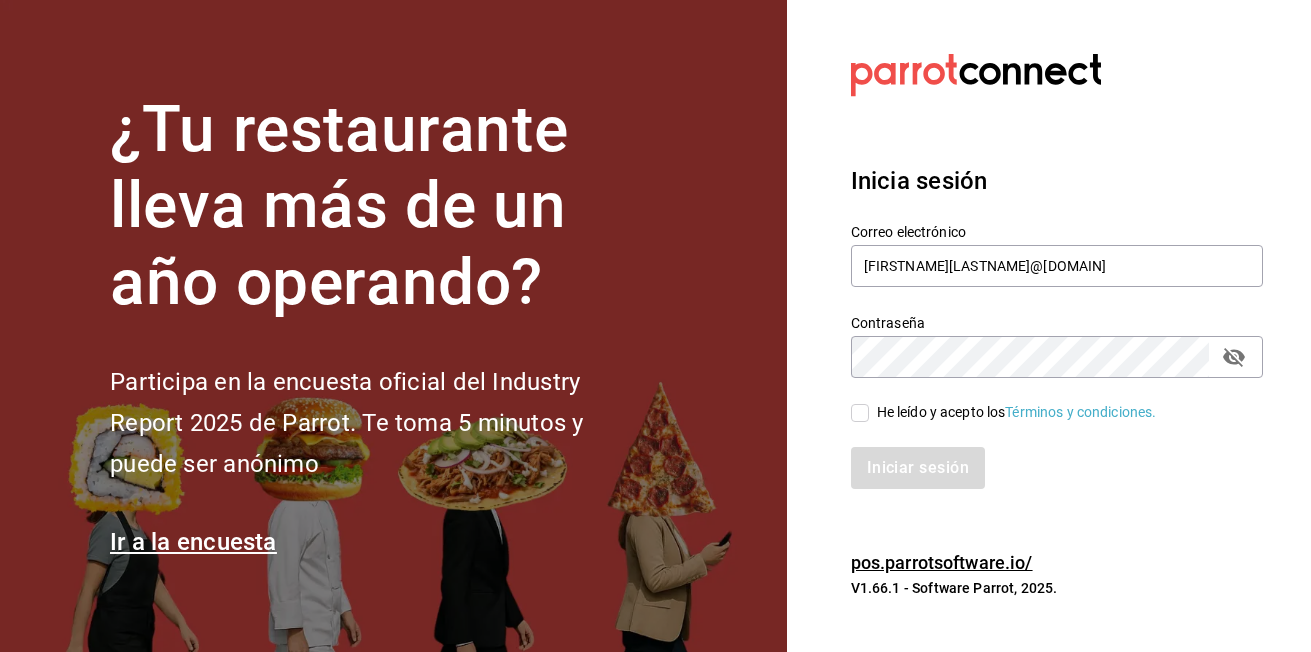 click on "He leído y acepto los  Términos y condiciones." at bounding box center [860, 413] 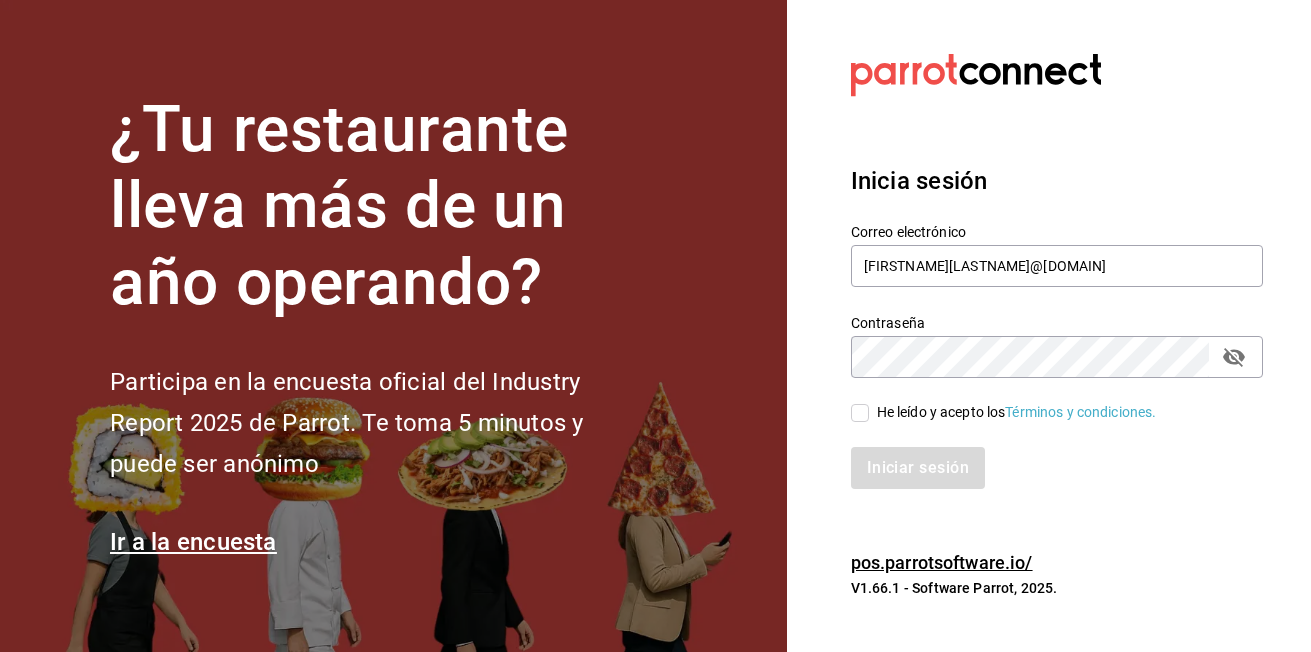 checkbox on "true" 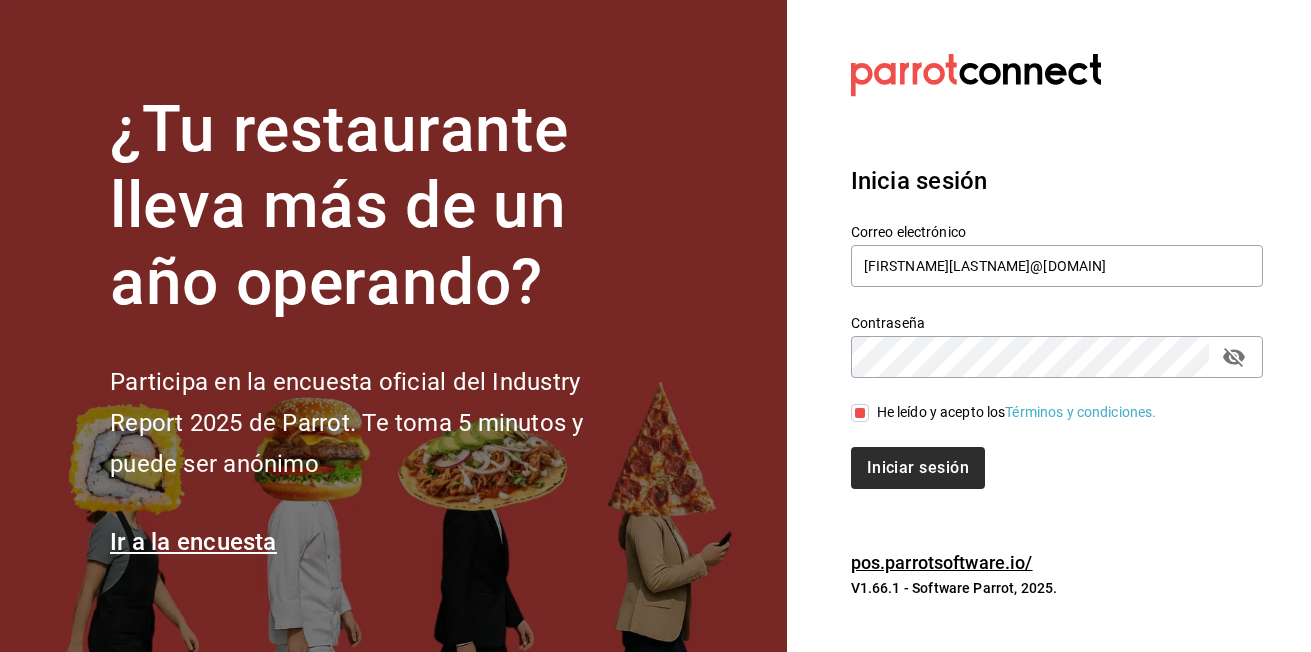 click on "Iniciar sesión" at bounding box center [1045, 456] 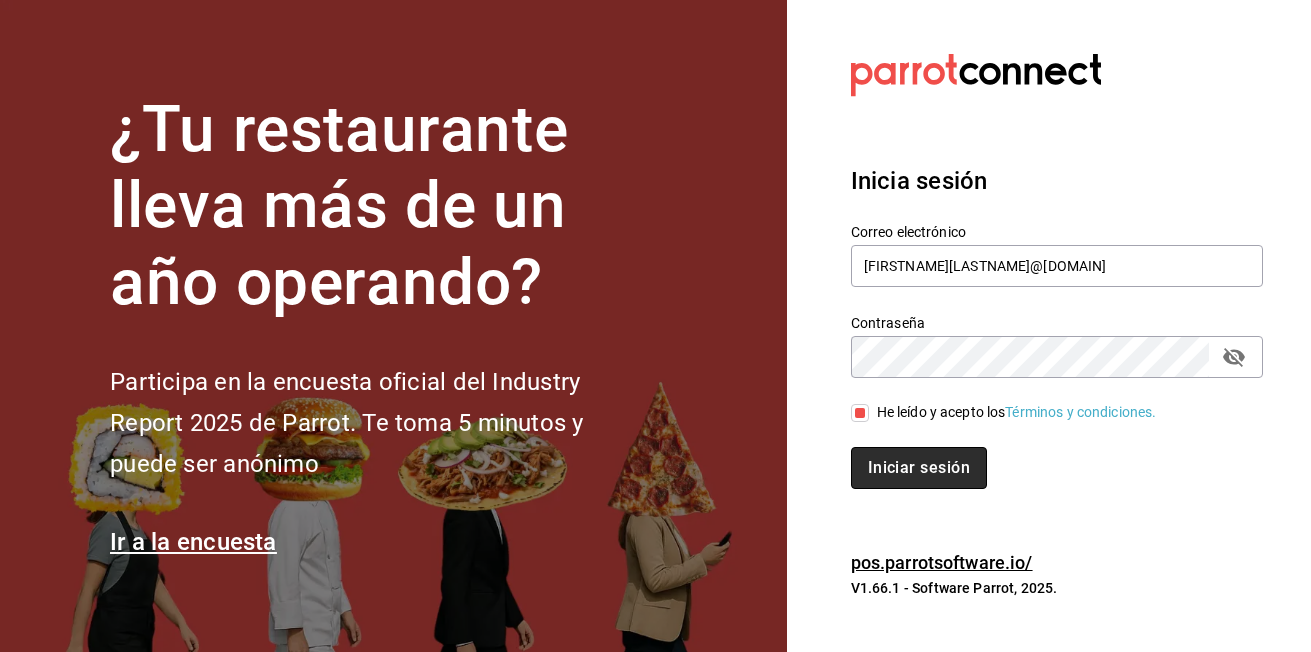 click on "Iniciar sesión" at bounding box center (919, 468) 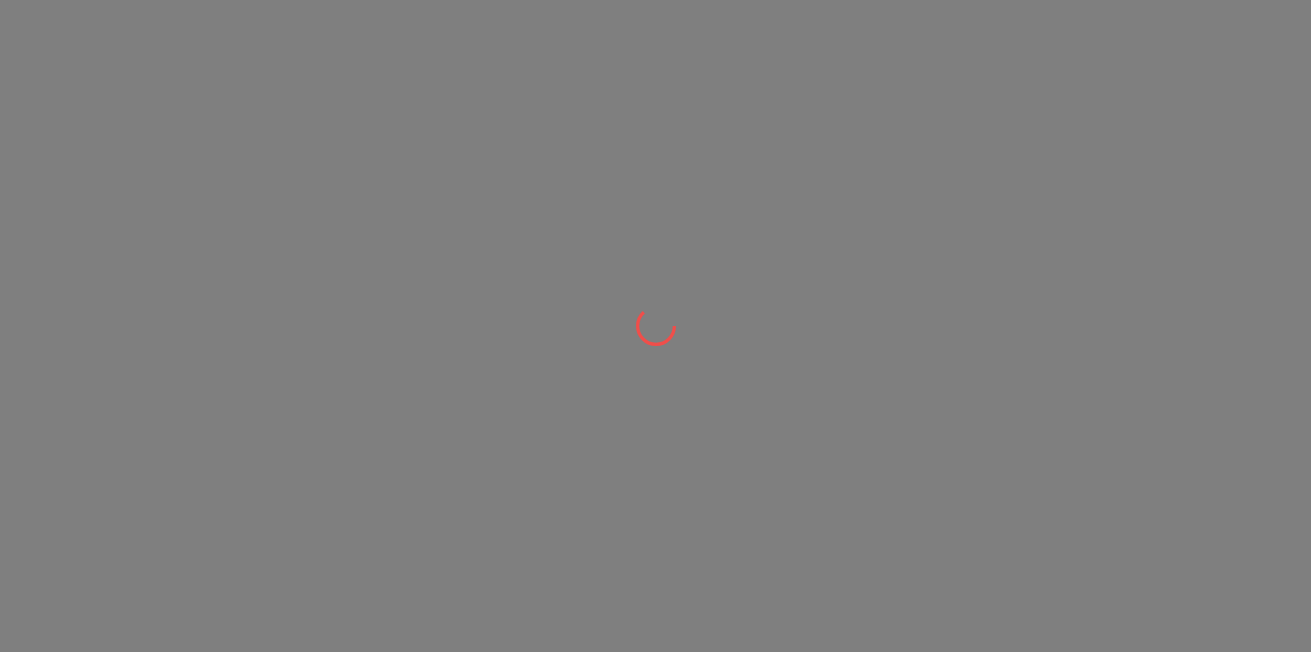 scroll, scrollTop: 0, scrollLeft: 0, axis: both 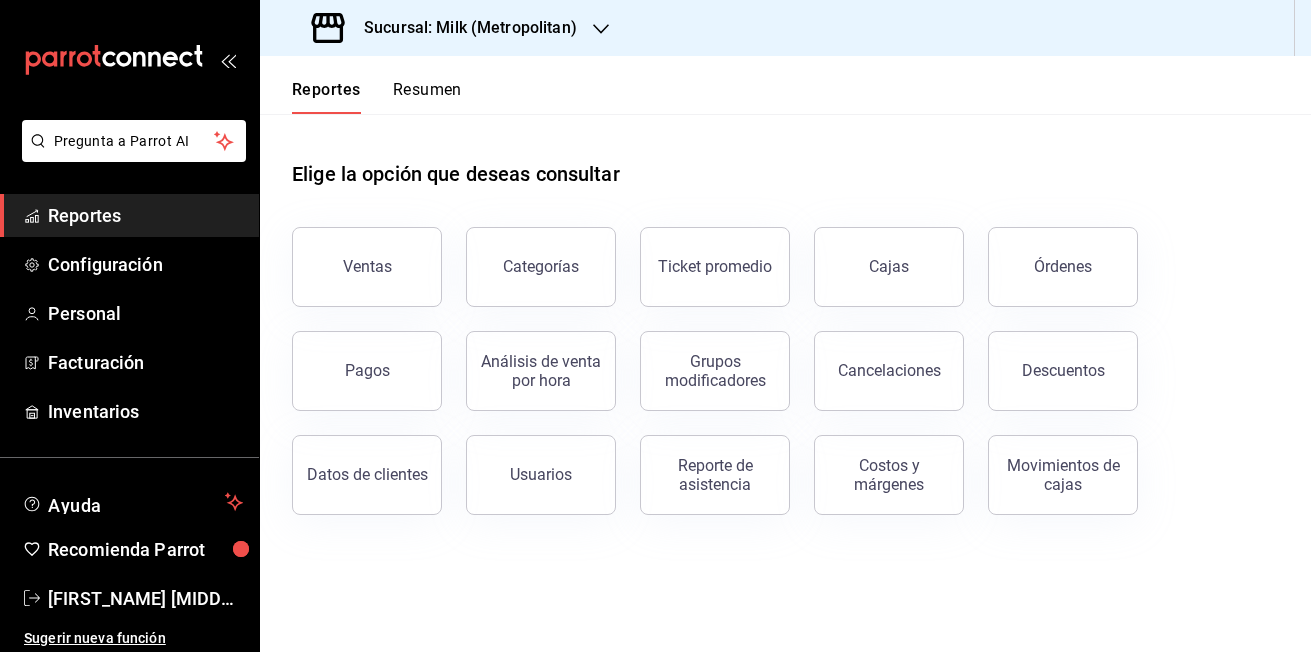 click 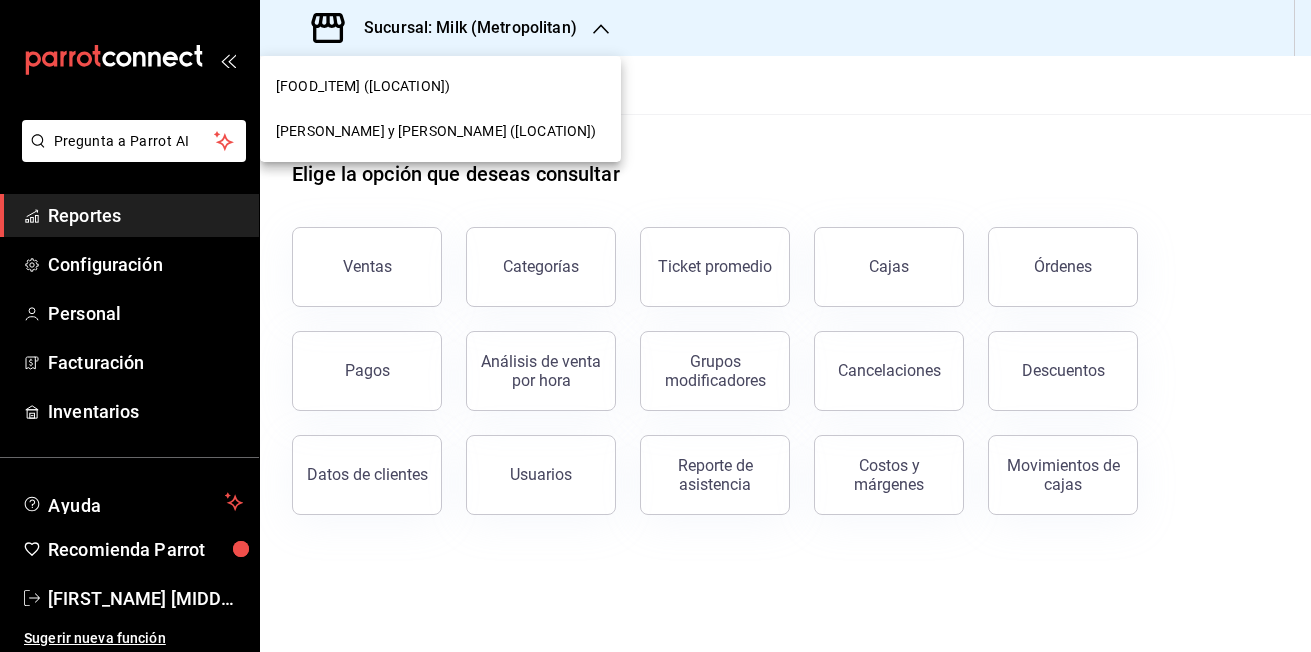 click on "[PERSON_NAME] y [PERSON_NAME] ([LOCATION])" at bounding box center (436, 131) 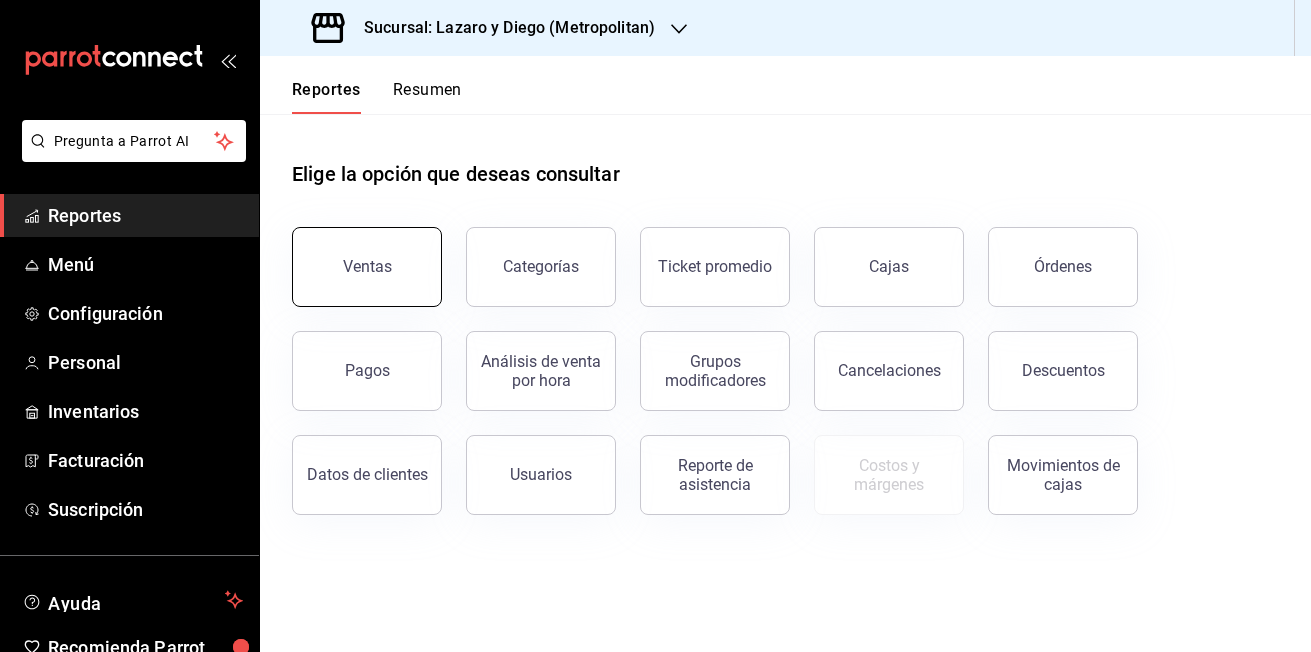 click on "Ventas" at bounding box center (367, 266) 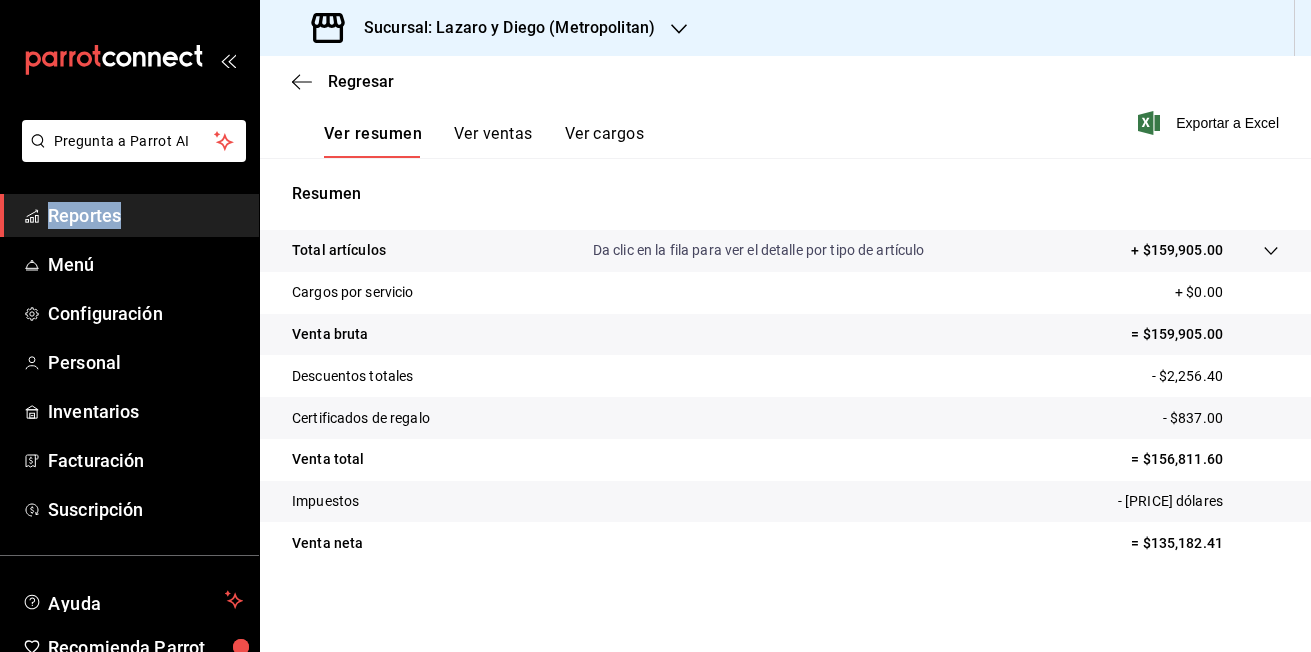 scroll, scrollTop: 0, scrollLeft: 0, axis: both 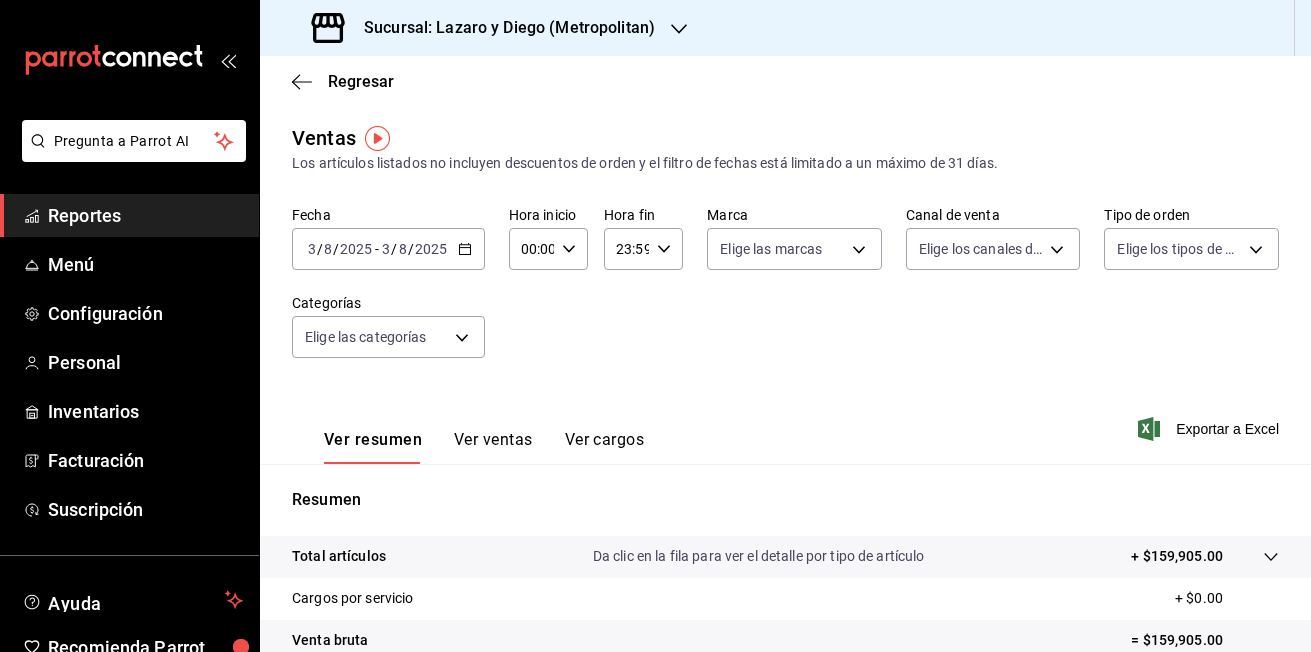 click on "2025-08-03 3 / 8 / 2025 - 2025-08-03 3 / 8 / 2025" at bounding box center (388, 249) 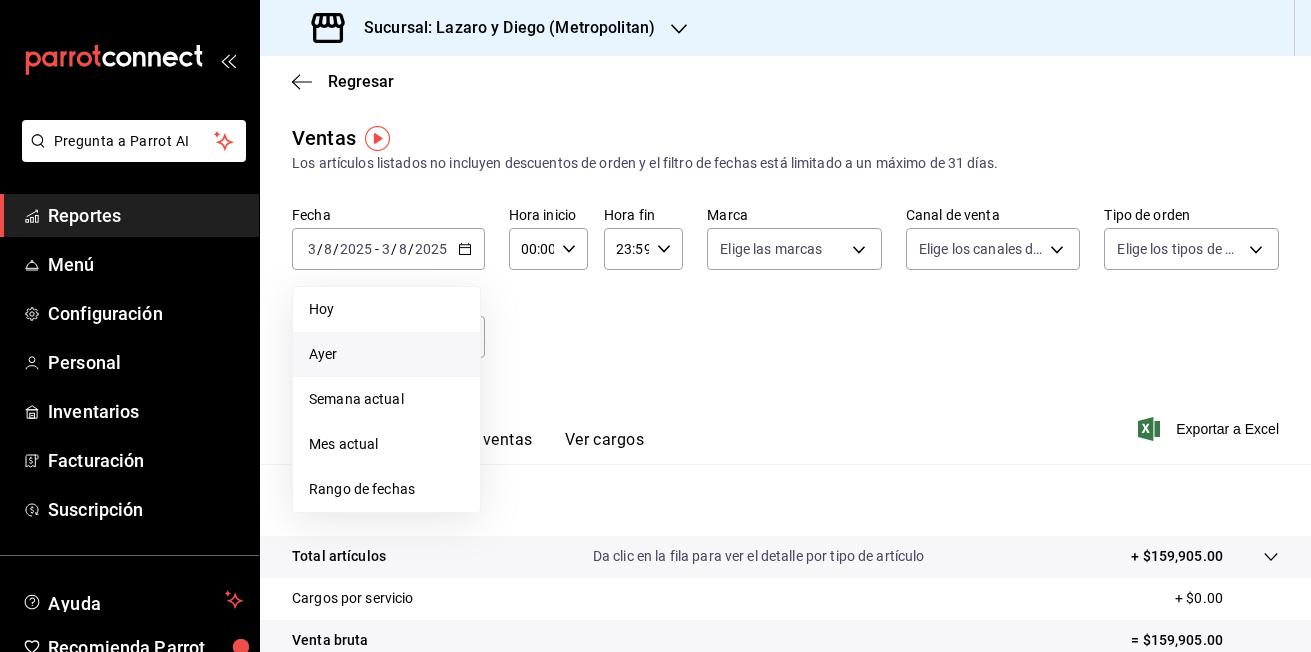 click on "Ayer" at bounding box center (386, 354) 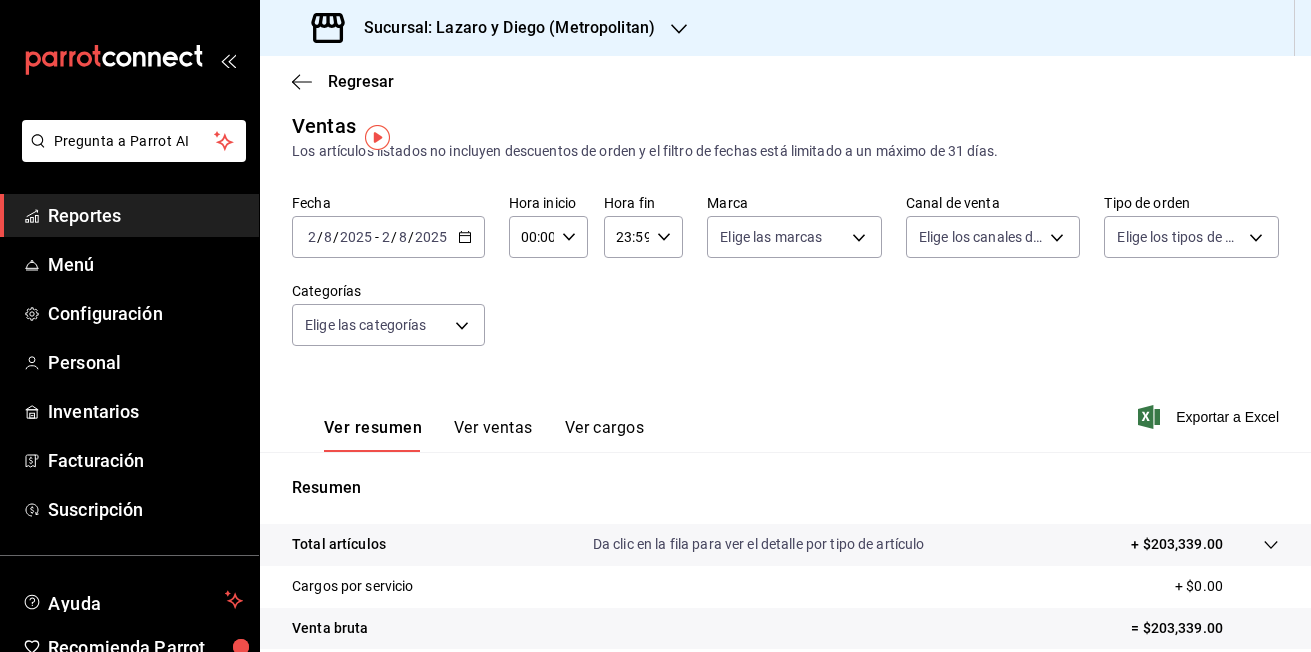 scroll, scrollTop: 0, scrollLeft: 0, axis: both 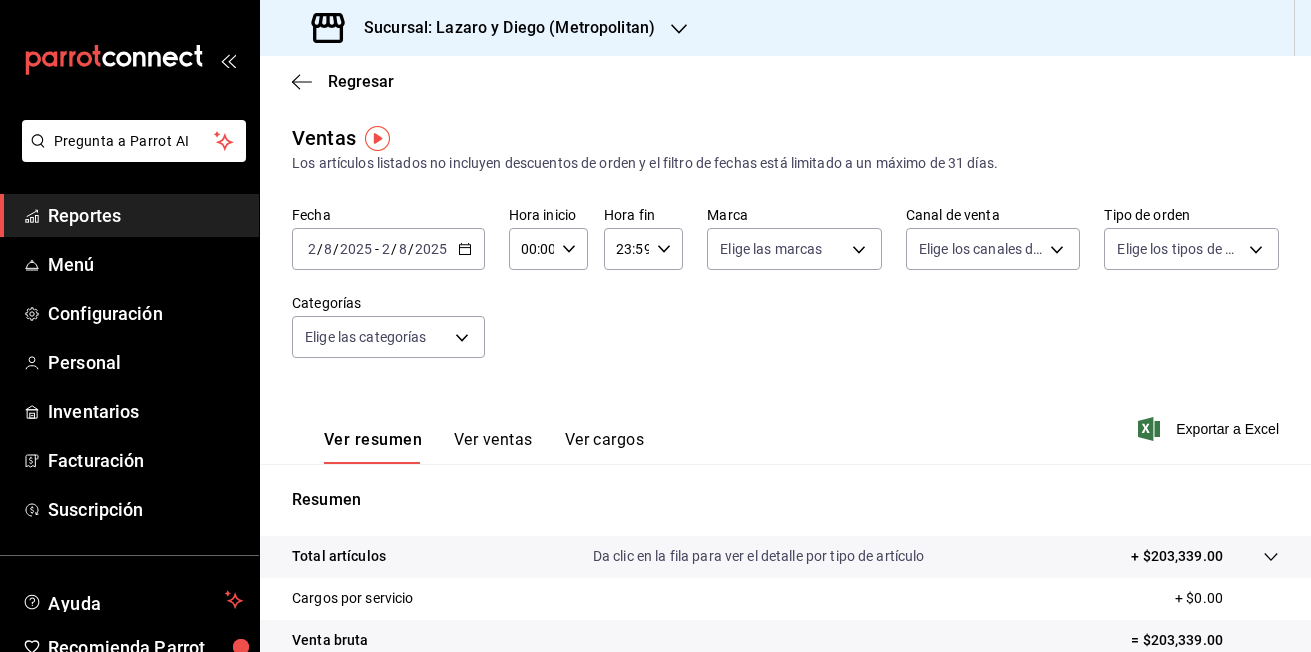 click 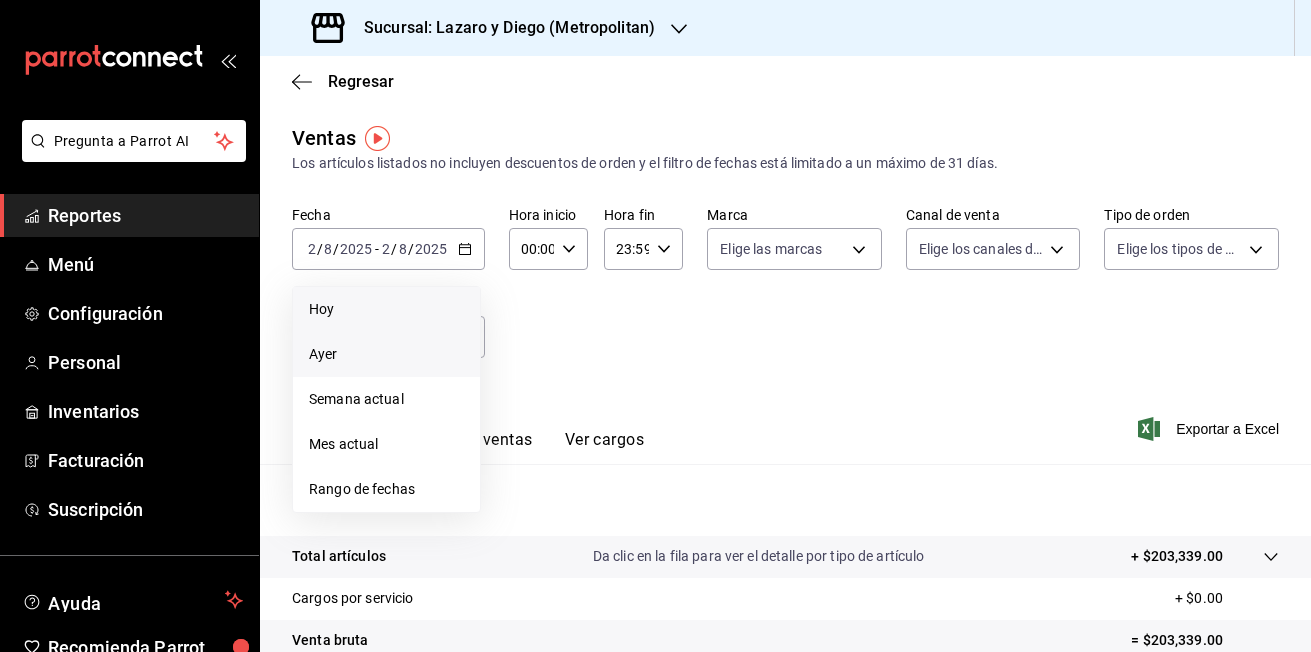 click on "Hoy" at bounding box center (386, 309) 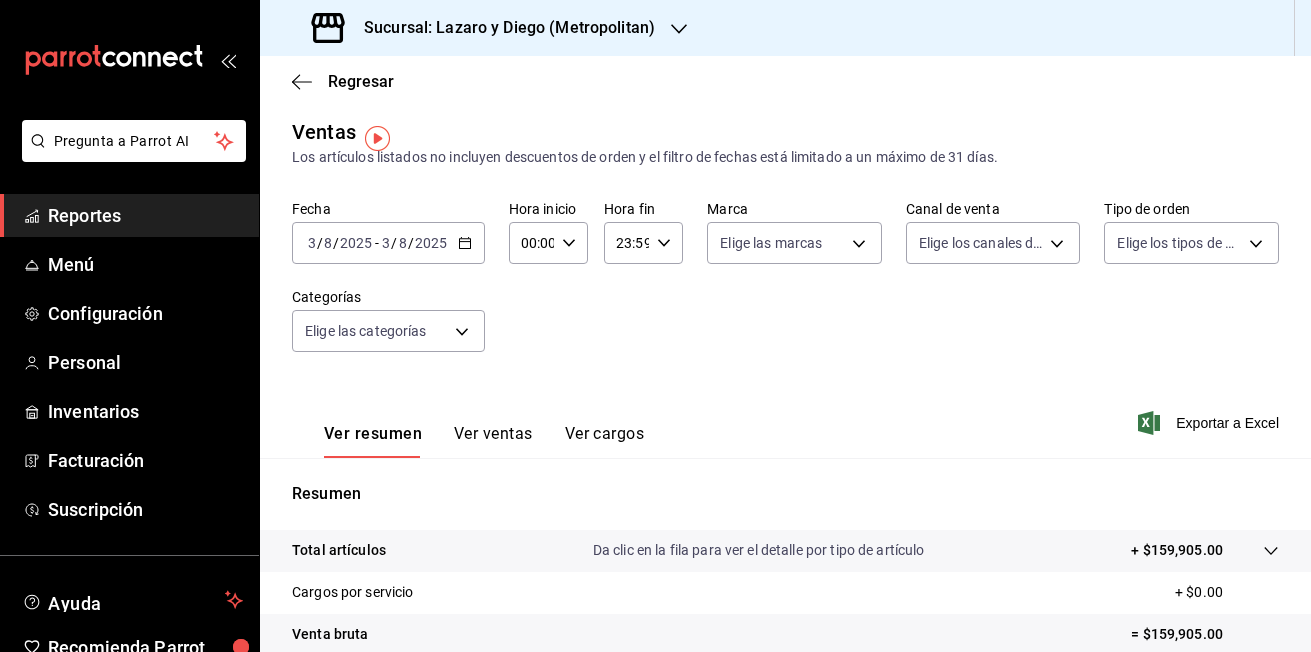 scroll, scrollTop: 0, scrollLeft: 0, axis: both 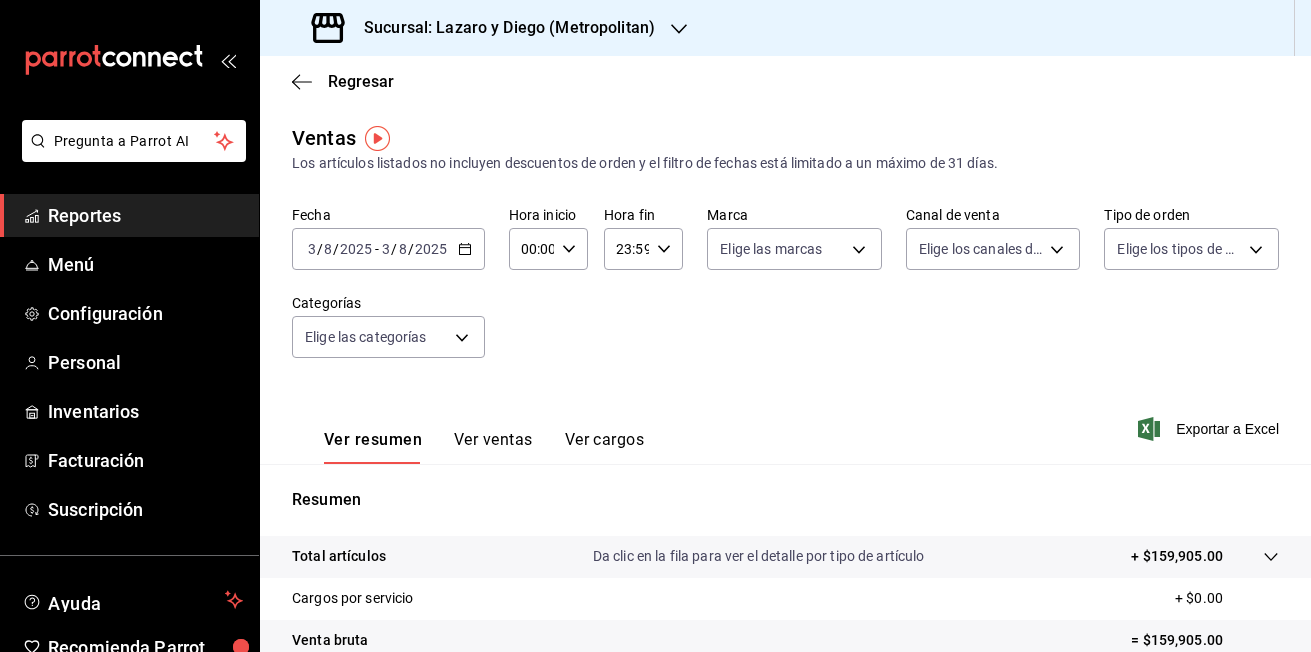 click on "Ver resumen Ver ventas Ver cargos Exportar a Excel" at bounding box center [785, 423] 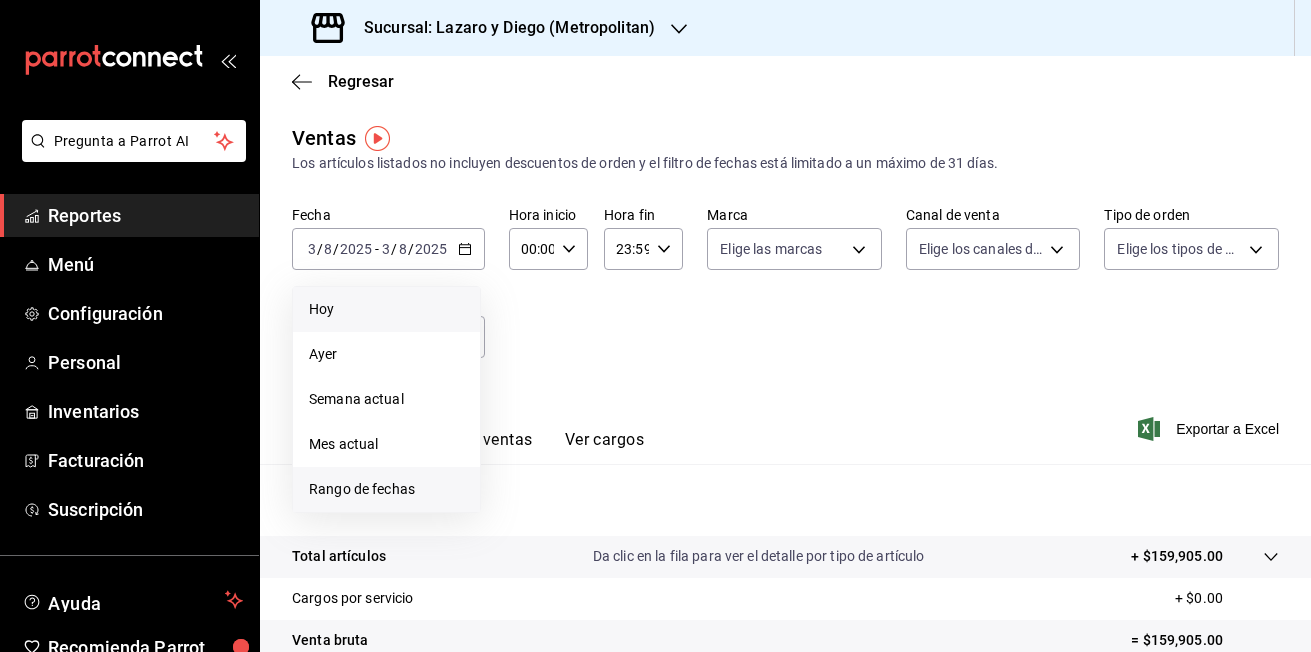 click on "Rango de fechas" at bounding box center (386, 489) 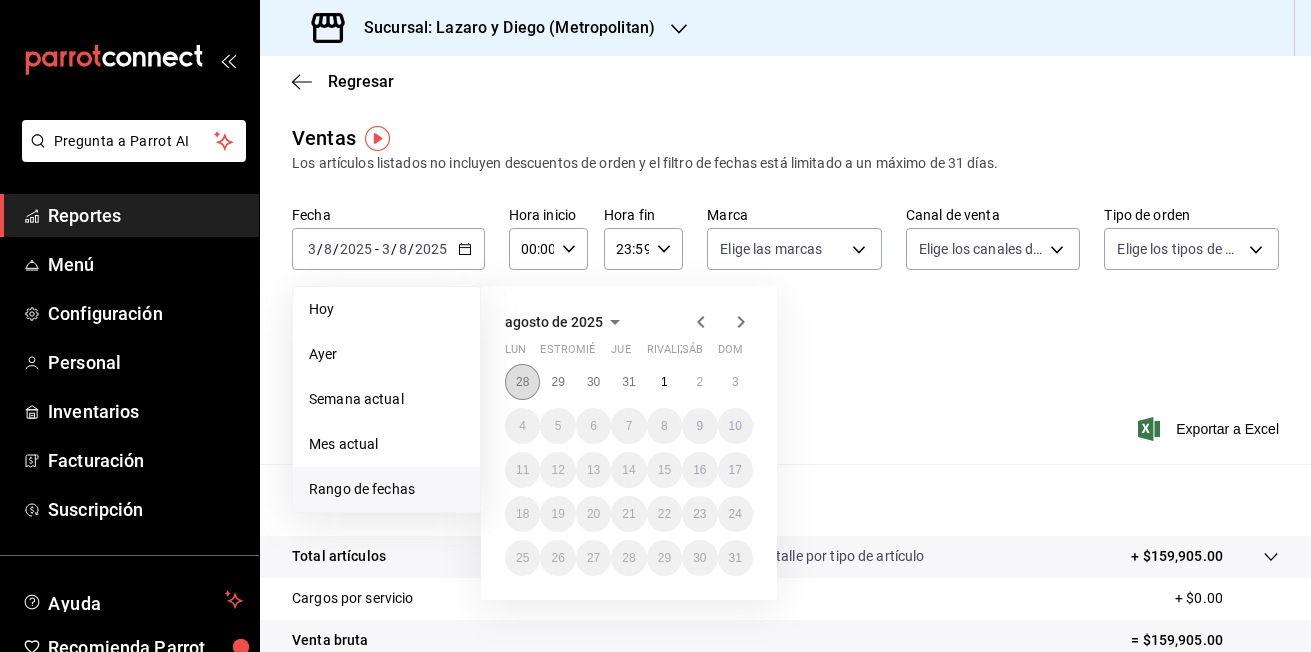 click on "28" at bounding box center (522, 382) 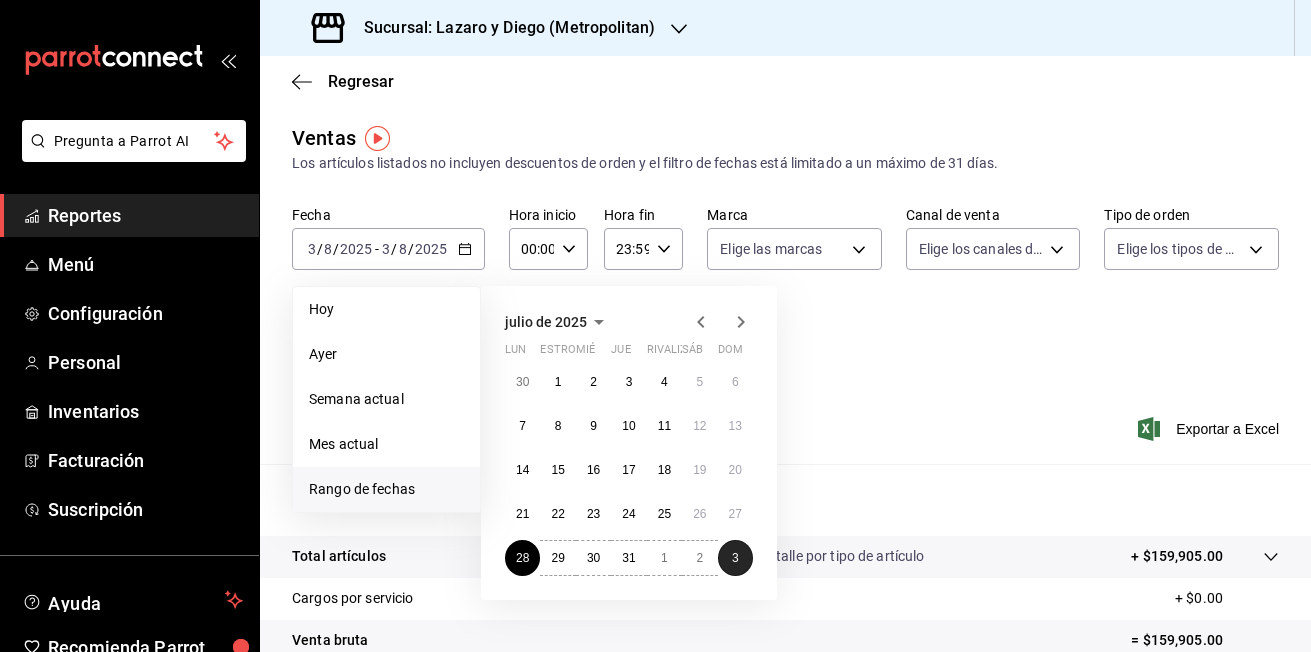 click on "3" at bounding box center [735, 558] 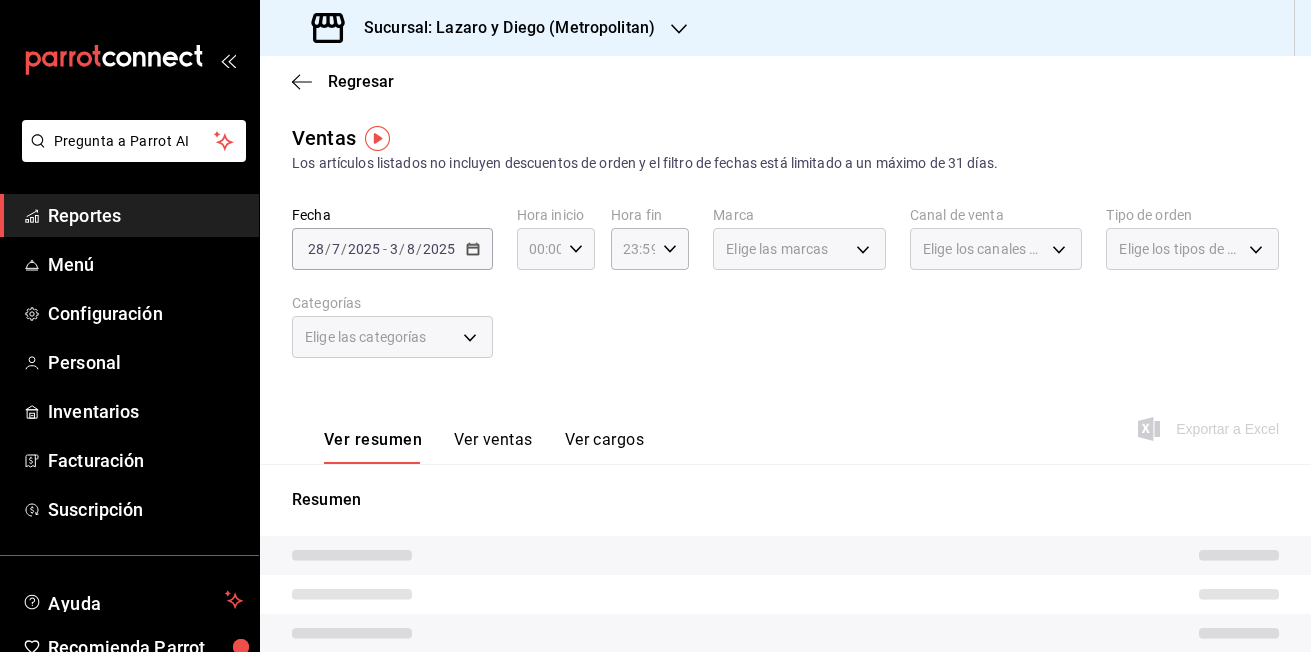 click 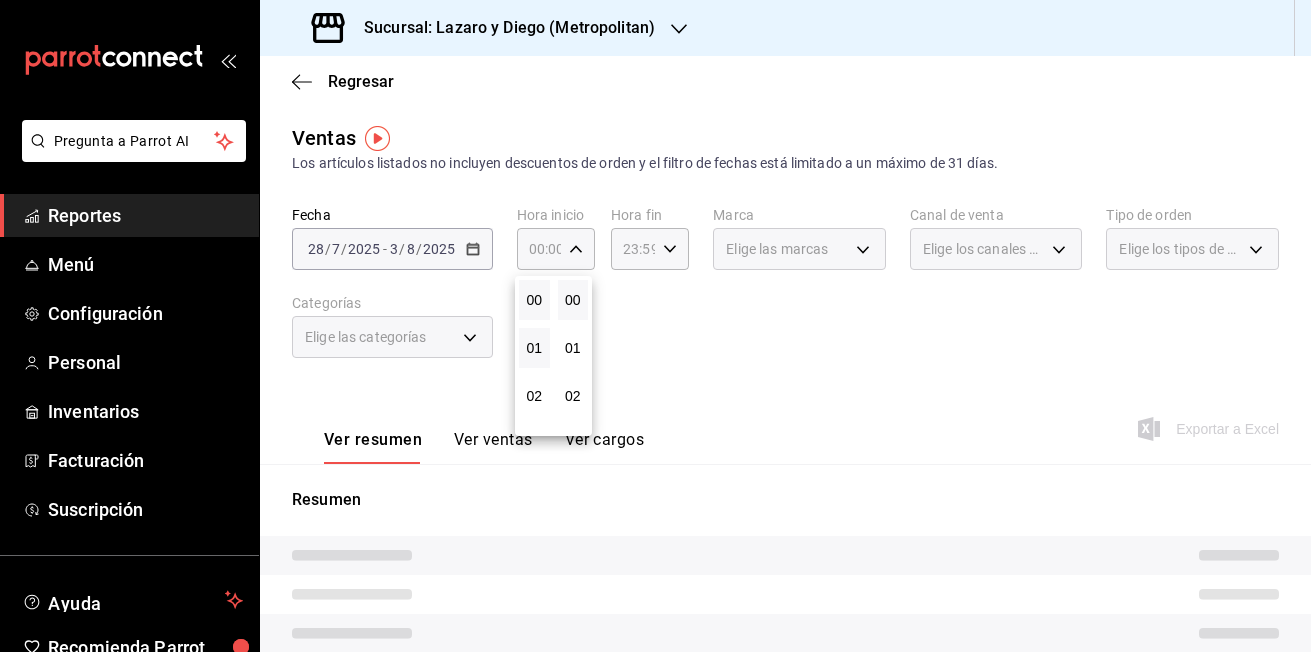 scroll, scrollTop: 200, scrollLeft: 0, axis: vertical 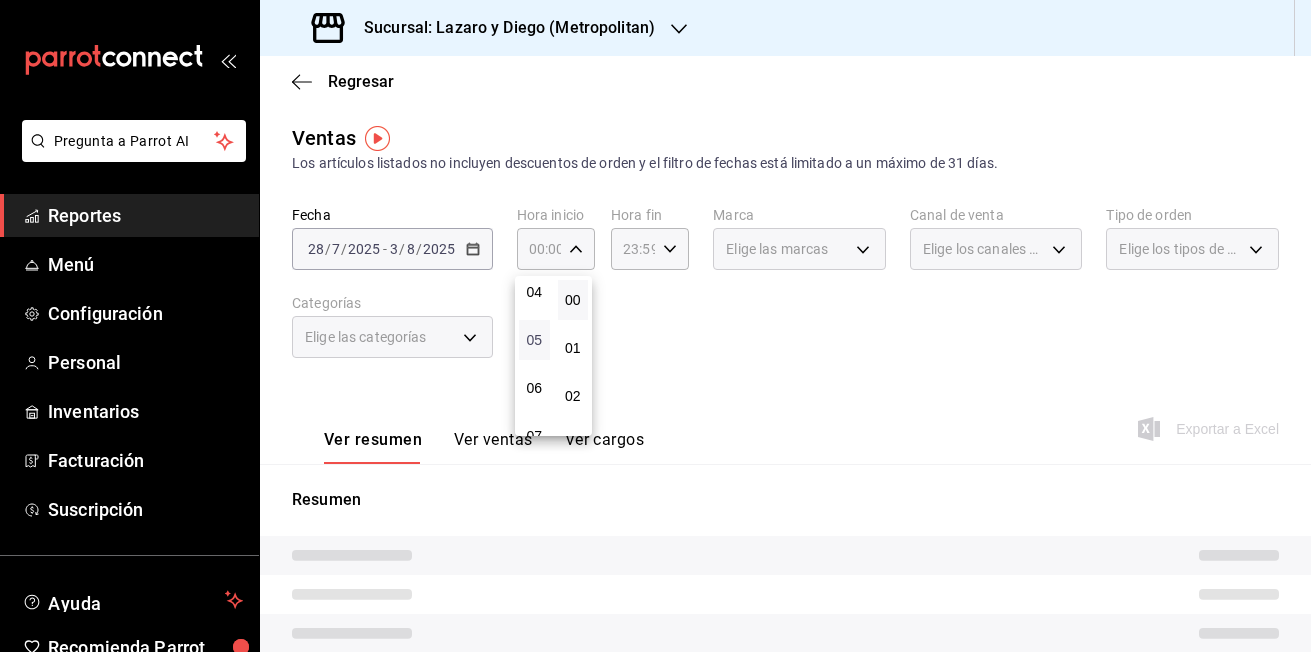 click on "05" at bounding box center (534, 340) 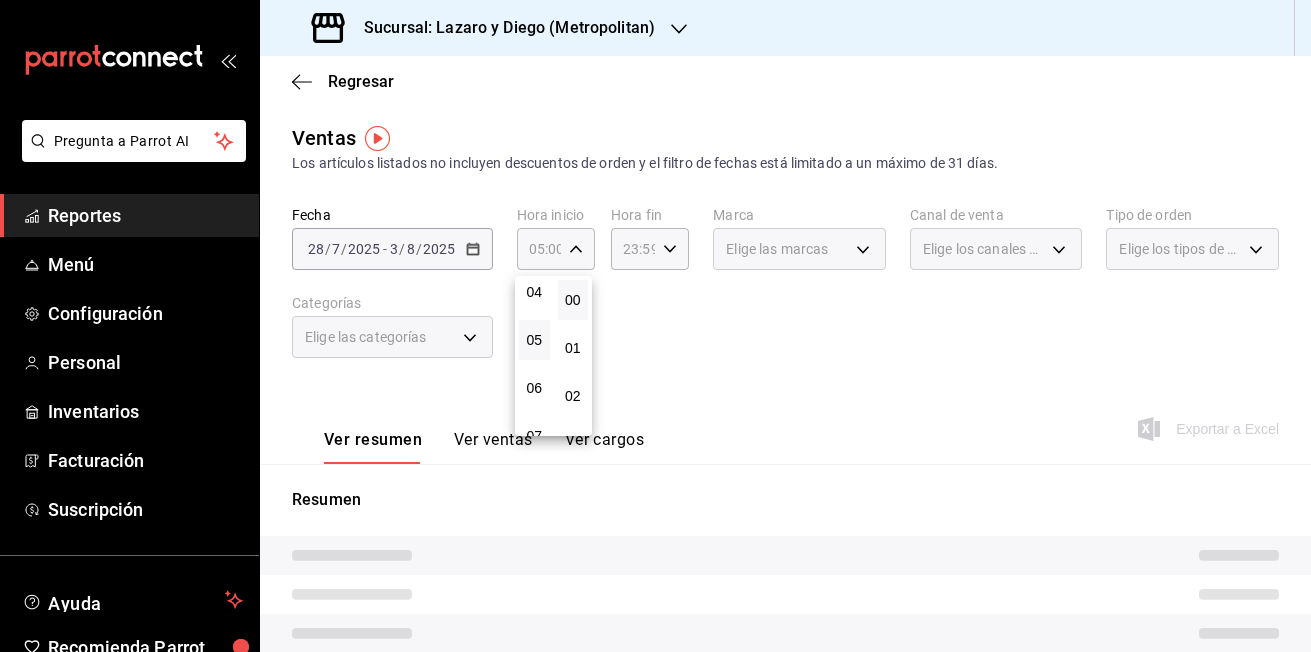 click at bounding box center (655, 326) 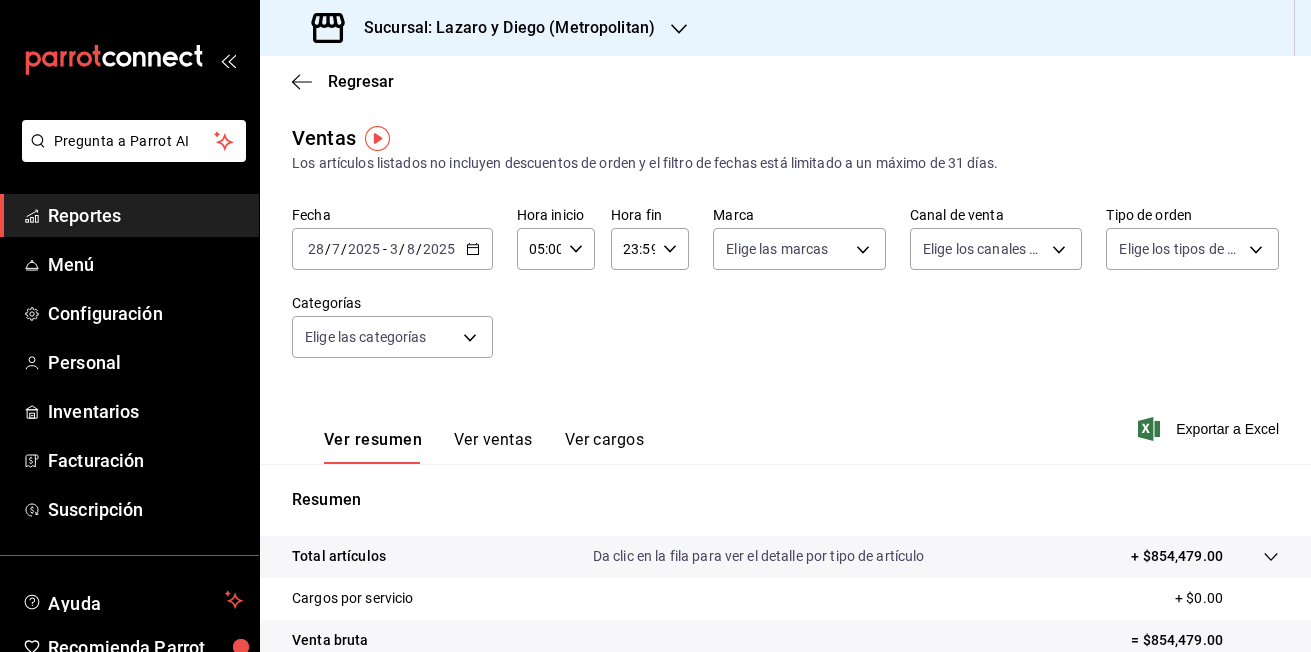 click 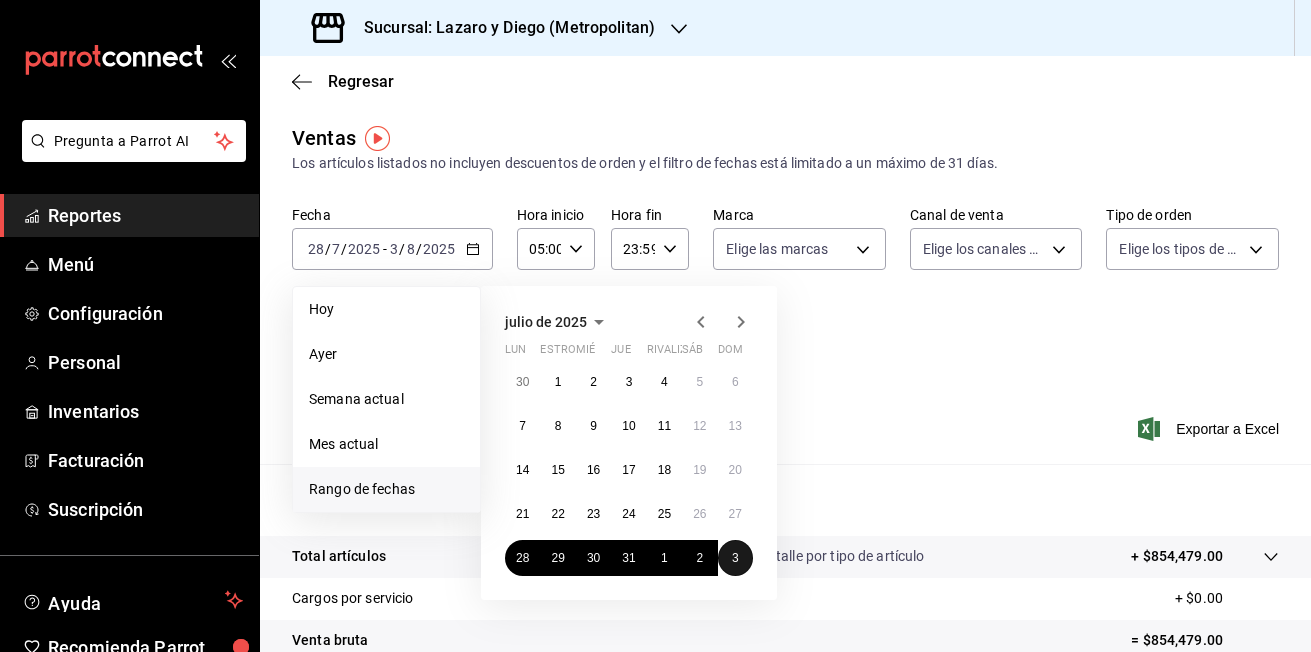 click on "3" at bounding box center (735, 558) 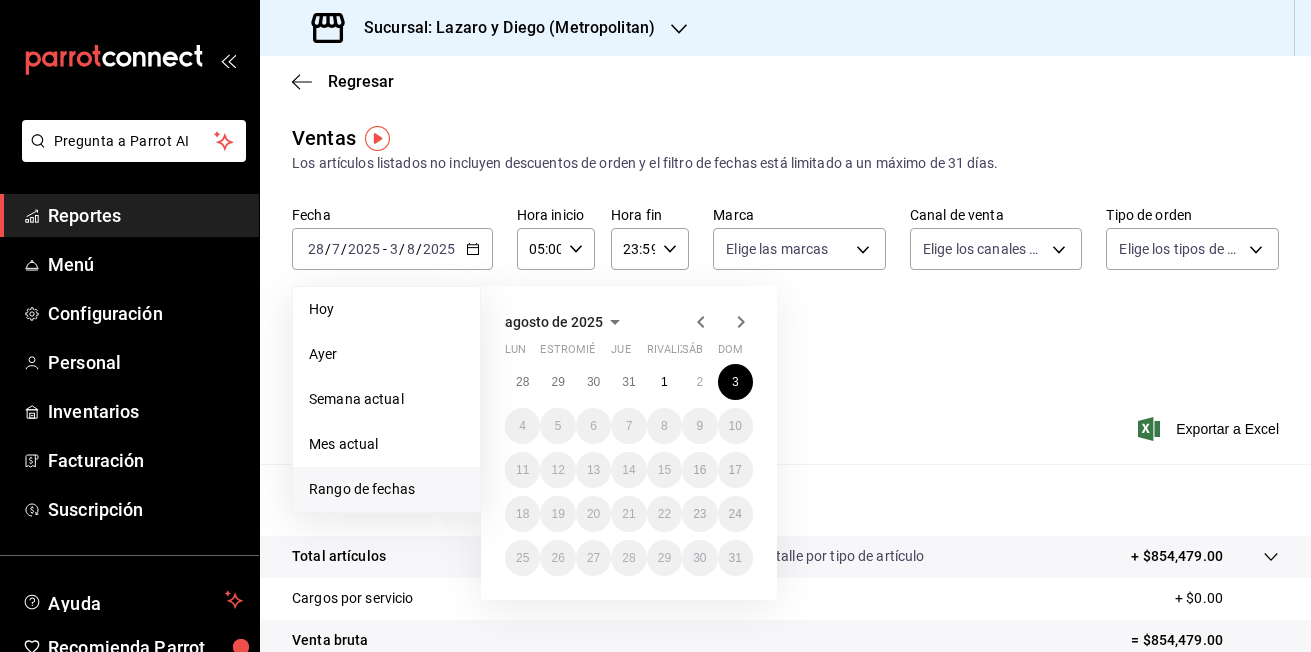 click 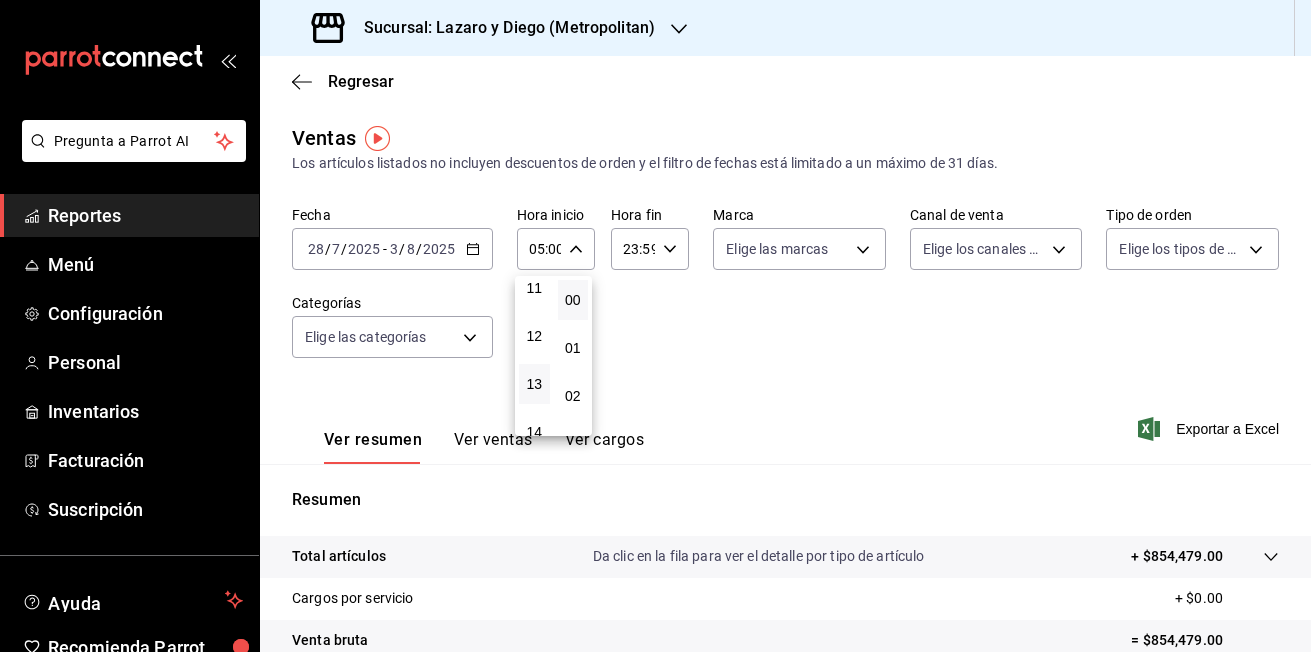 scroll, scrollTop: 740, scrollLeft: 0, axis: vertical 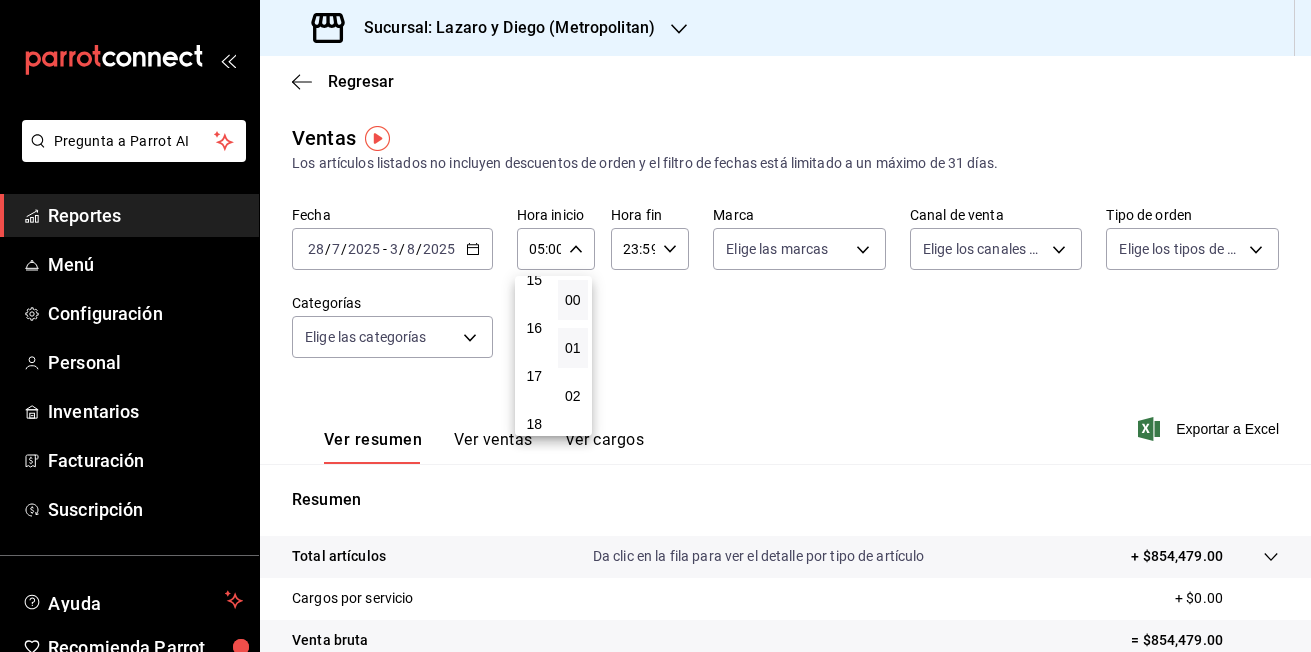 drag, startPoint x: 541, startPoint y: 375, endPoint x: 580, endPoint y: 360, distance: 41.785164 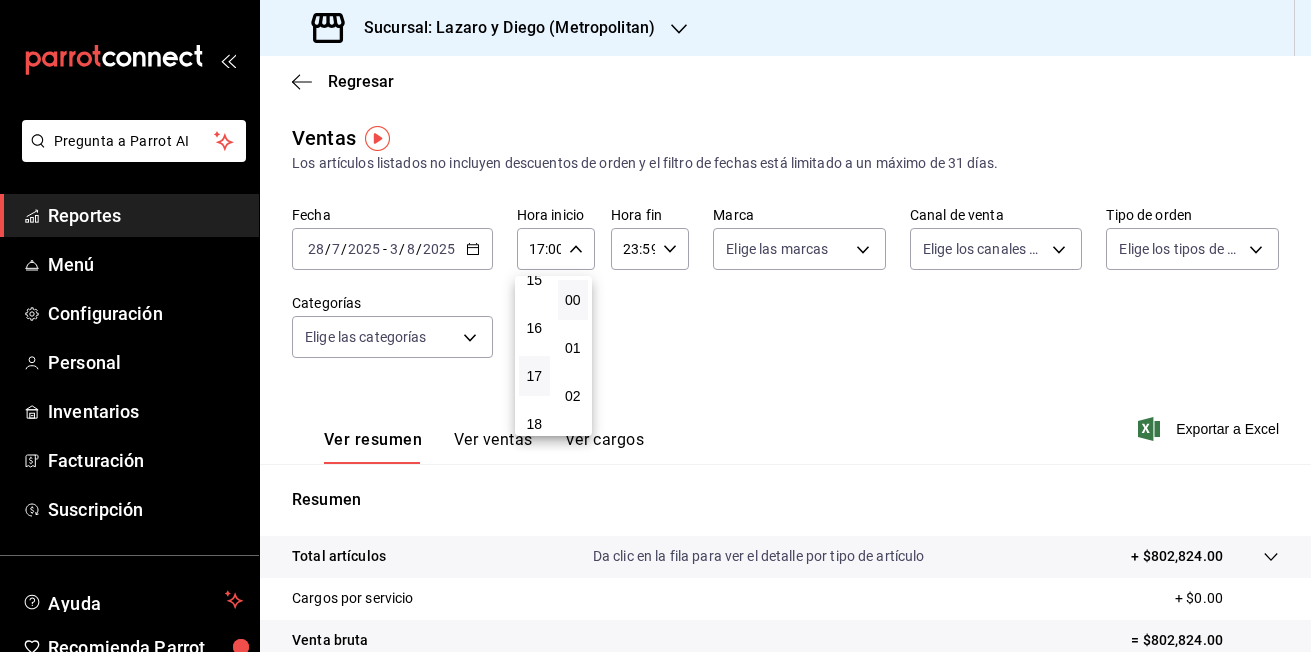 click at bounding box center (655, 326) 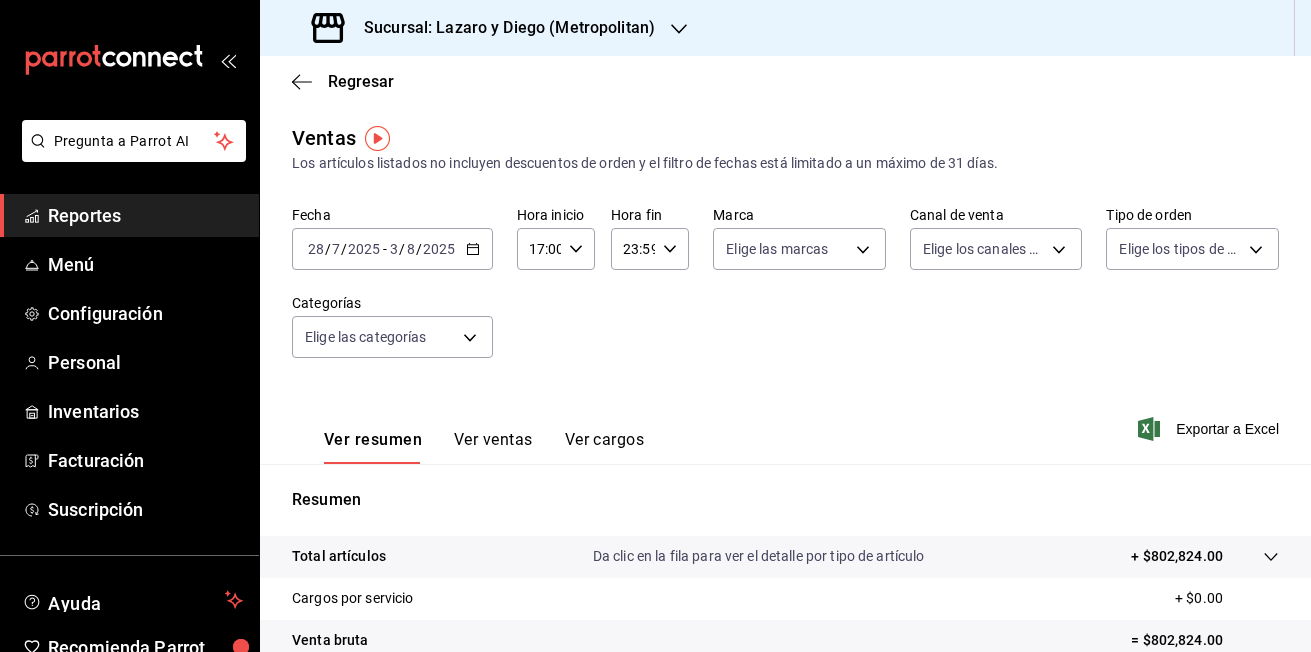 click 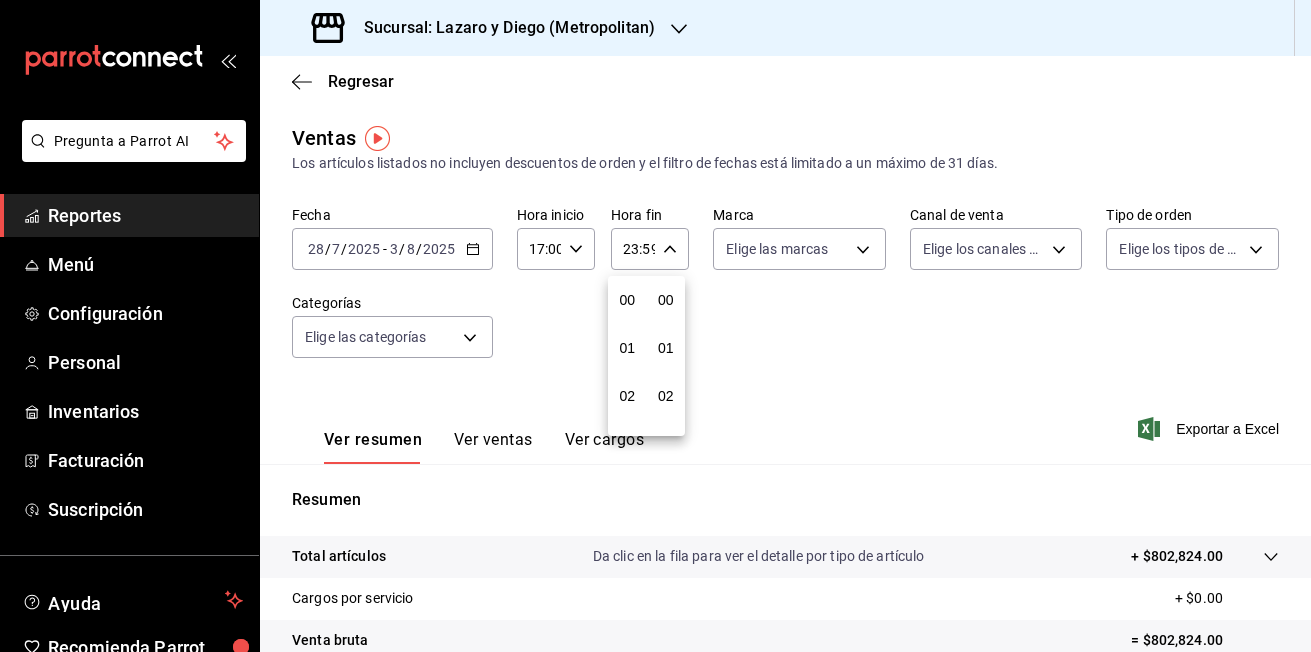 scroll, scrollTop: 992, scrollLeft: 0, axis: vertical 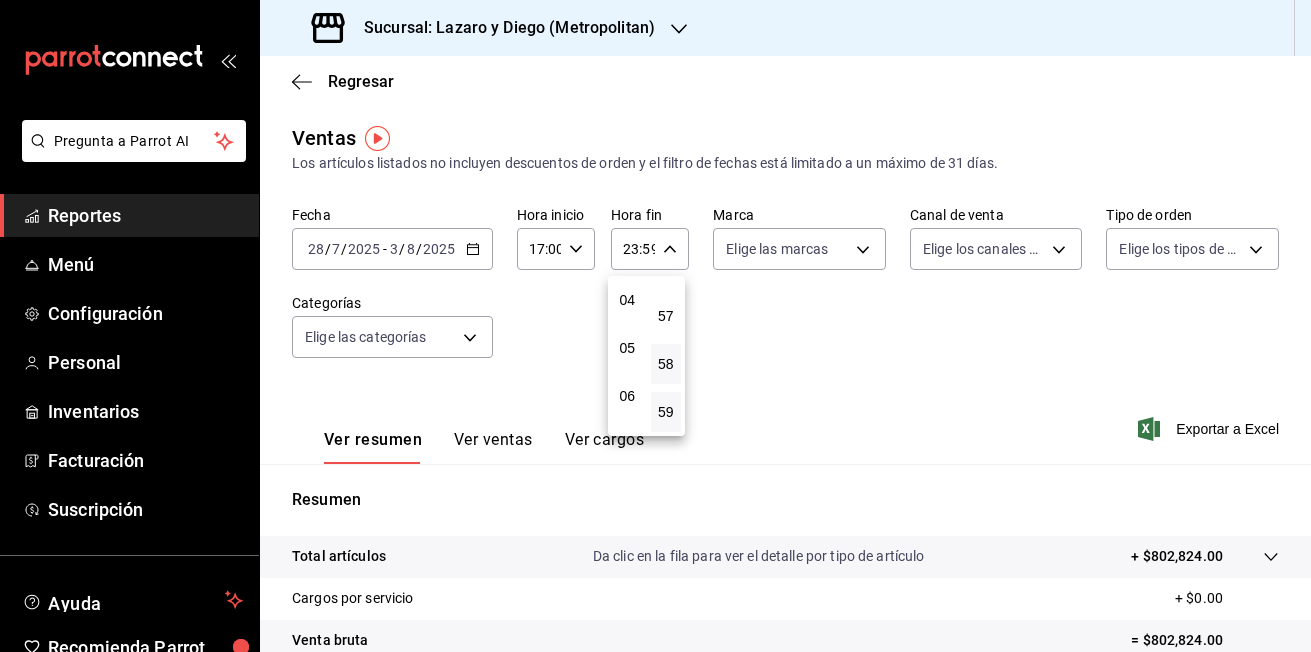 drag, startPoint x: 625, startPoint y: 340, endPoint x: 652, endPoint y: 353, distance: 29.966648 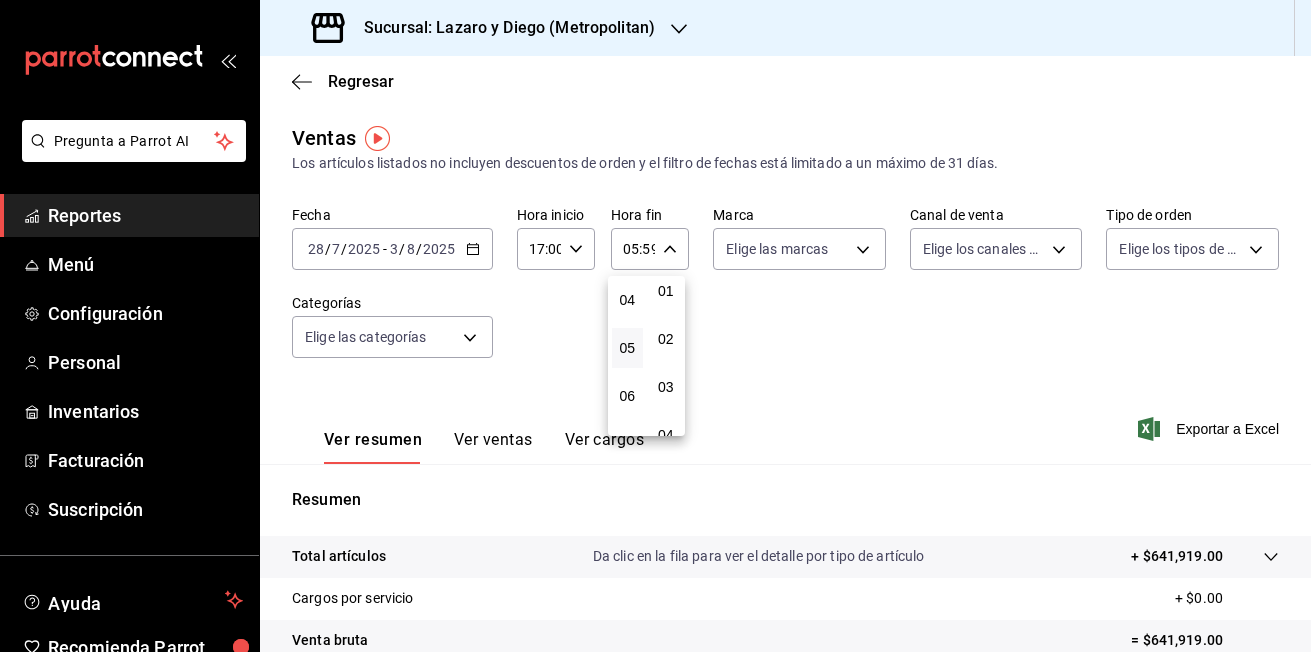 scroll, scrollTop: 0, scrollLeft: 0, axis: both 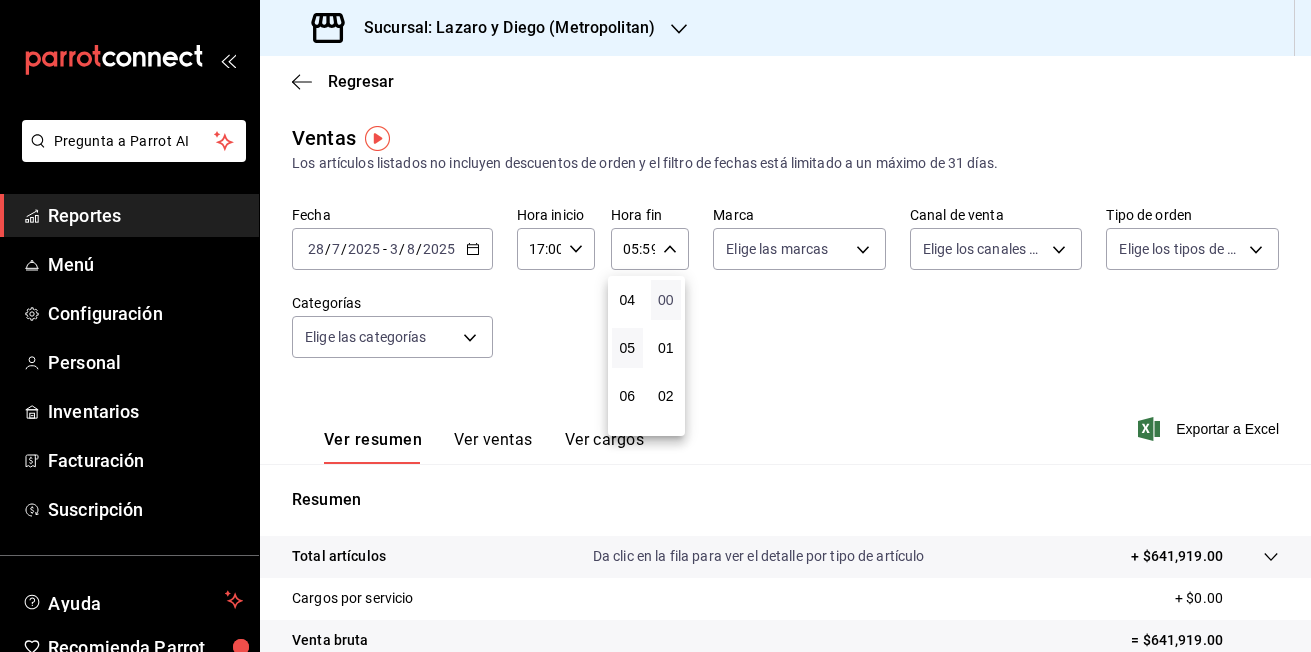 click on "00" at bounding box center (666, 300) 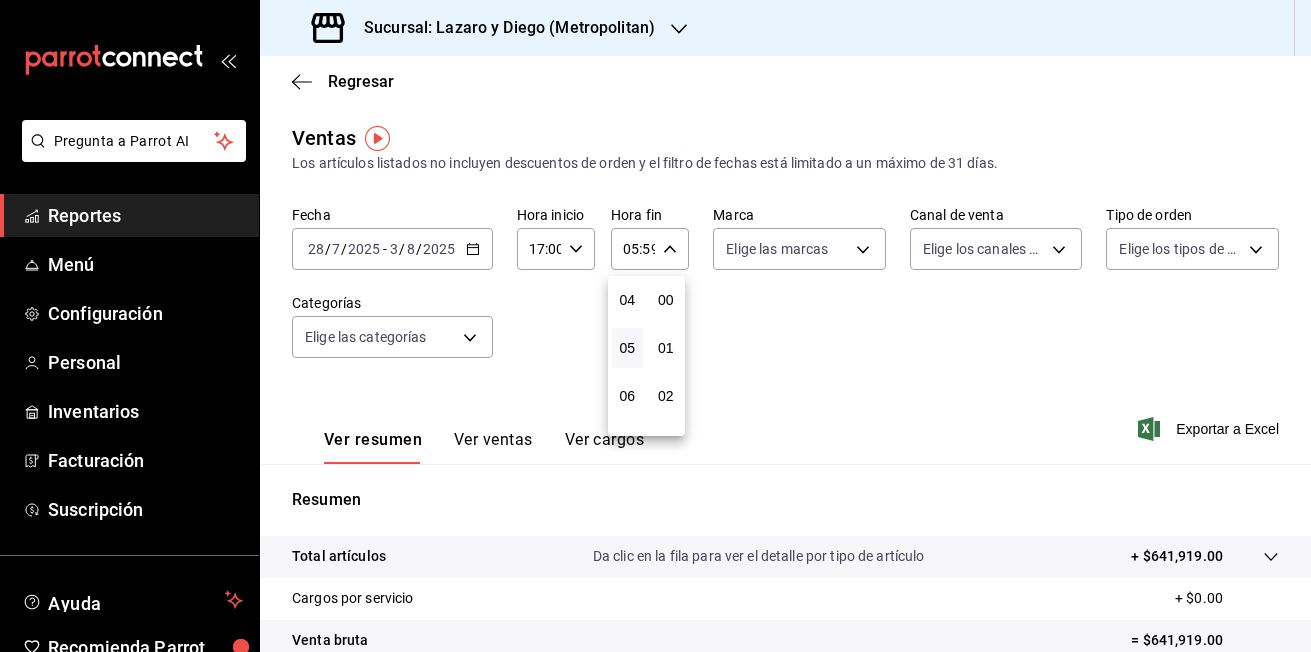 type on "05:00" 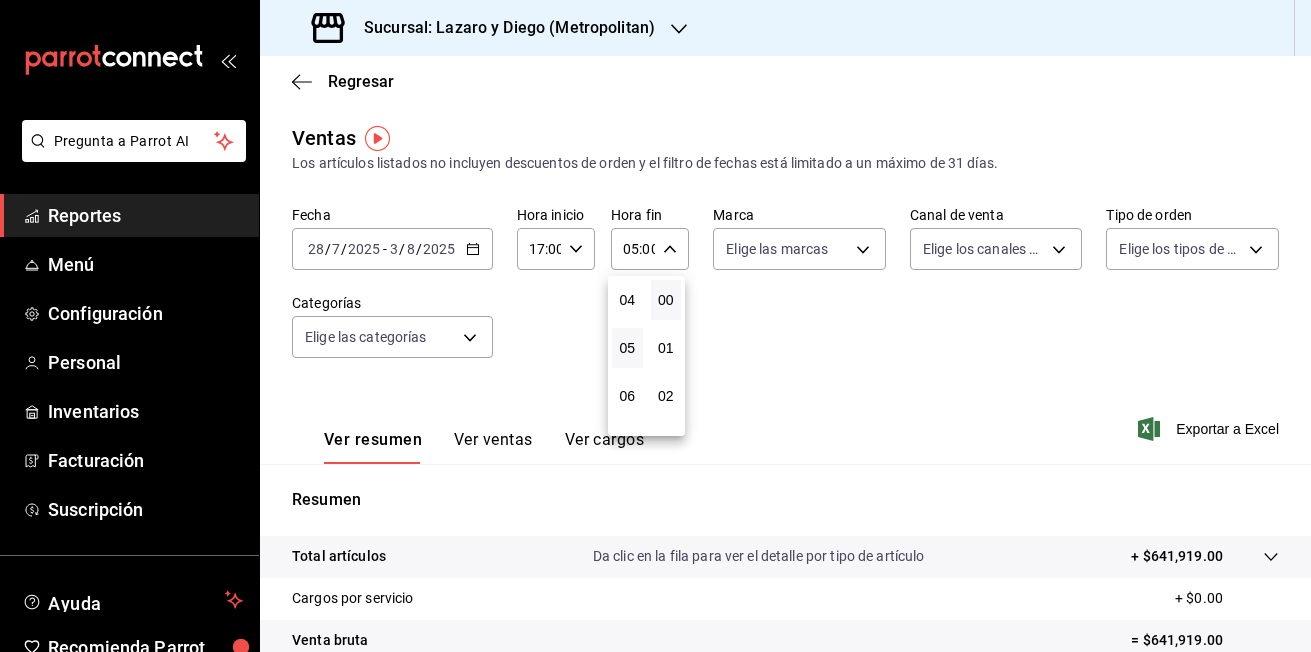 click at bounding box center (655, 326) 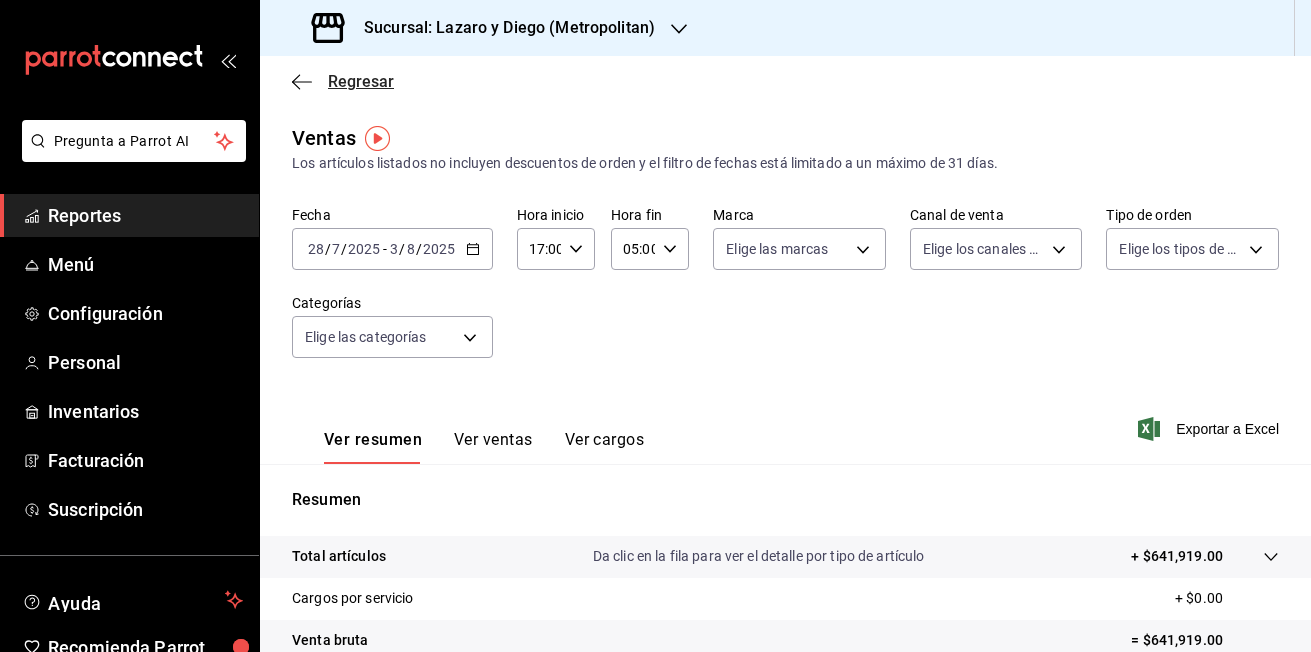 click 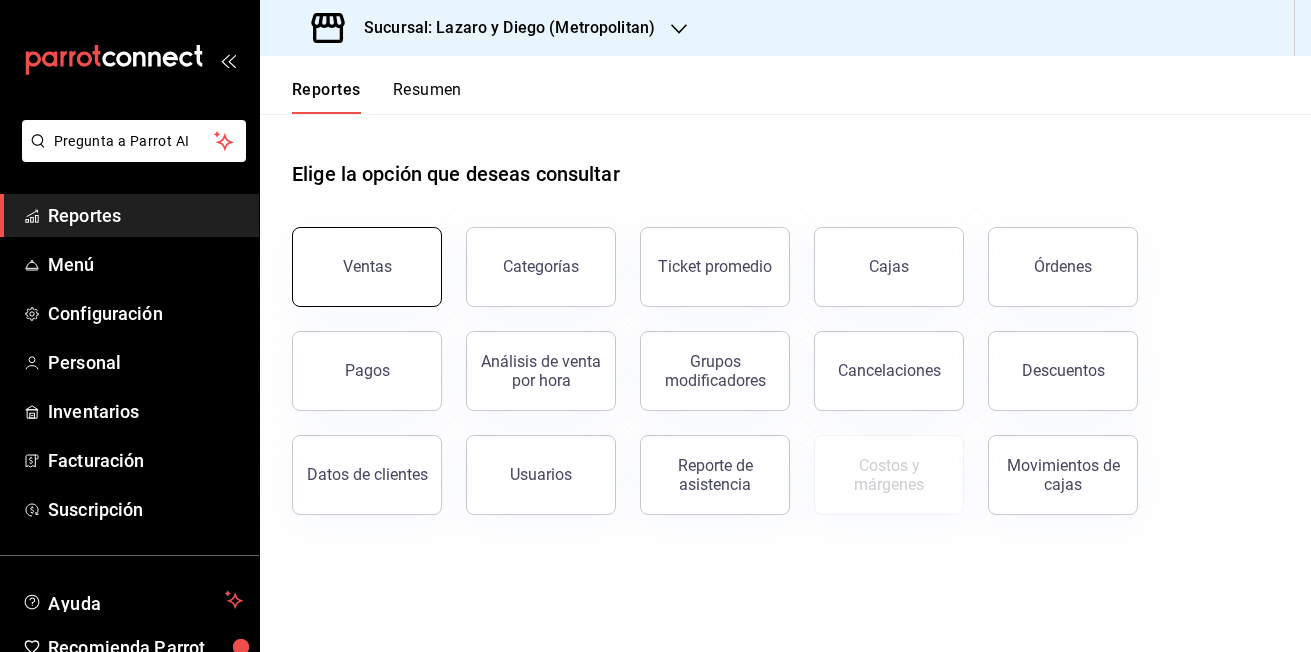 click on "Ventas" at bounding box center (367, 267) 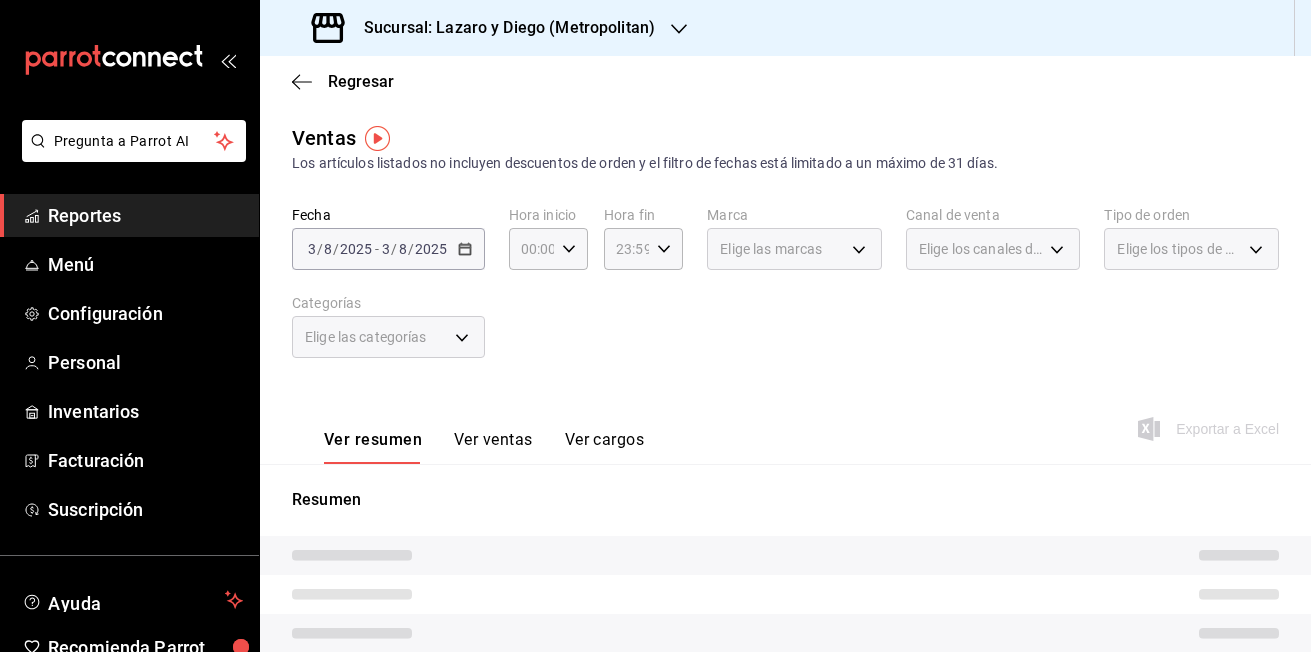 drag, startPoint x: 398, startPoint y: 294, endPoint x: 539, endPoint y: 340, distance: 148.31386 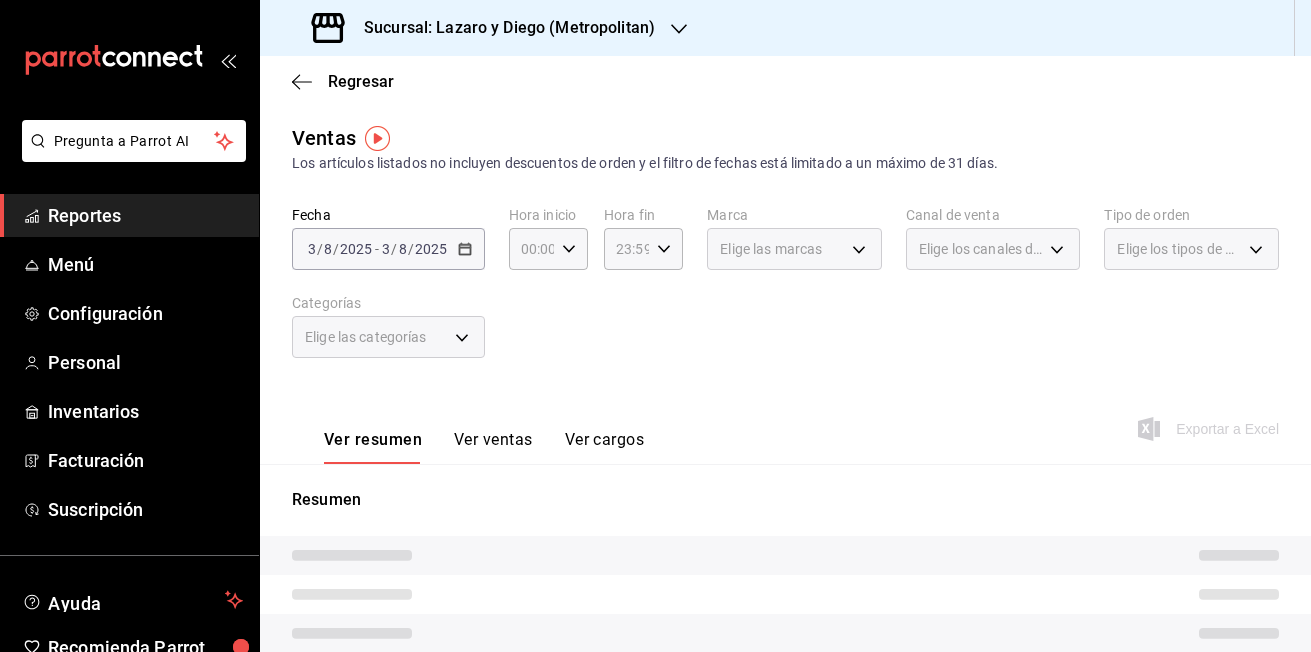 click on "Fecha [DATE] [DATE] - [DATE] [DATE] Hora inicio [TIME] Hora inicio Hora fin [TIME] Hora fin Marca Elige las marcas Canal de venta Elige los canales de venta Tipo de orden Elige los tipos de orden Categorías Elige las categorías" at bounding box center (785, 294) 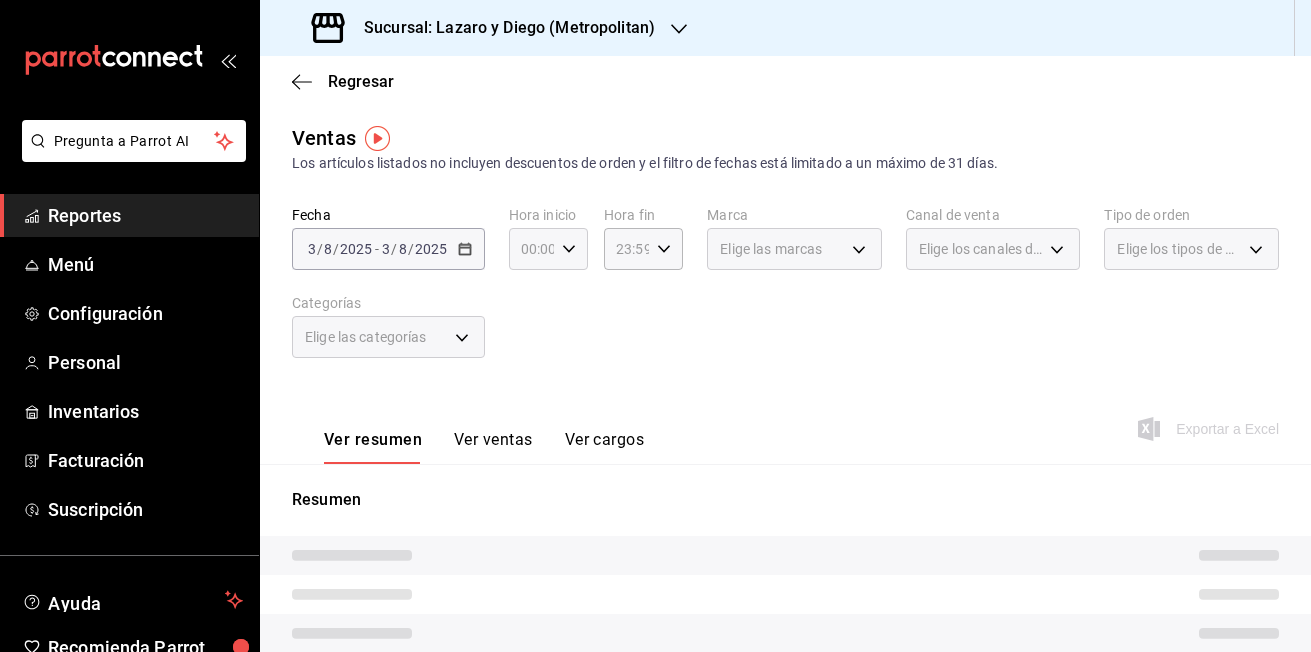 click 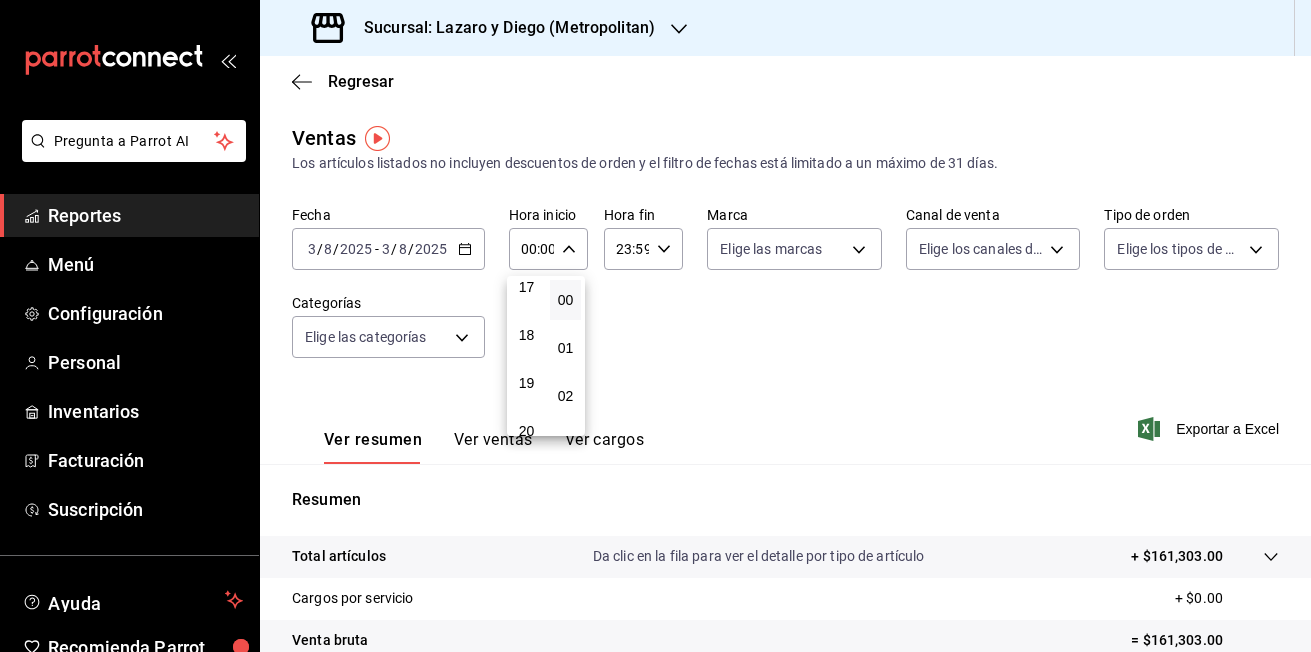 scroll, scrollTop: 792, scrollLeft: 0, axis: vertical 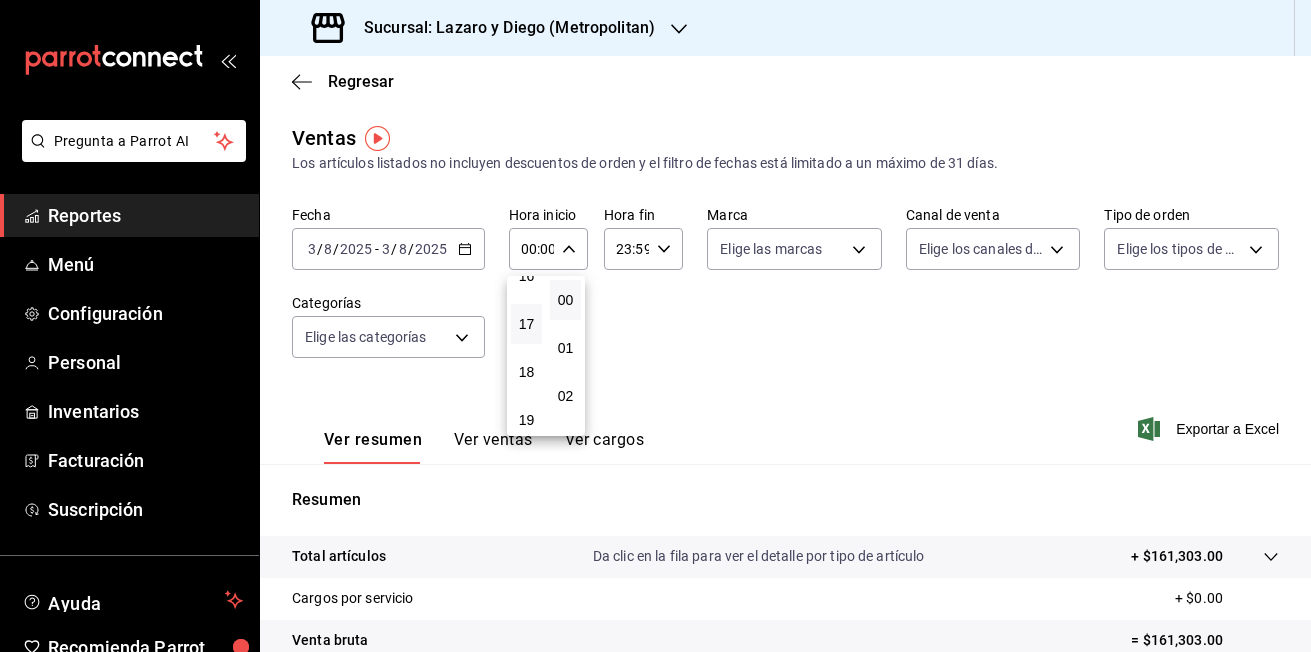 click on "17" at bounding box center [526, 324] 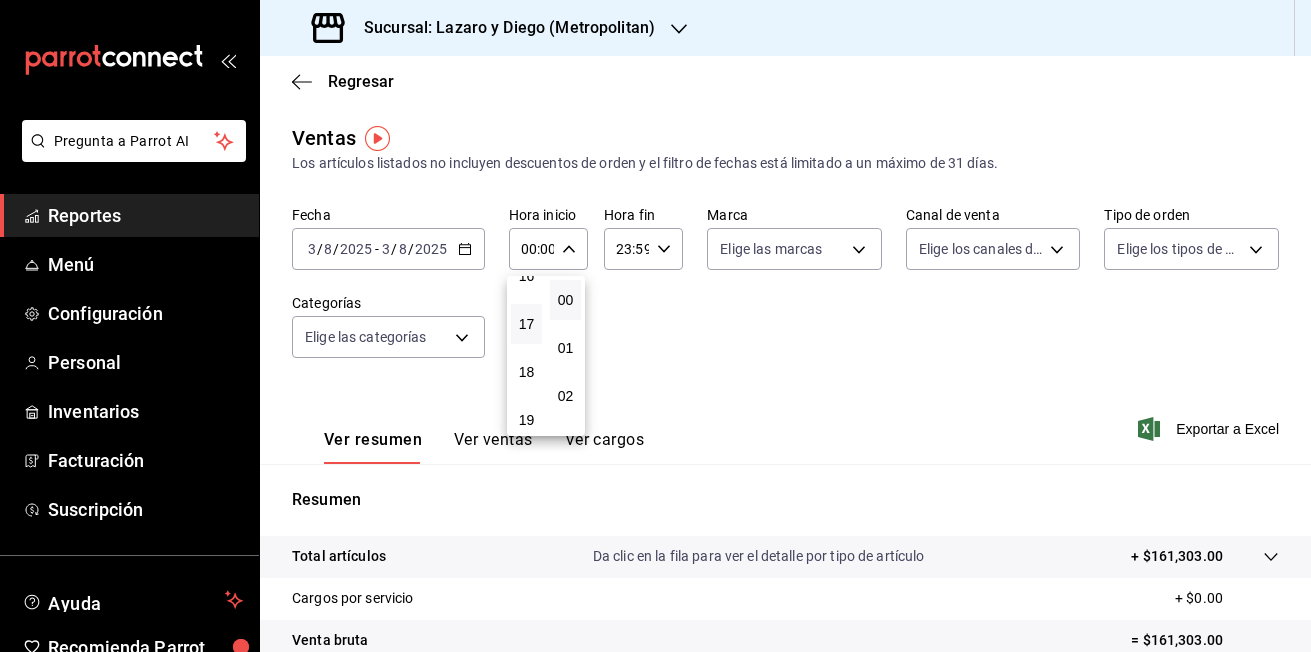 type on "17:00" 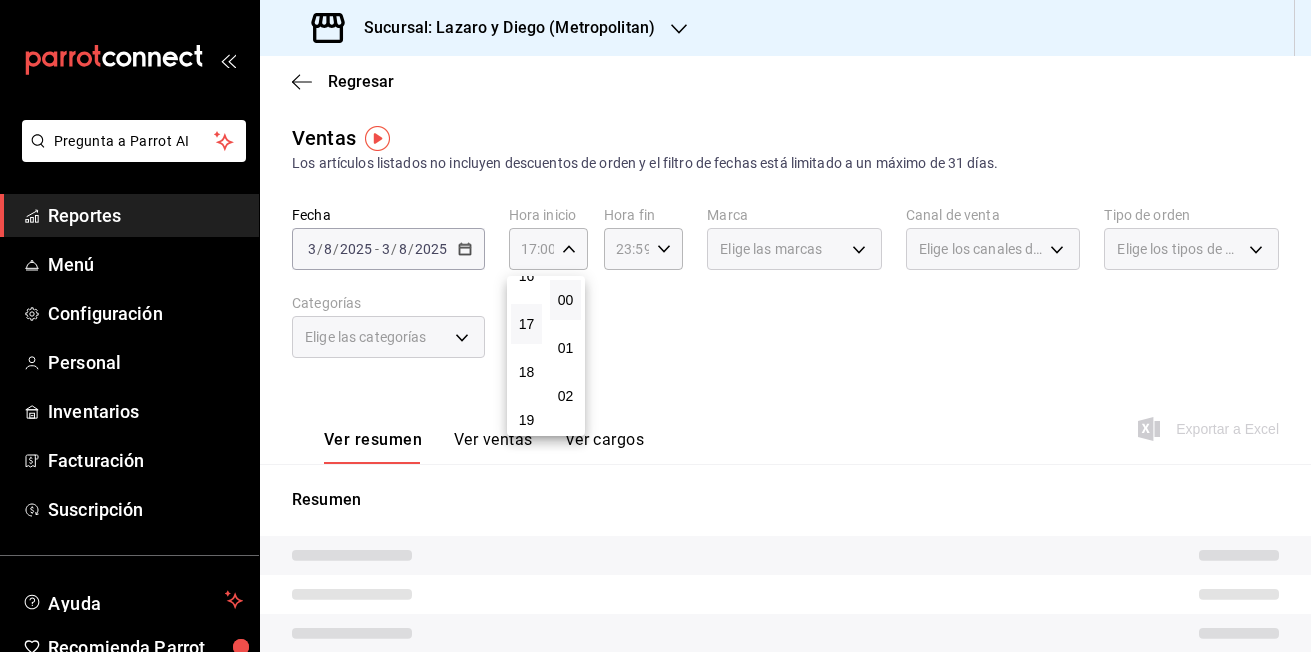 click at bounding box center [655, 326] 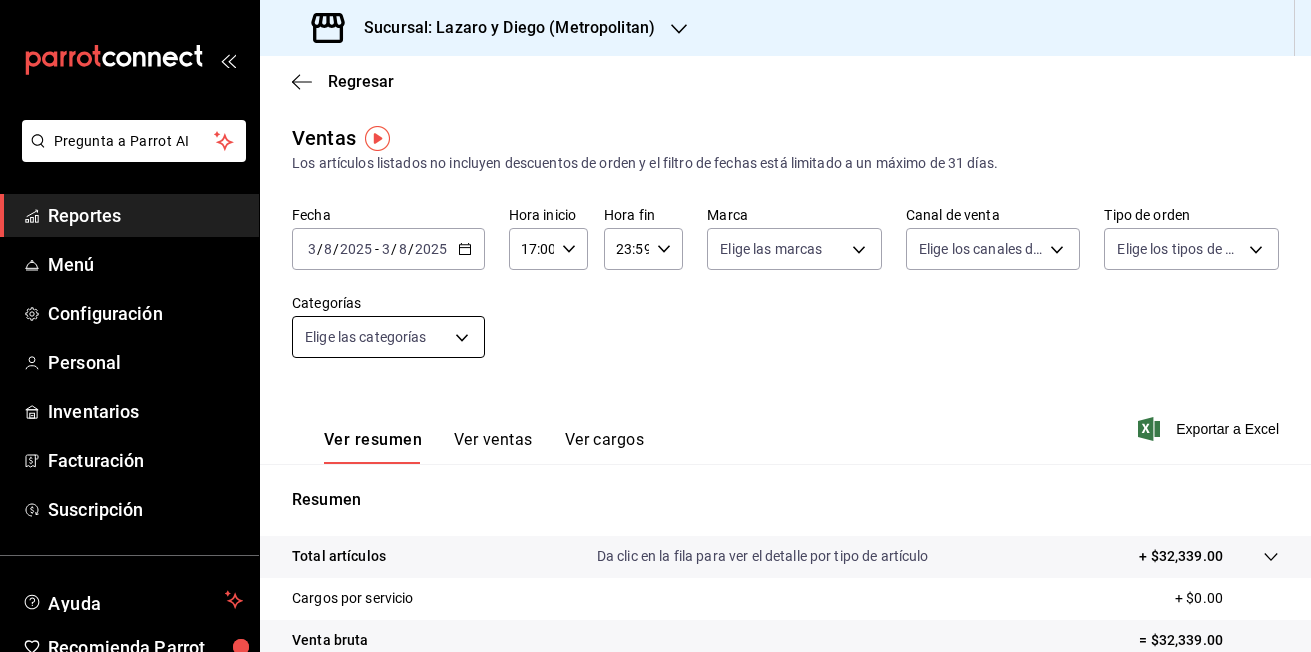 click on "Pregunta a Parrot AI Reportes   Menú   Configuración   Personal   Inventarios   Facturación   Suscripción   Ayuda Recomienda Parrot   [FIRST_NAME] [MIDDLE_NAME] [LAST_NAME]   Sugerir nueva función   Sucursal: [PERSON_NAME] y [PERSON_NAME] ([LOCATION]) Regresar Ventas Los artículos listados no incluyen descuentos de orden y el filtro de fechas está limitado a un máximo de 31 días. Fecha [DATE] [DATE] - [DATE] [DATE] Hora inicio [TIME] Hora inicio Hora fin [TIME] Hora fin Marca Elige las marcas Canal de venta Elige los canales de venta Tipo de orden Elige los tipos de orden Categorías Elige las categorías Ver resumen Ver ventas Ver cargos Exportar a Excel Resumen Total artículos Da clic en la fila para ver el detalle por tipo de artículo + [PRICE] Cargos por servicio + [PRICE] Venta bruta = [PRICE] Descuentos totales - [PRICE] Certificados de regalo - [PRICE] Venta total = [PRICE] Impuestos - [PRICE] dólares Venta neta = [PRICE] GANA 1 MES GRATIS EN TU SUSCRIPCIÓN AQUÍ Ir a video" at bounding box center (655, 326) 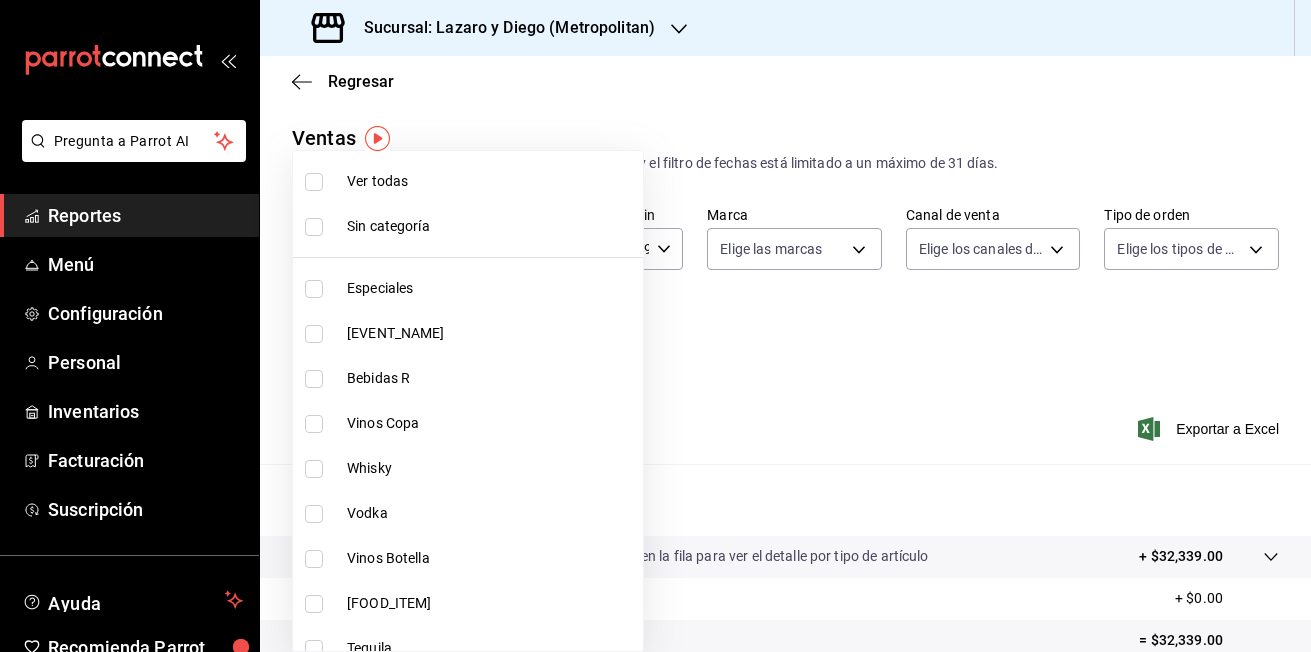 click at bounding box center [314, 424] 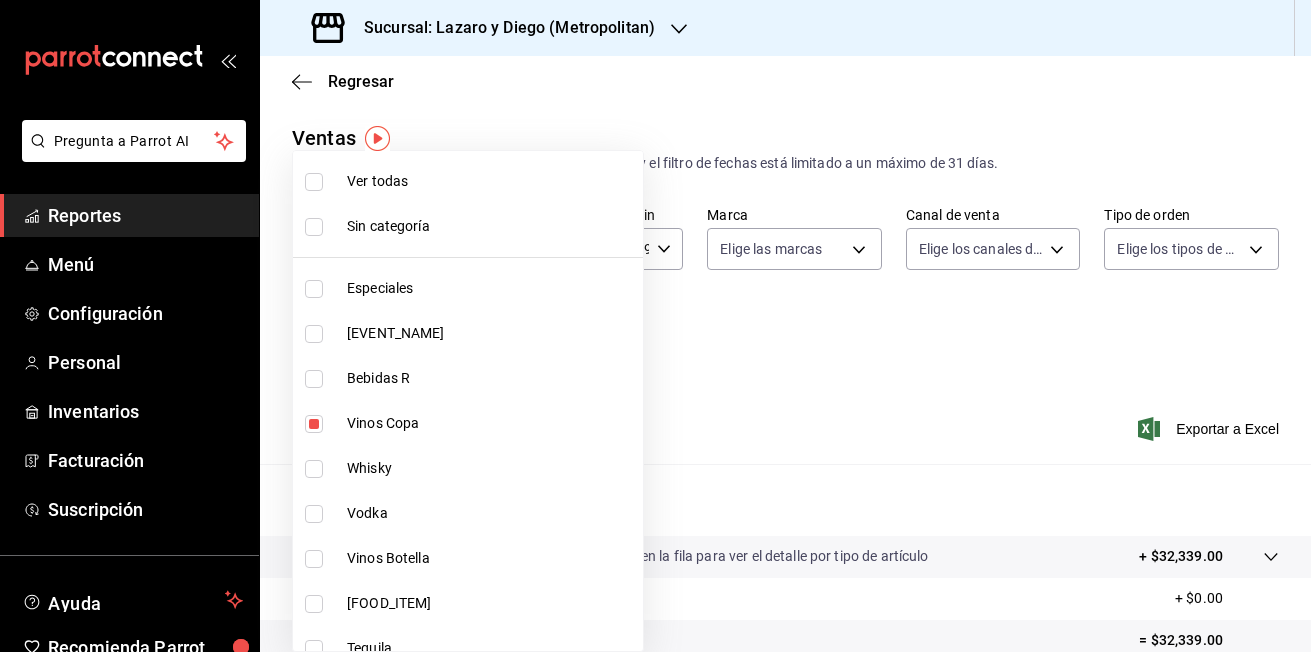 click at bounding box center [314, 469] 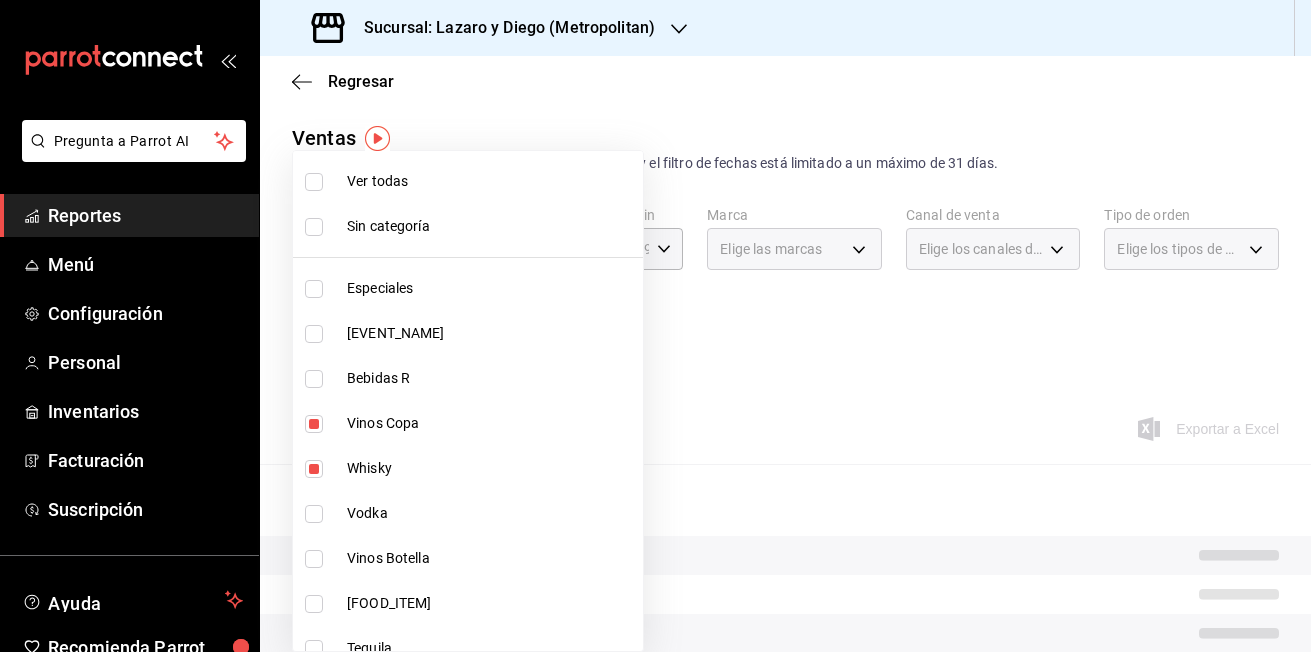 type on "5a1b0904-299f-4861-a40a-4c9b54b9e0f5,a10f5fa6-e5a3-4ec9-8d08-73bd07e8c094" 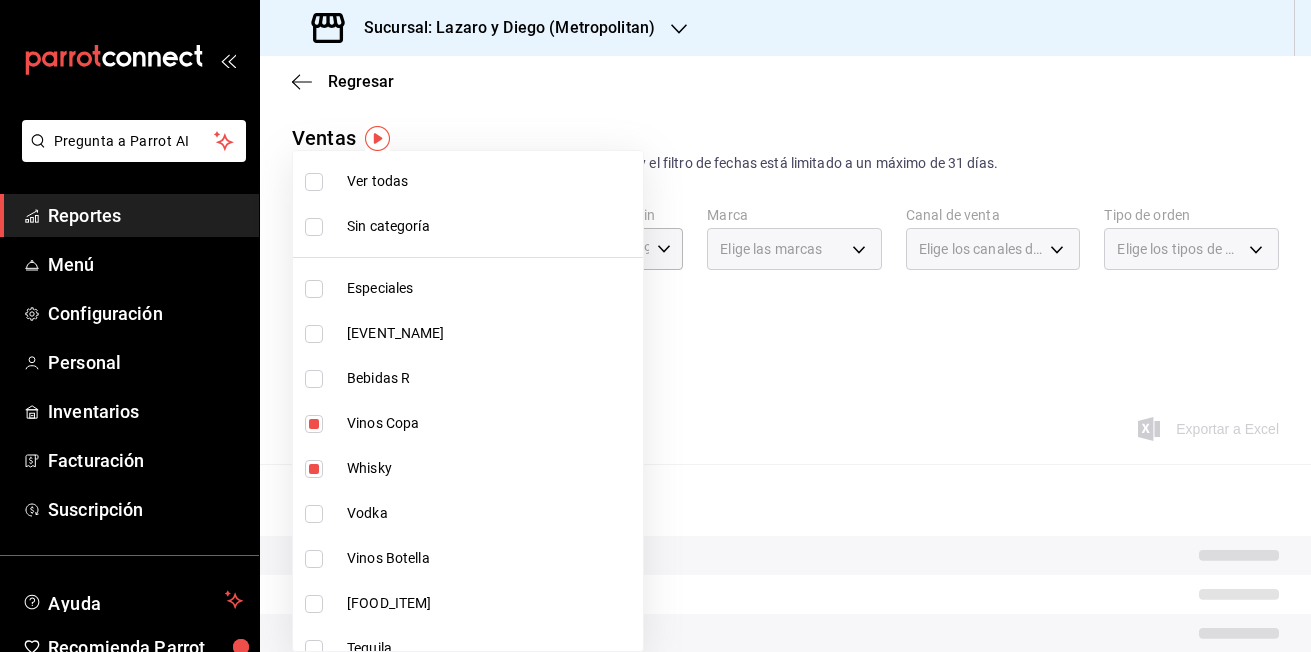 drag, startPoint x: 319, startPoint y: 506, endPoint x: 340, endPoint y: 582, distance: 78.84795 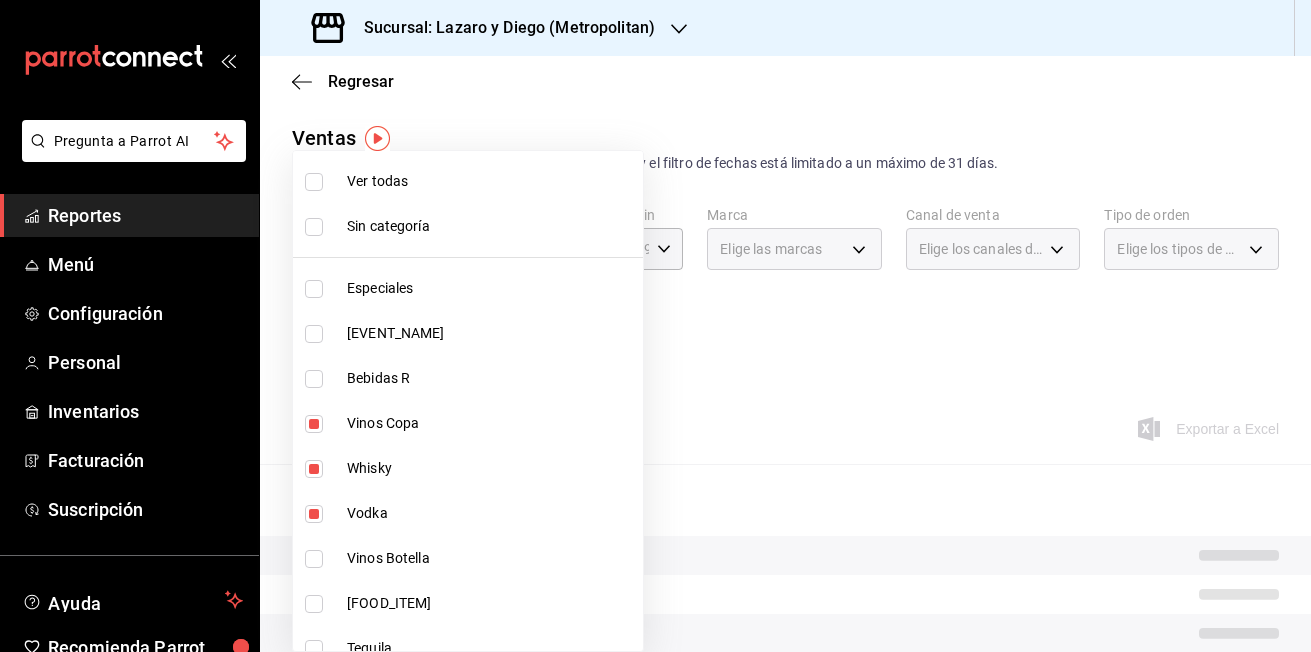 type on "5a1b0904-299f-4861-a40a-4c9b54b9e0f5,a10f5fa6-e5a3-4ec9-8d08-73bd07e8c094,6583a41f-bf16-4b3a-ad5a-6581b2e594bb" 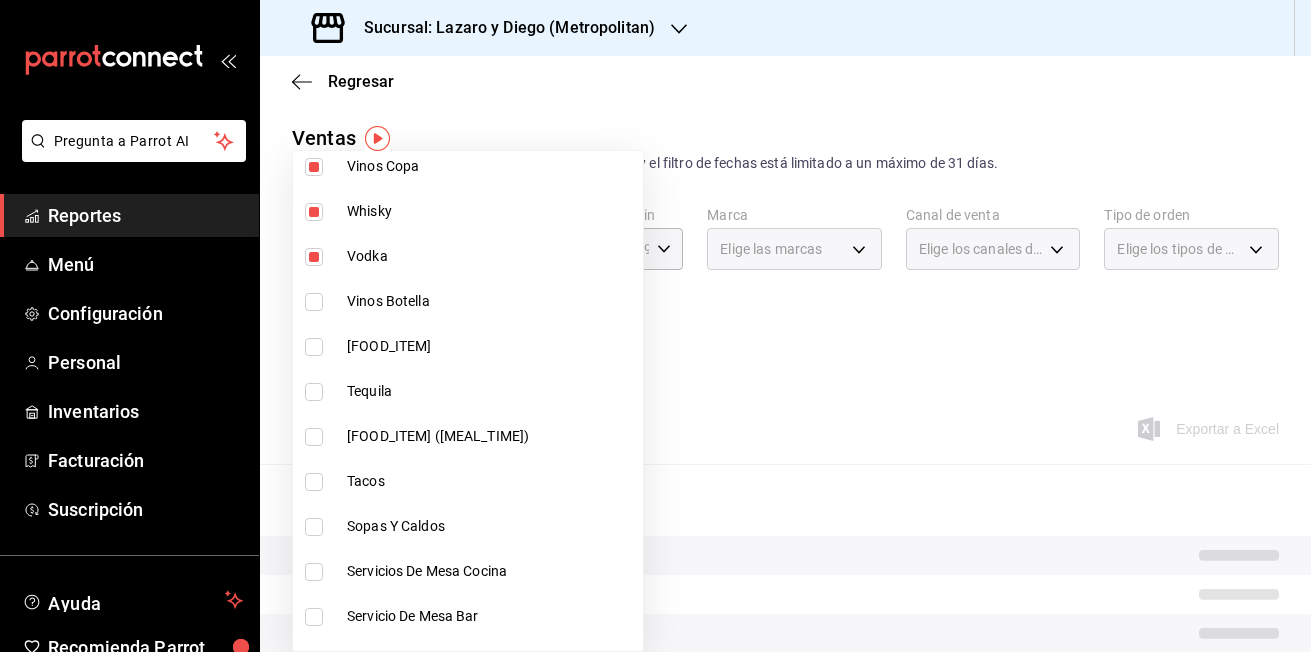 scroll, scrollTop: 280, scrollLeft: 0, axis: vertical 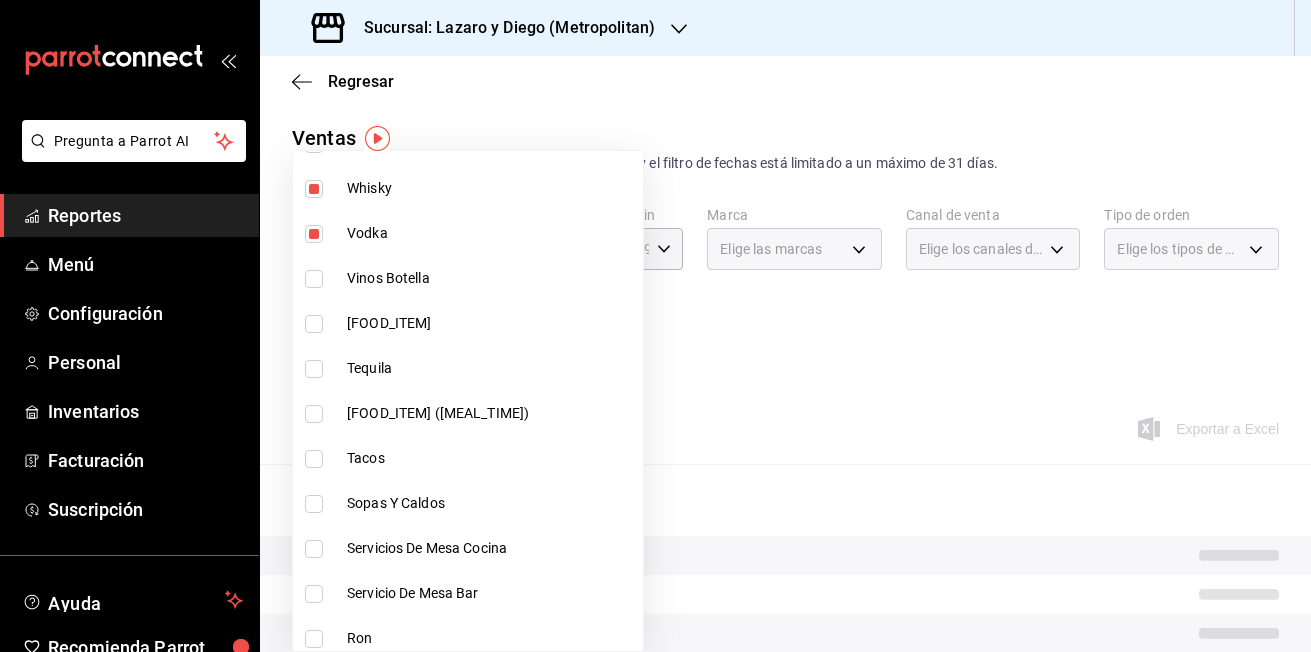click at bounding box center (314, 369) 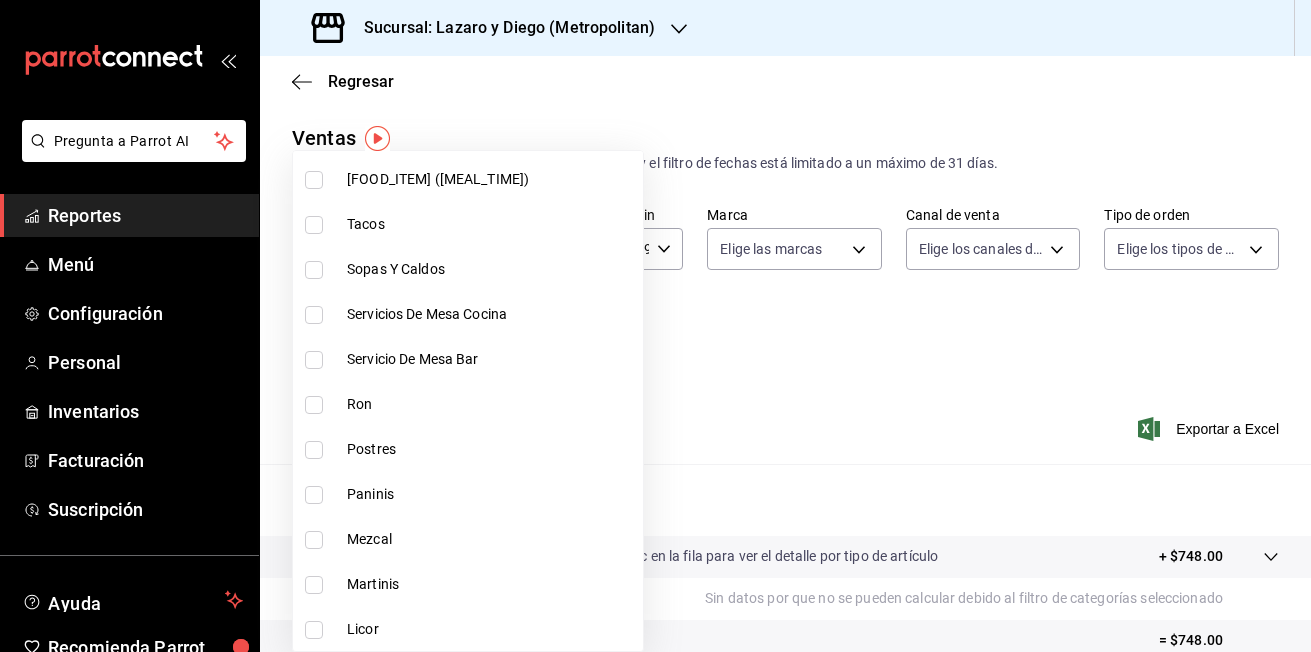 scroll, scrollTop: 520, scrollLeft: 0, axis: vertical 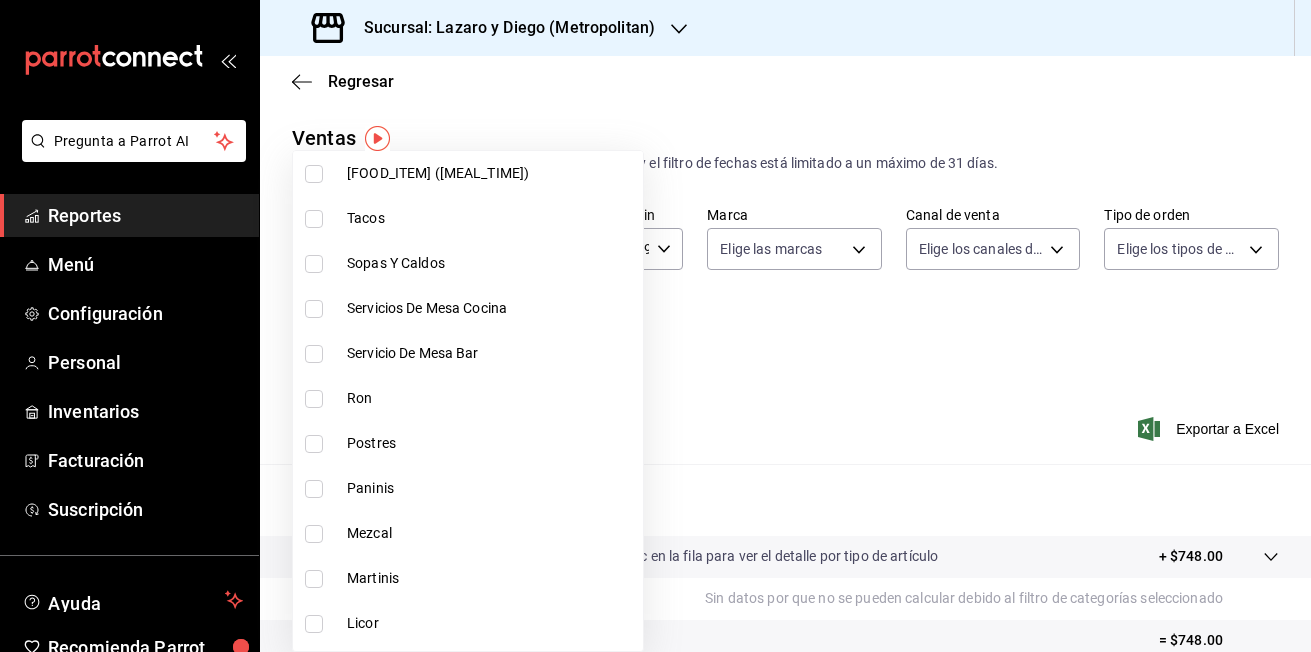 click at bounding box center [314, 399] 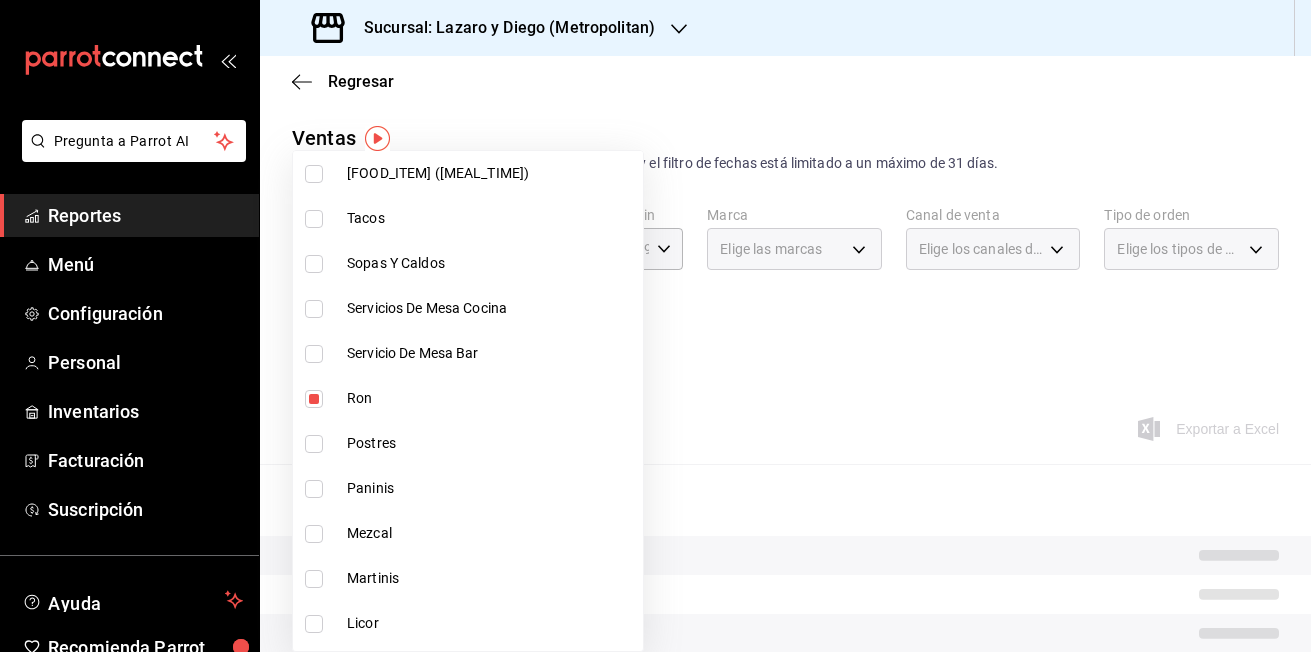 click at bounding box center (314, 534) 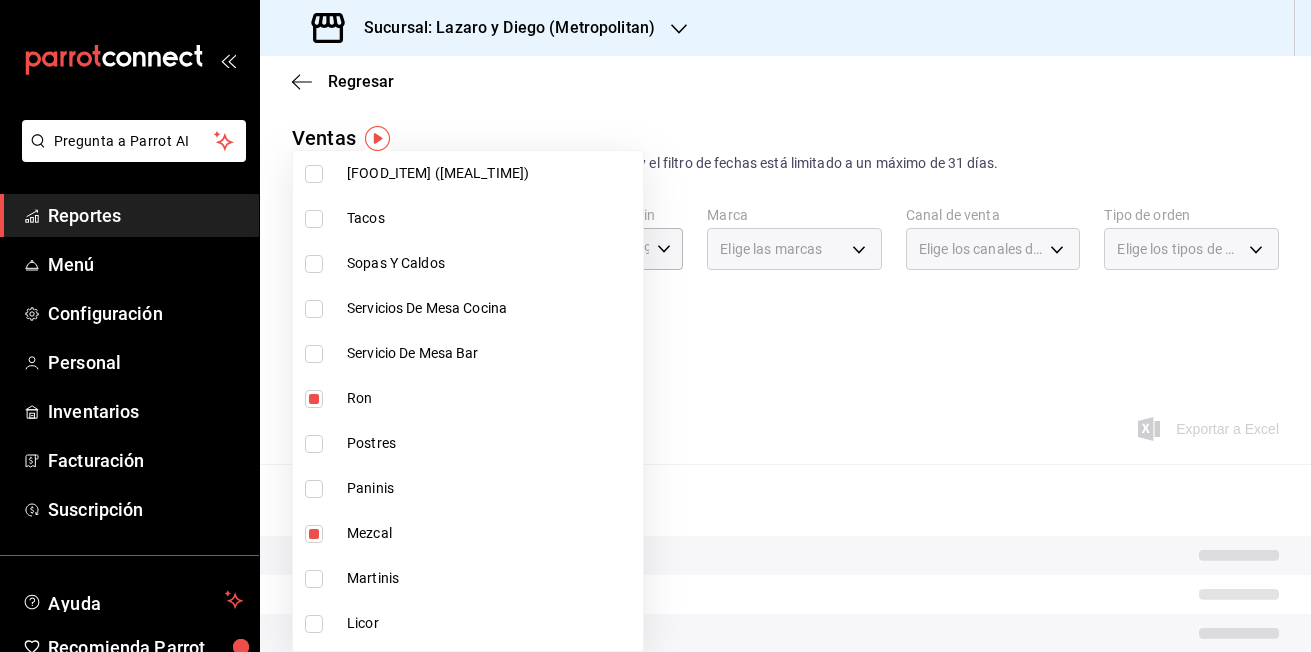 click at bounding box center (314, 579) 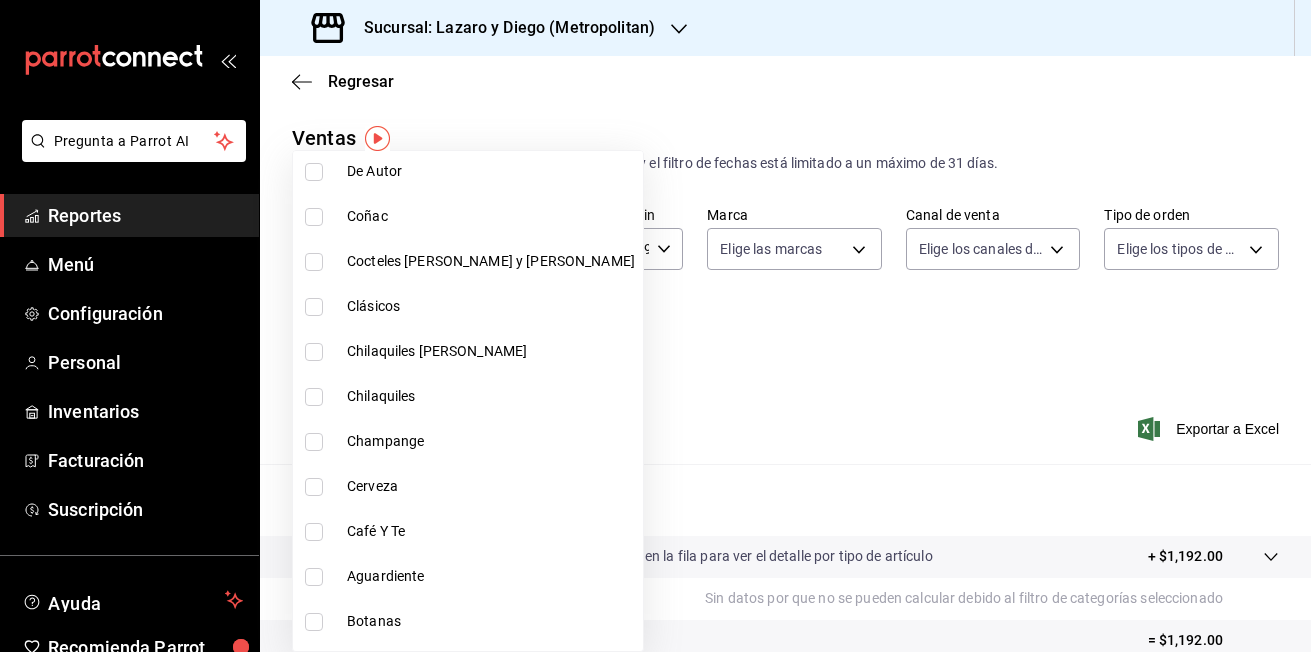 scroll, scrollTop: 1370, scrollLeft: 0, axis: vertical 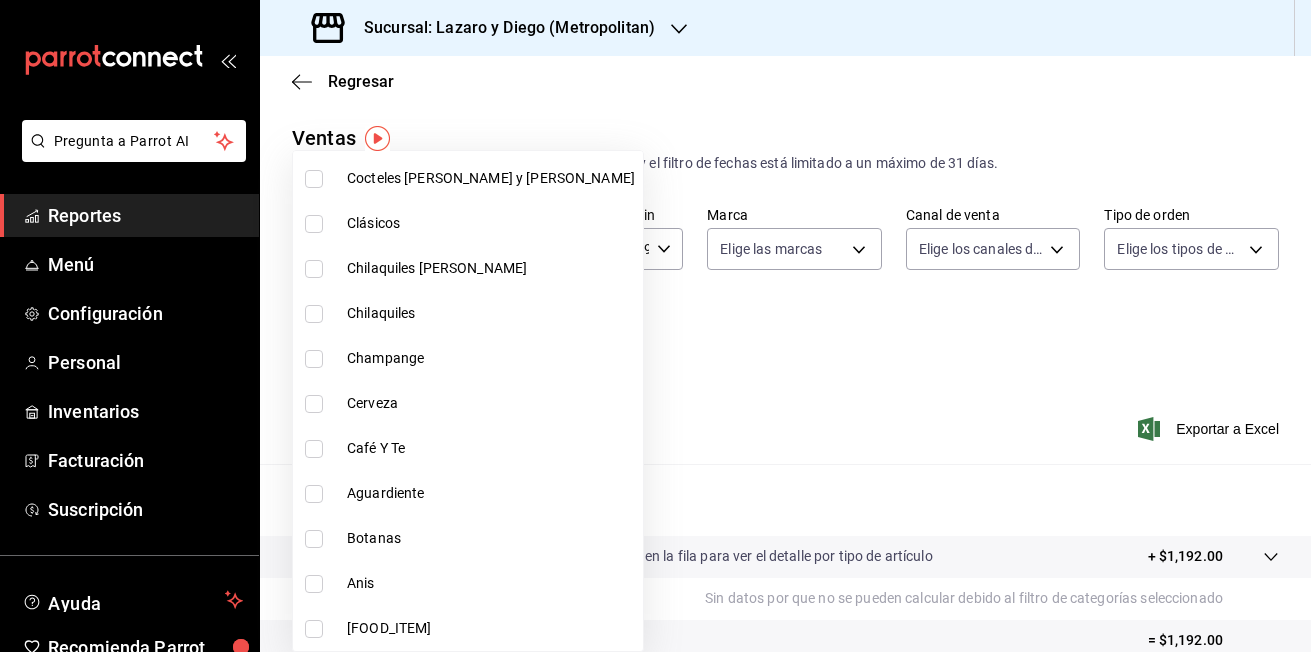 click at bounding box center [314, 584] 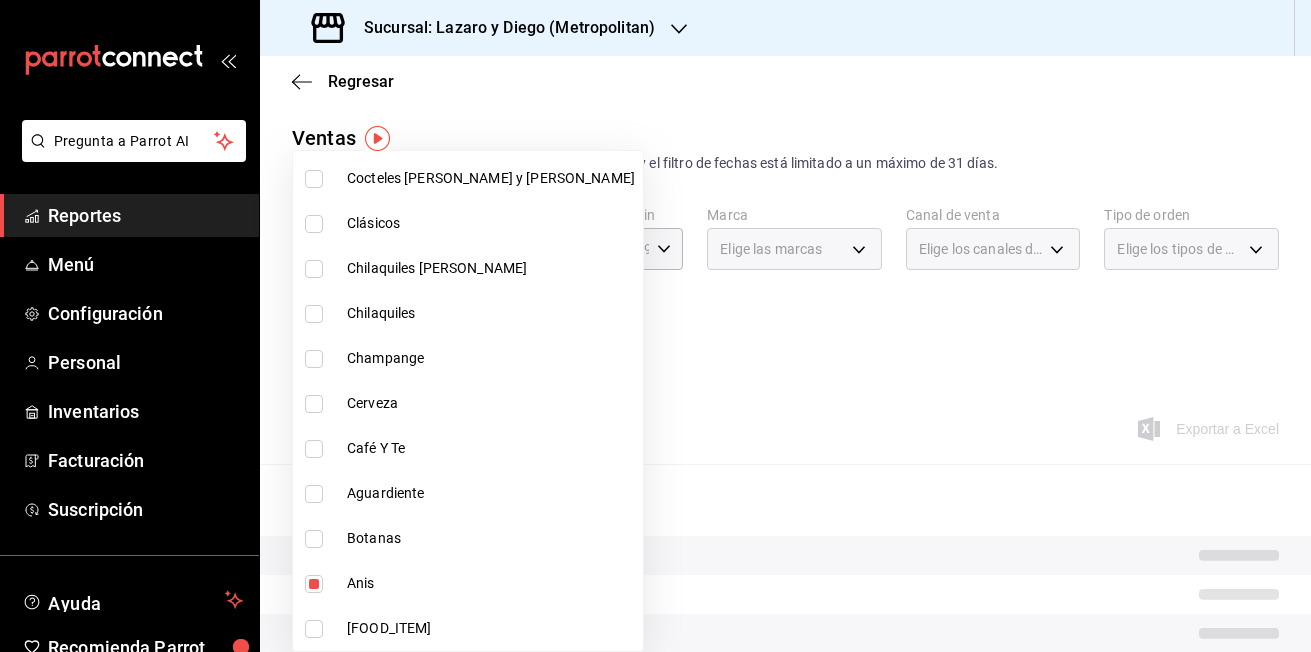 click at bounding box center [314, 494] 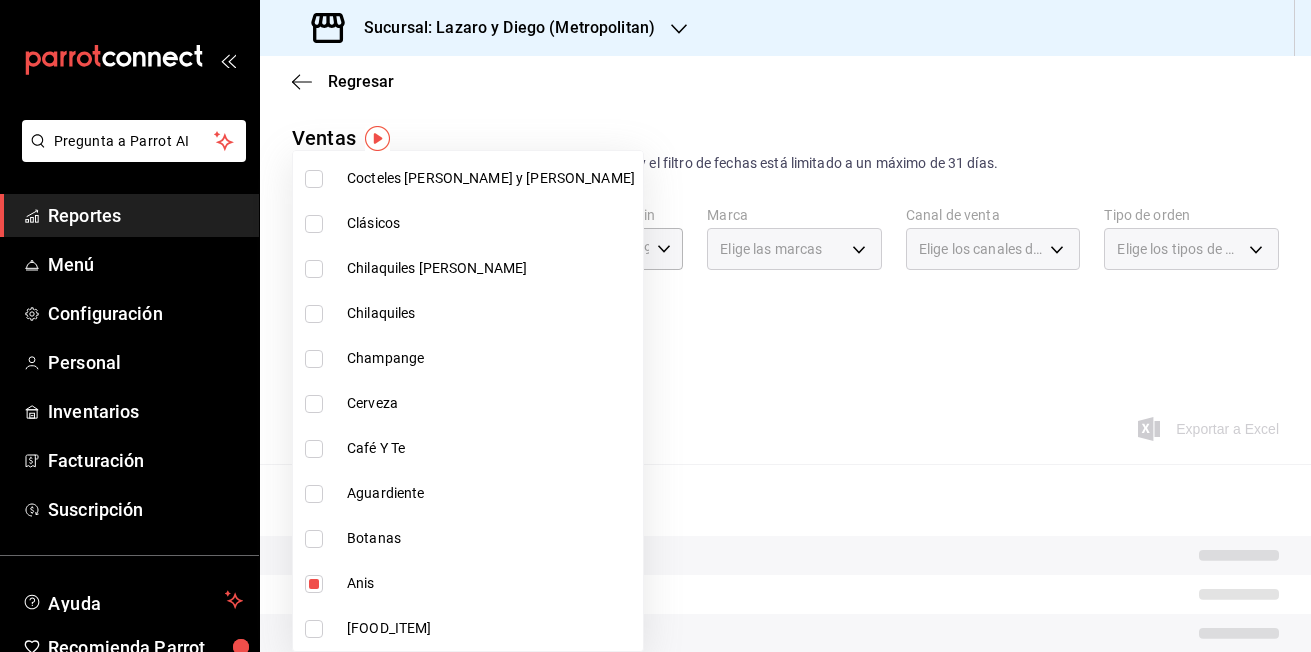 checkbox on "true" 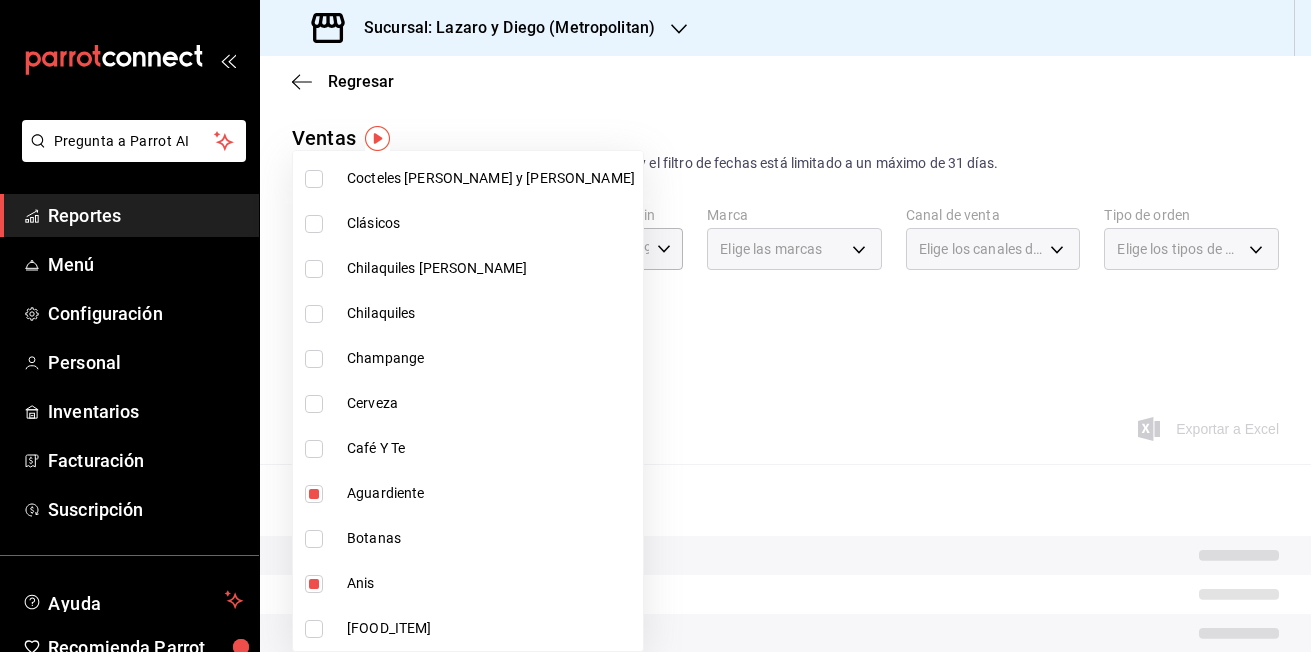 click at bounding box center [314, 449] 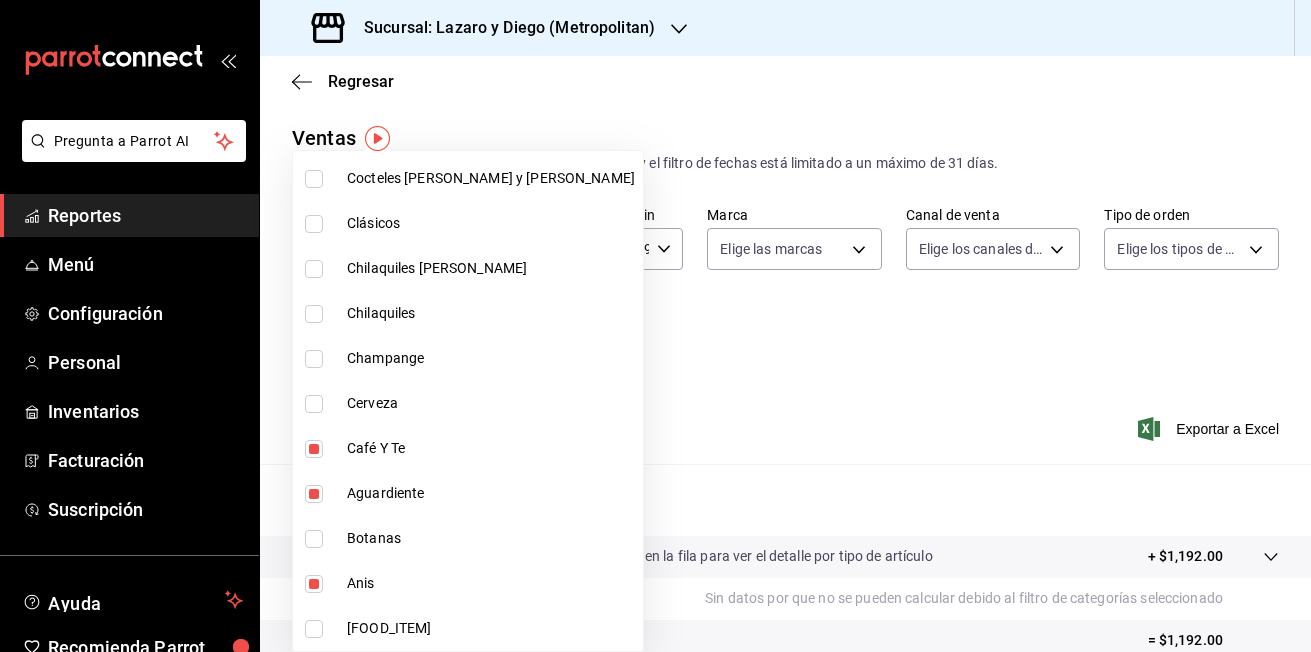 click at bounding box center [314, 224] 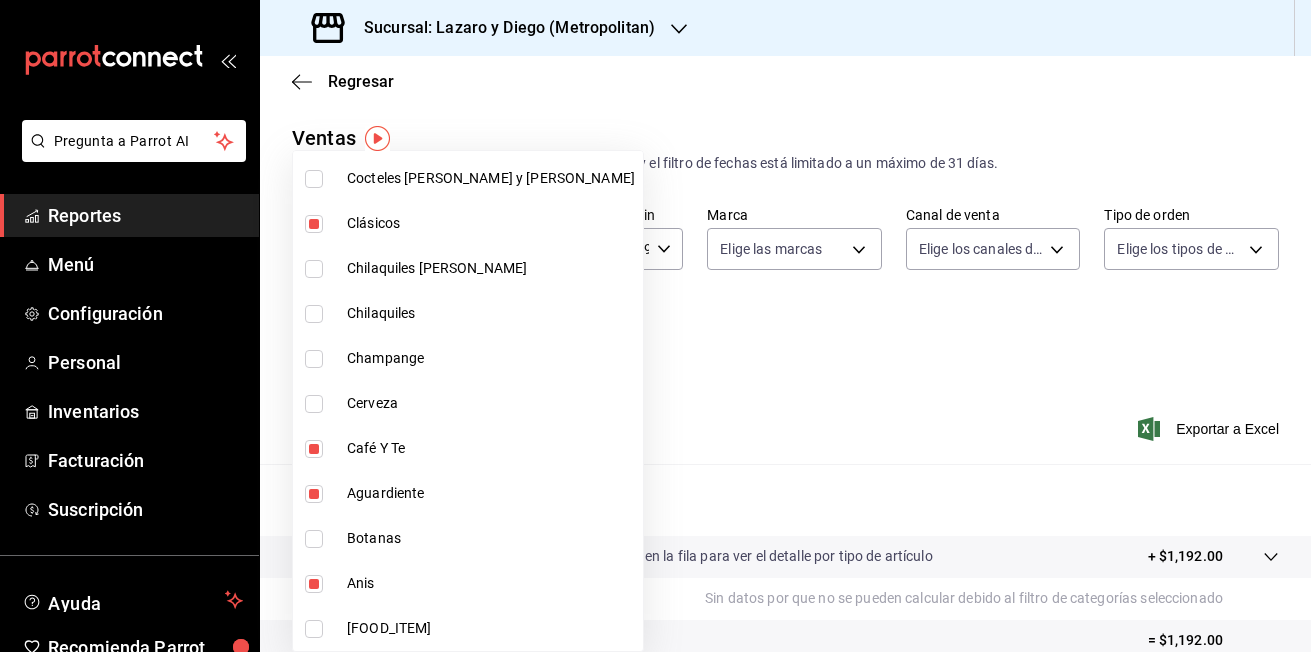 click at bounding box center [314, 179] 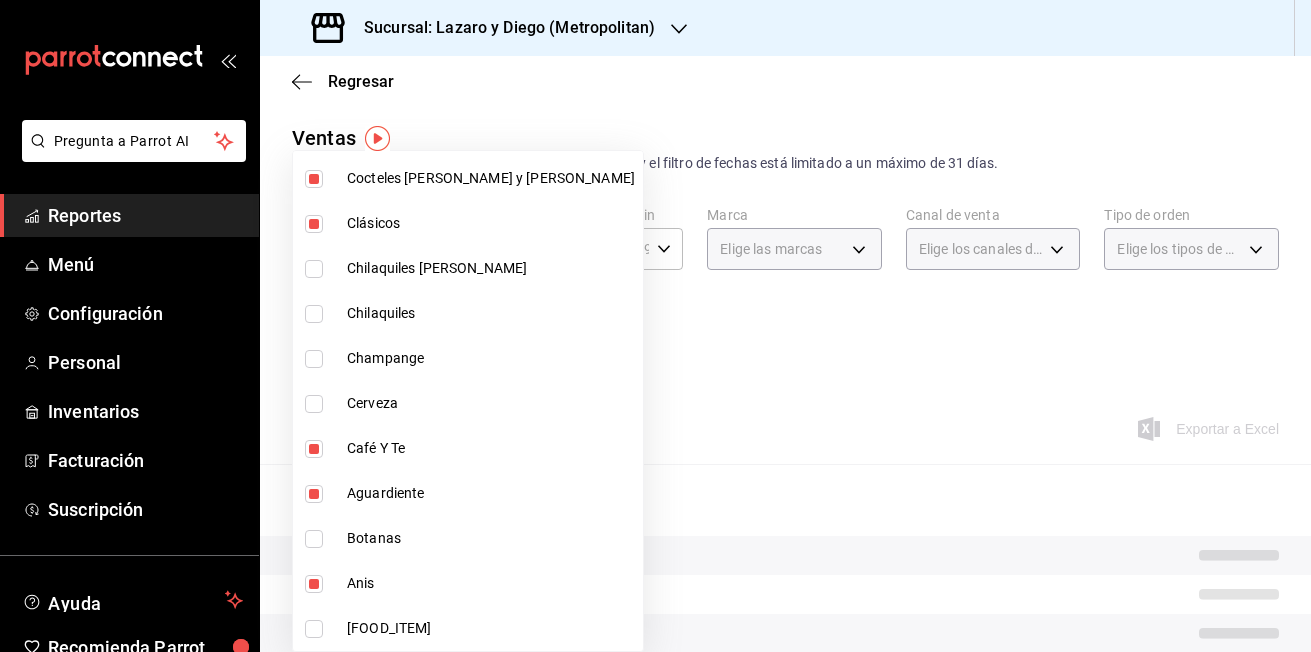 type on "Vinos Copa, Whisky, Vodka, Tequila, Ron, Mezcal, Martinis, Licor, Ginebra, Cognac, Cocteles [PERSON_NAME] y [PERSON_NAME], Clásicos, Café y Te, Brandy, Anis" 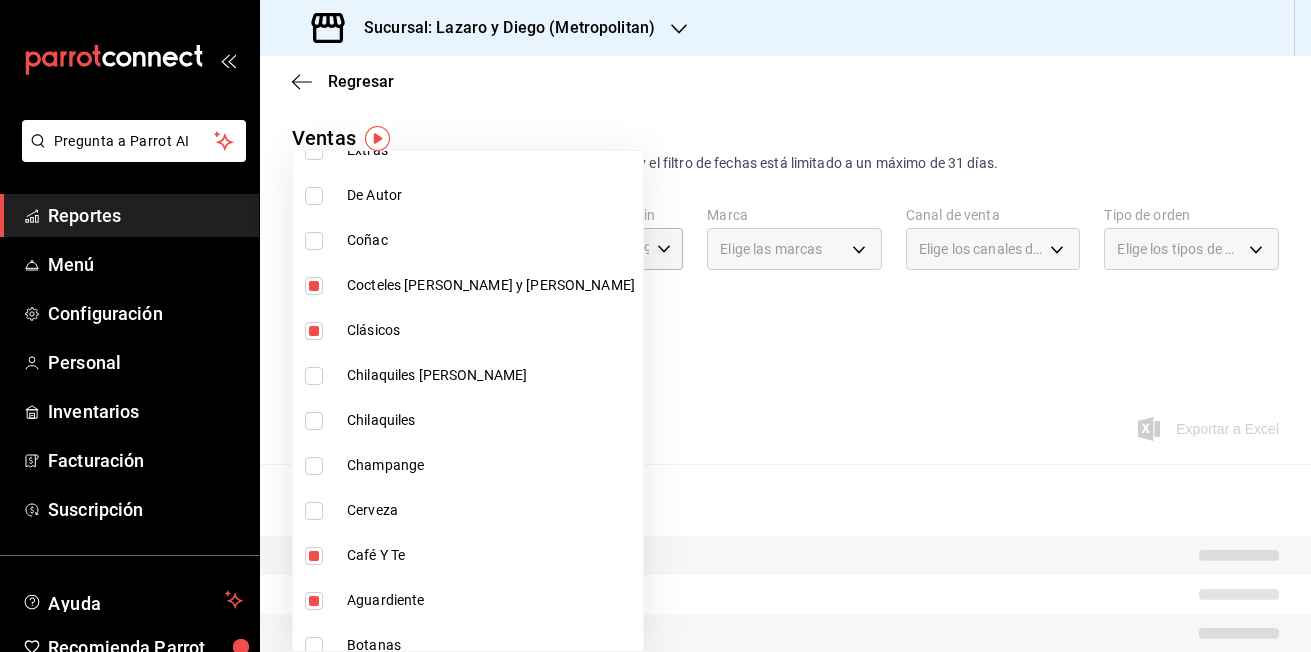 scroll, scrollTop: 1250, scrollLeft: 0, axis: vertical 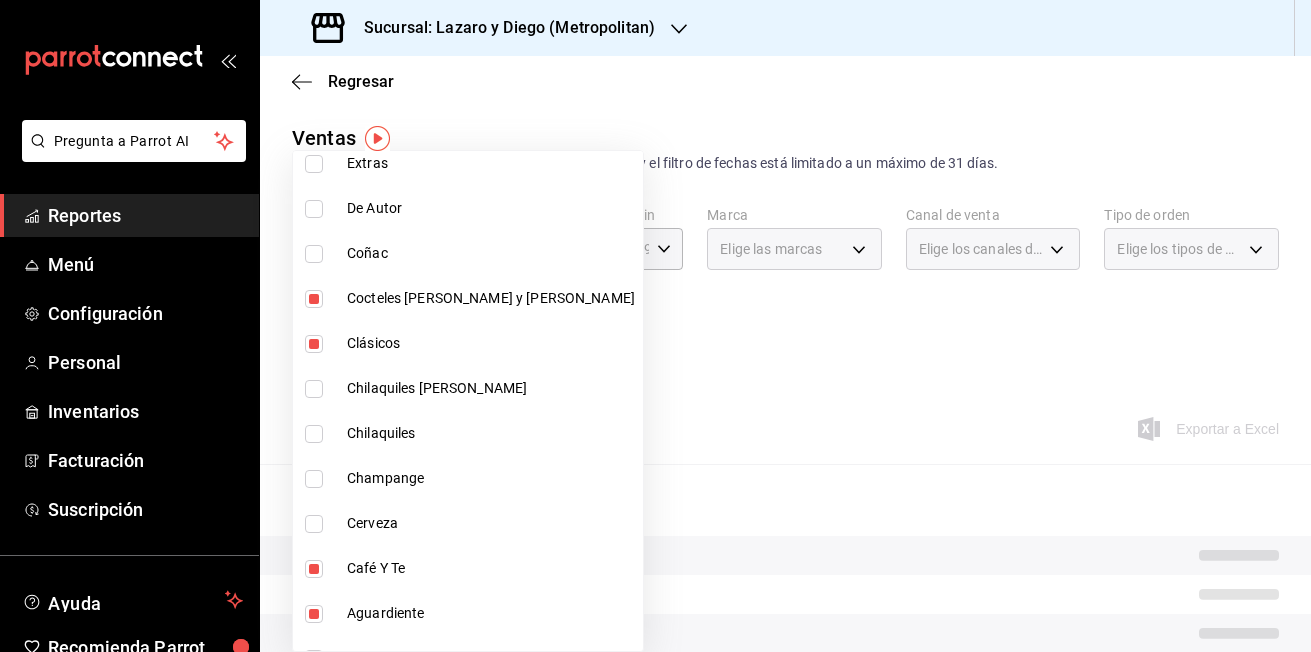 click at bounding box center (314, 254) 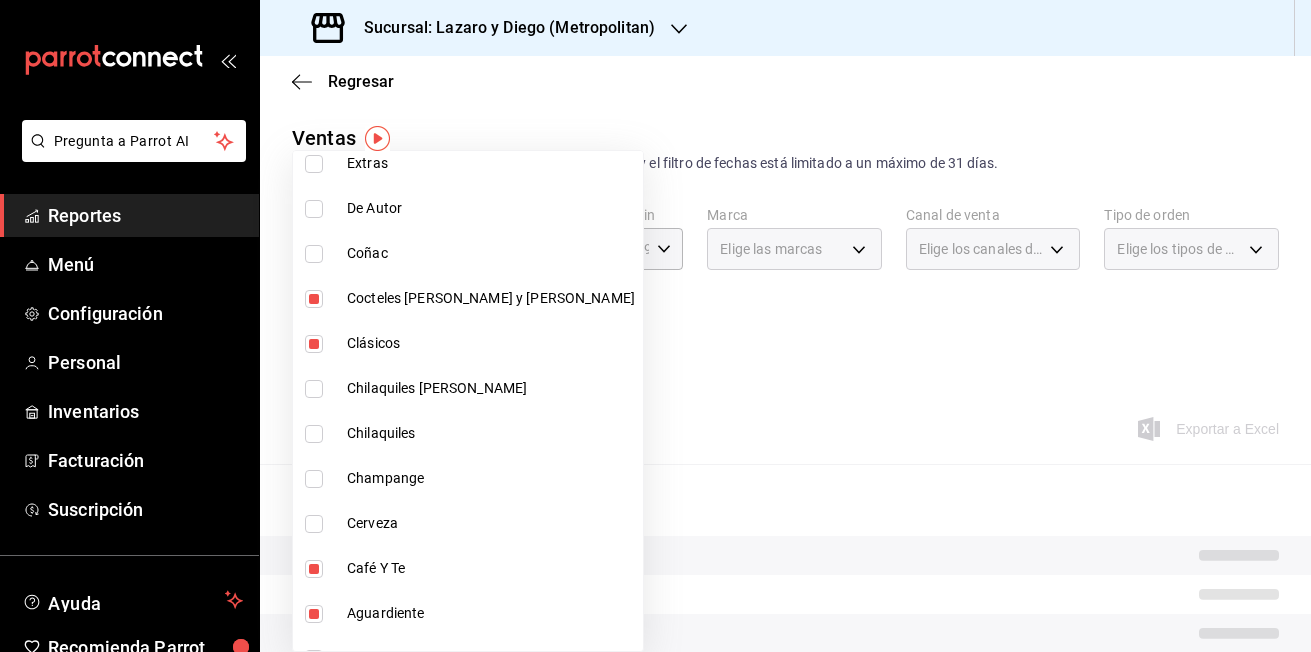checkbox on "true" 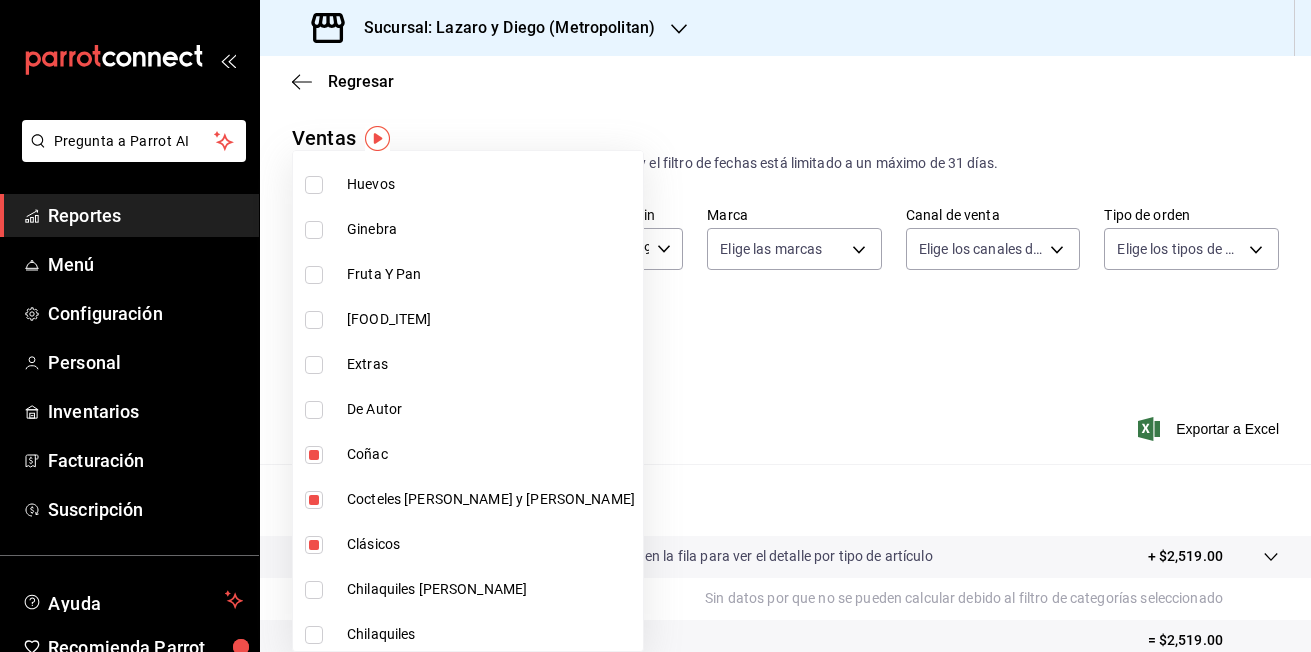 scroll, scrollTop: 1010, scrollLeft: 0, axis: vertical 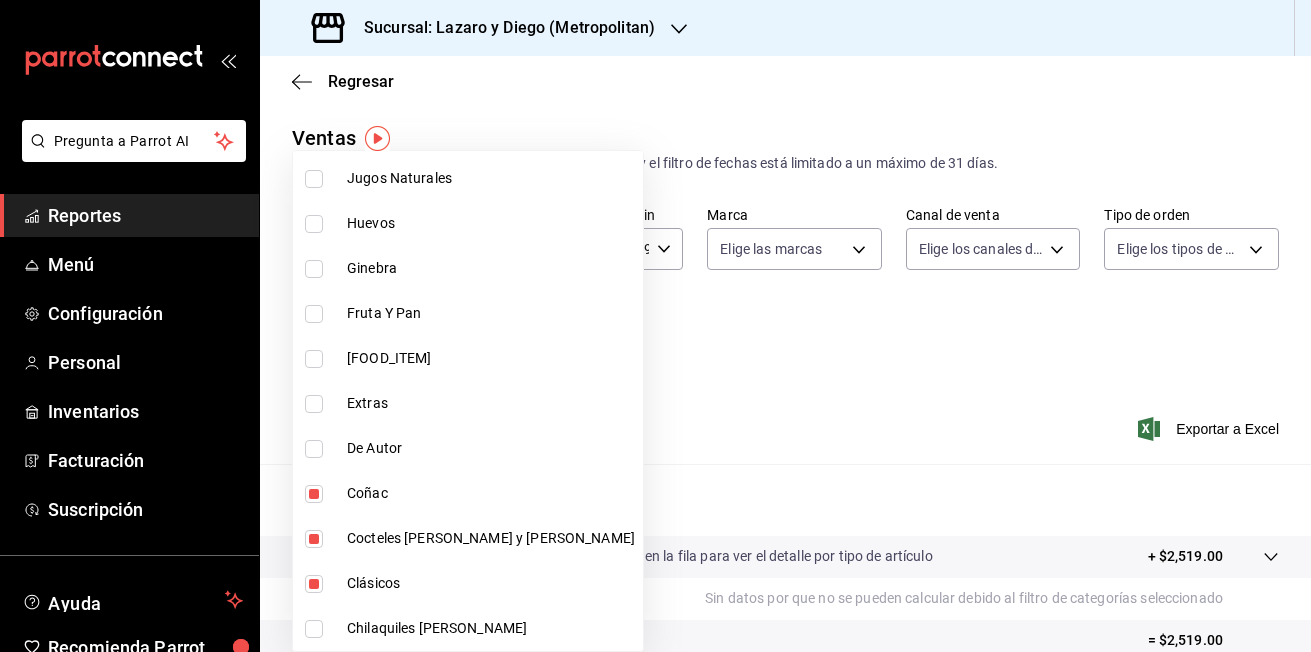 click at bounding box center (314, 269) 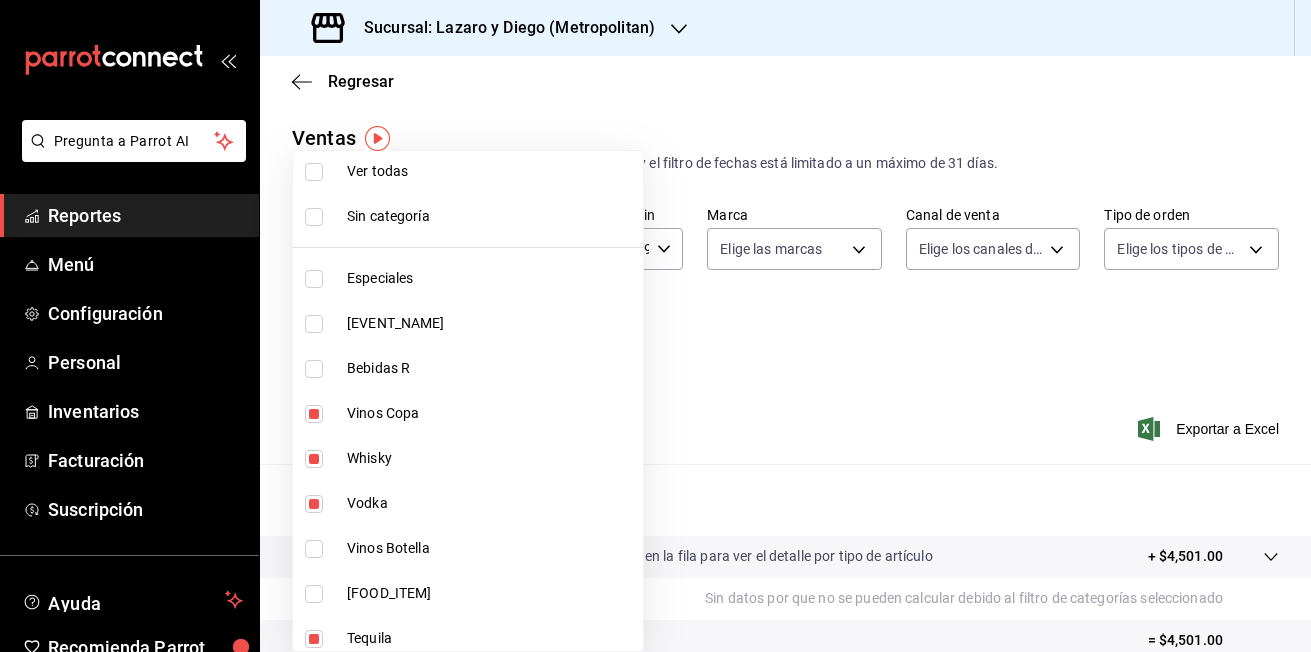 scroll, scrollTop: 0, scrollLeft: 0, axis: both 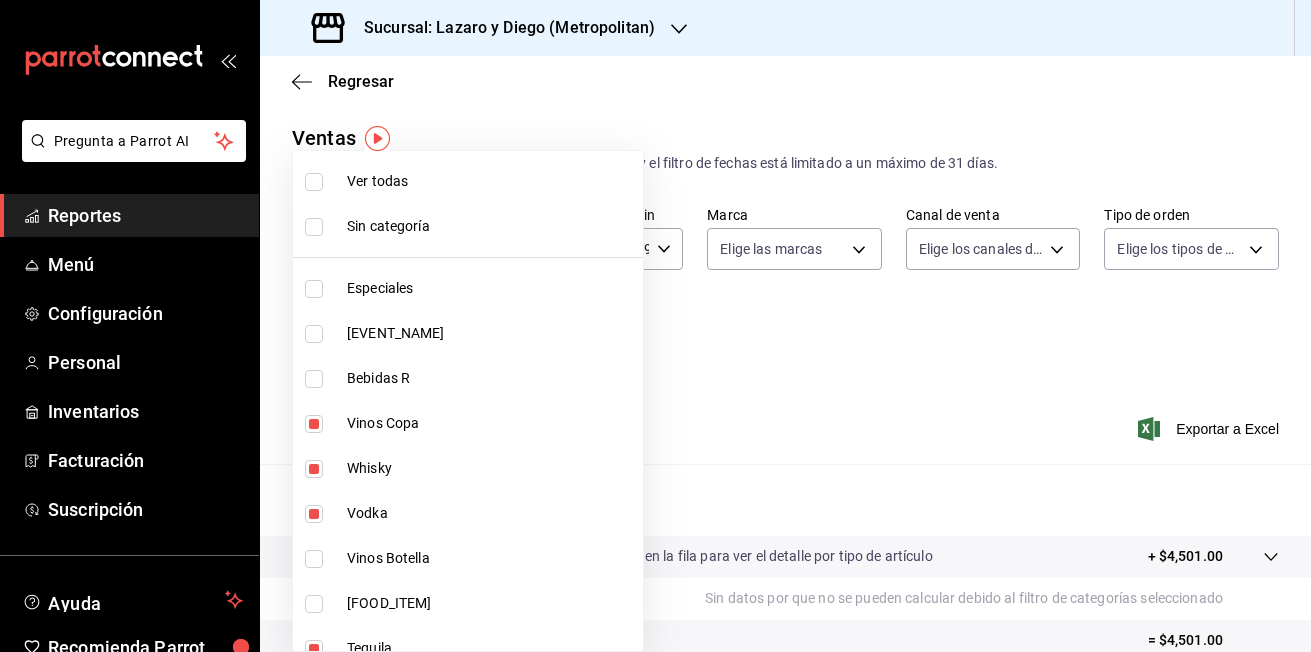 click at bounding box center (655, 326) 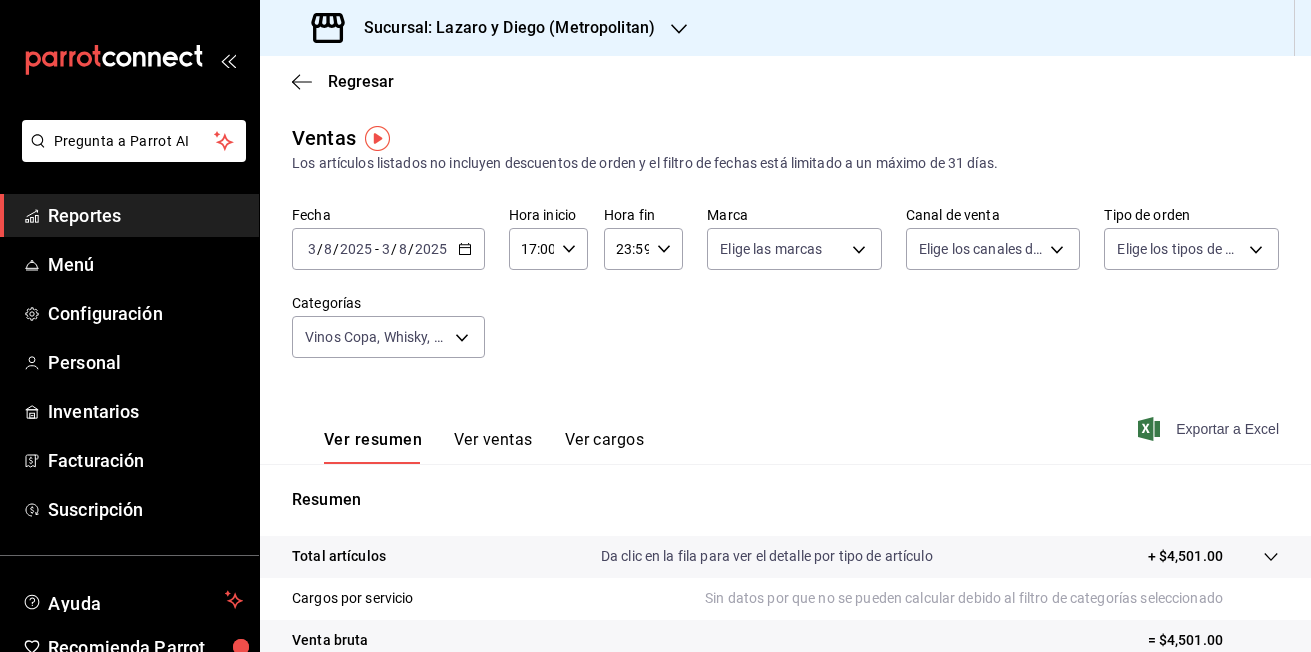 click 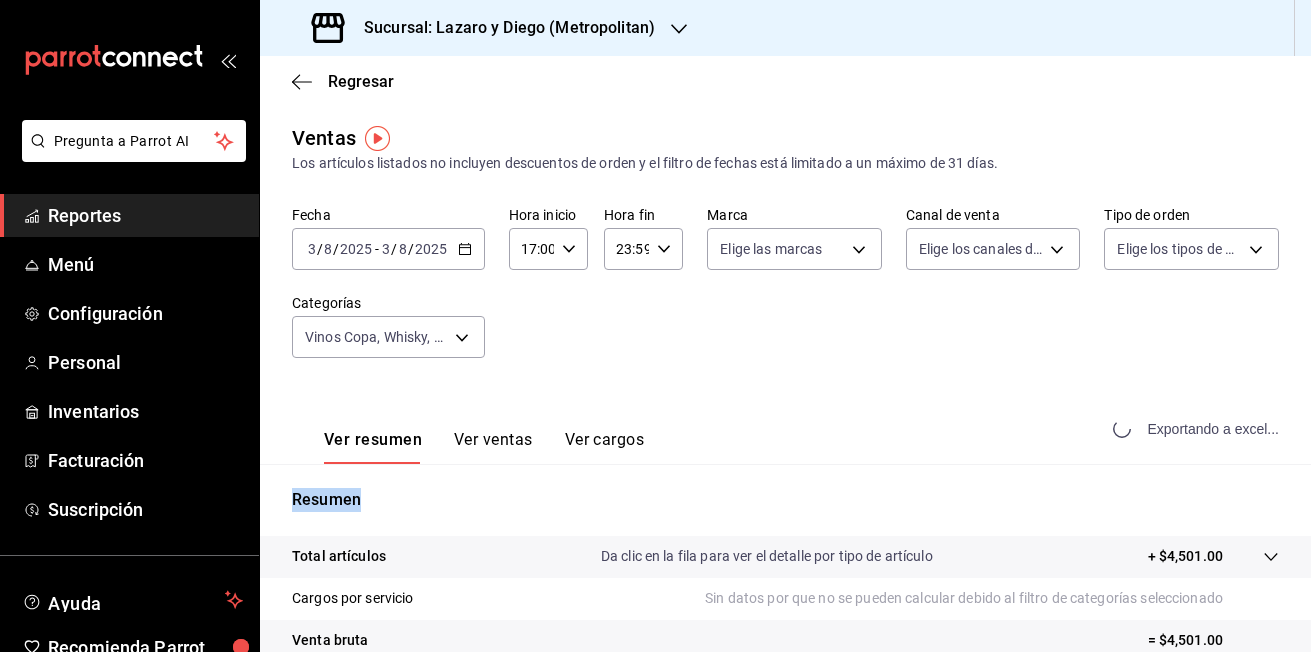 click on "Exportando a excel..." at bounding box center [1198, 429] 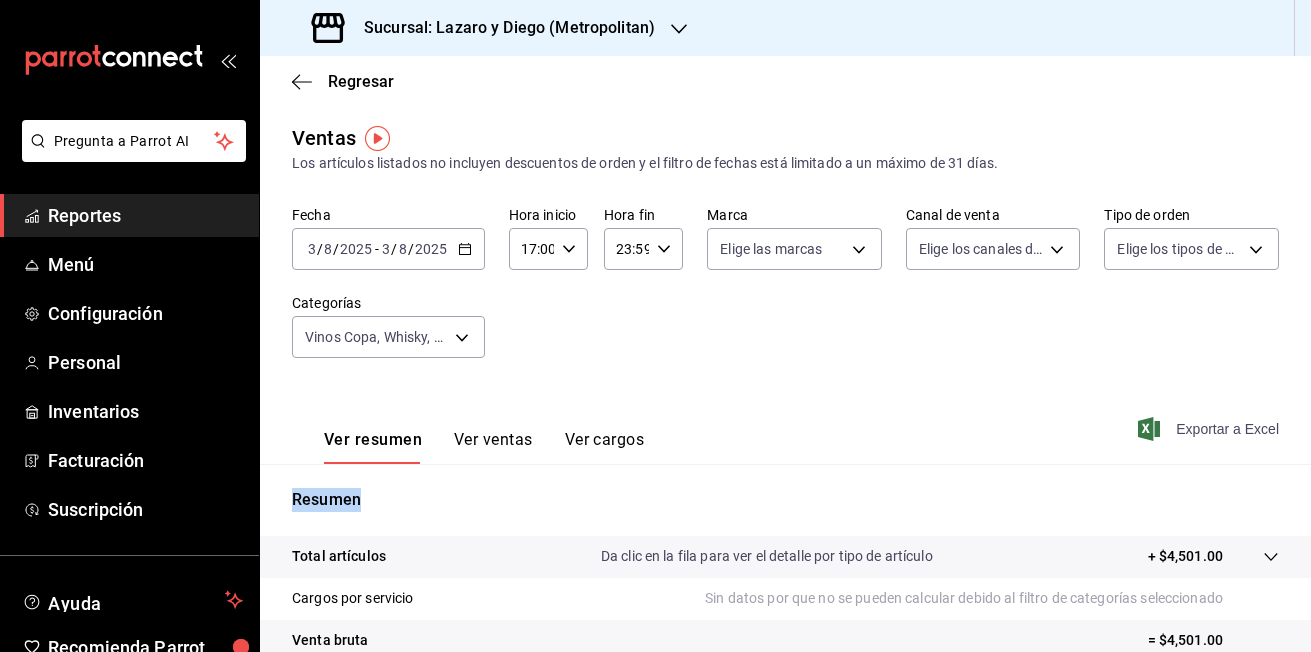 click 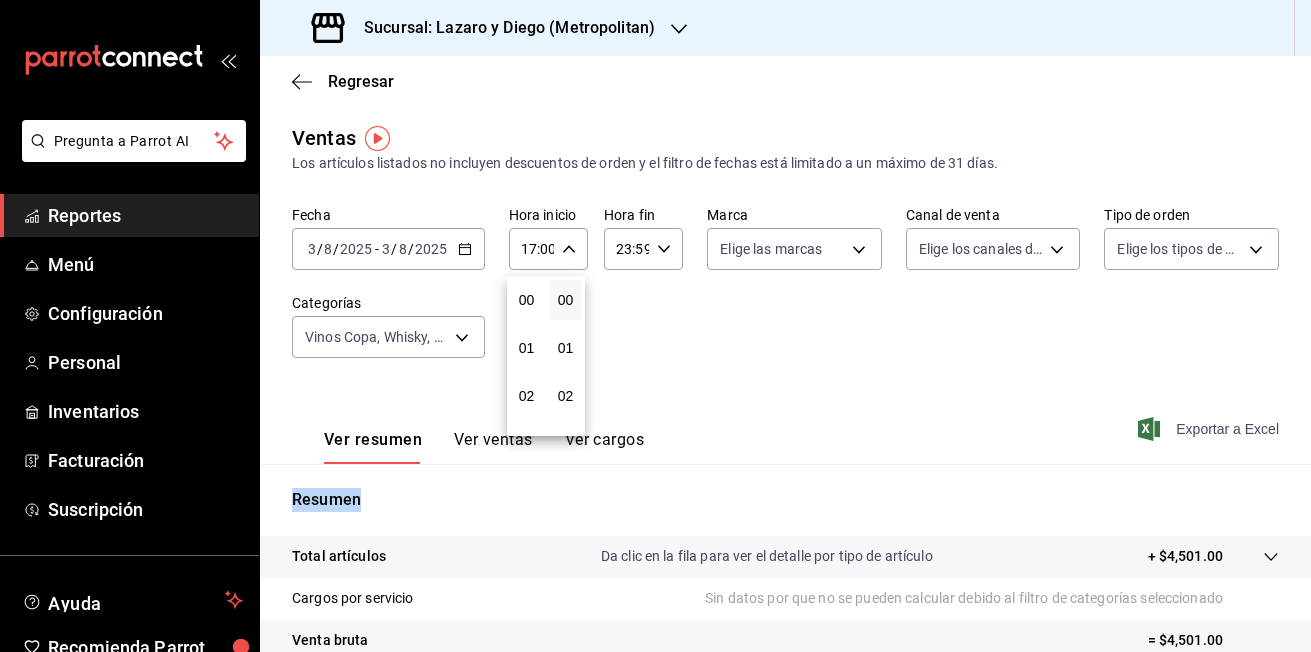 scroll, scrollTop: 816, scrollLeft: 0, axis: vertical 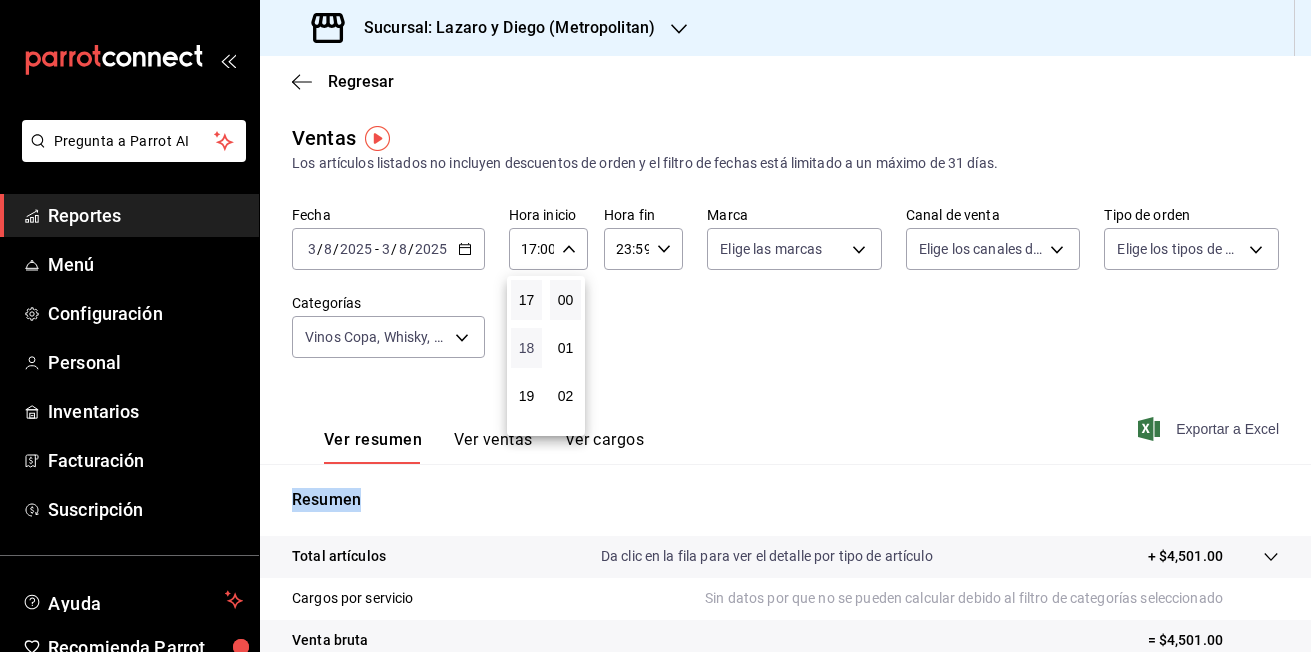 click on "18" at bounding box center (526, 348) 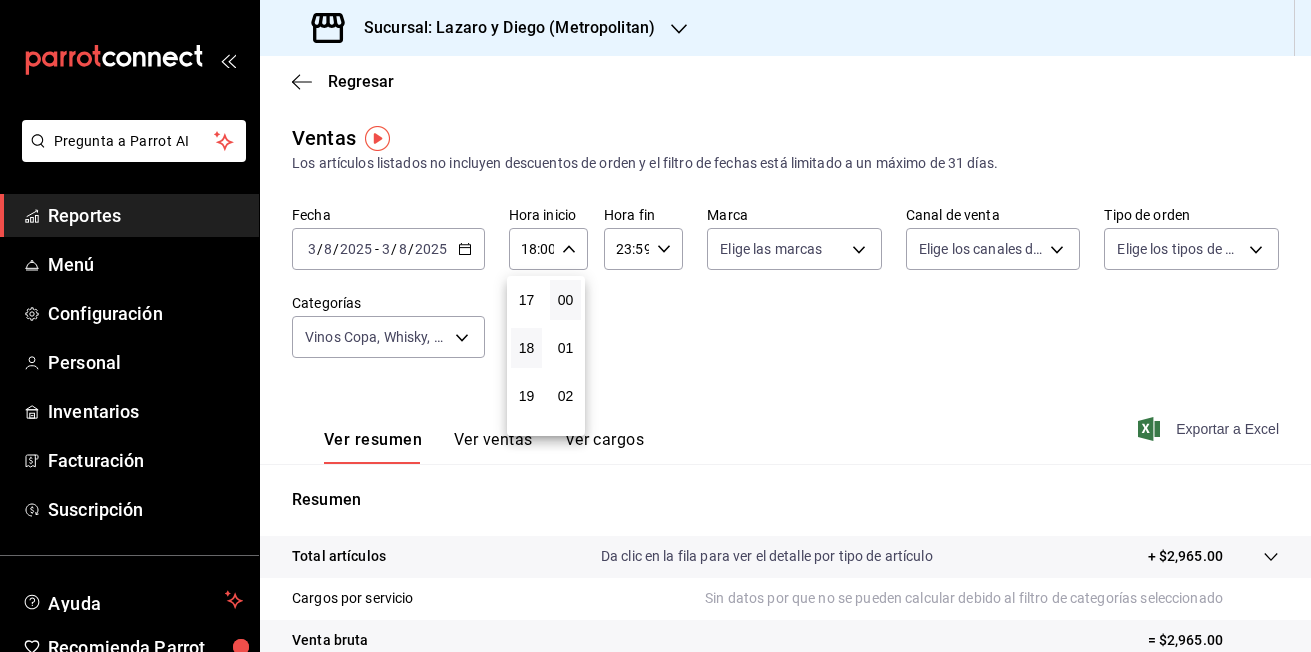 click at bounding box center (655, 326) 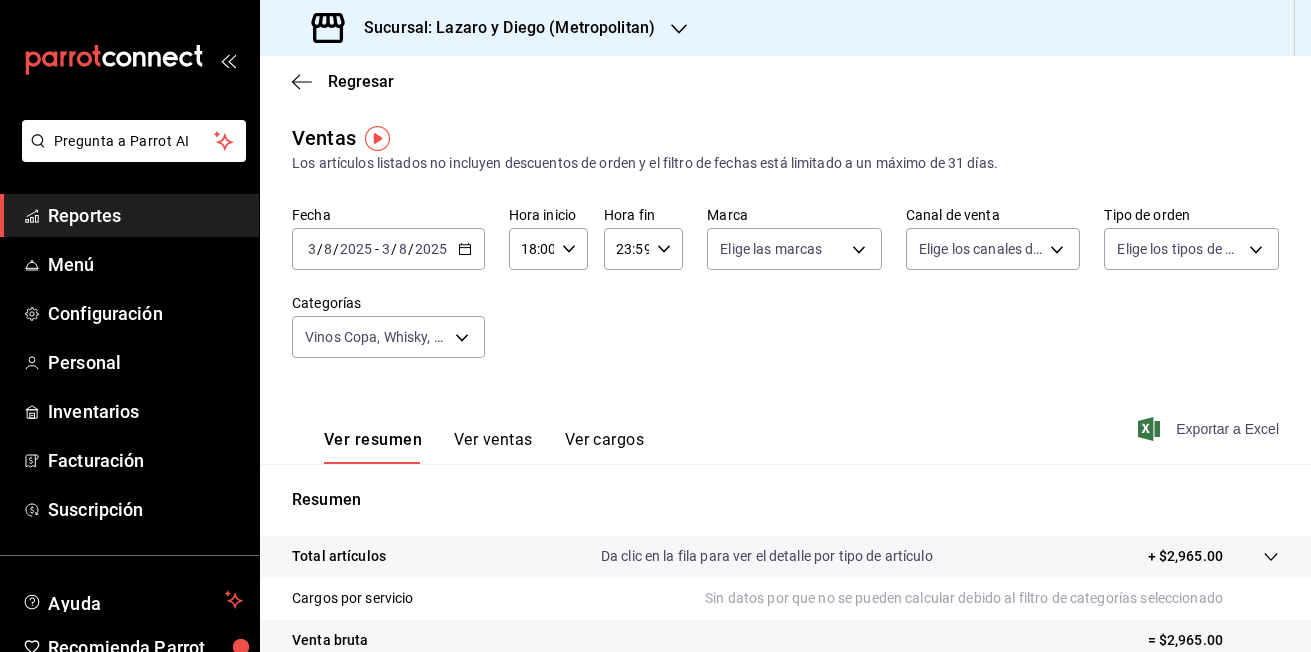click at bounding box center (655, 326) 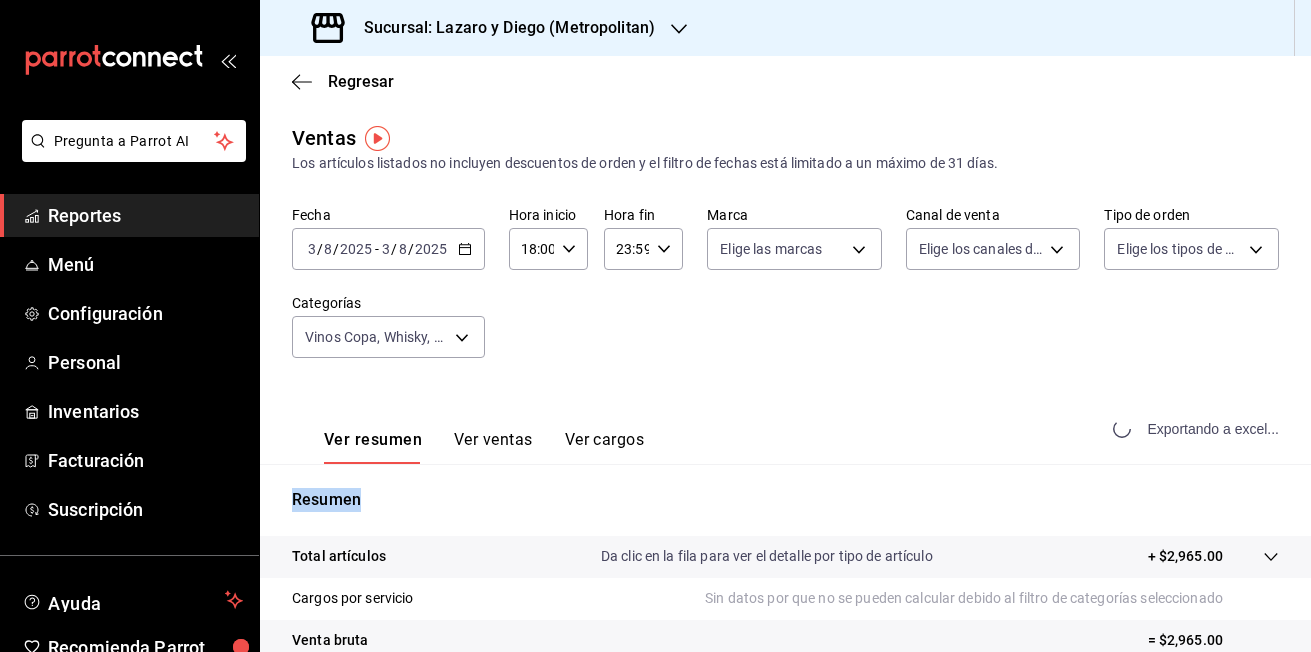 click on "Exportando a excel..." at bounding box center (1198, 429) 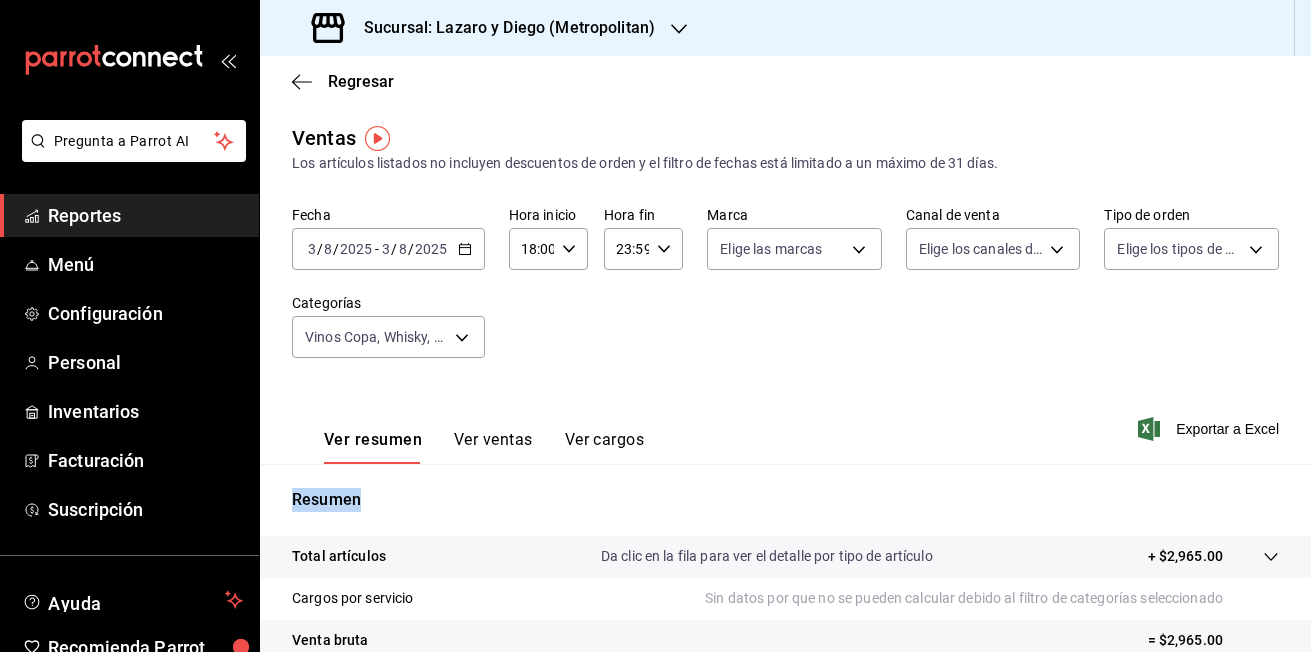 click 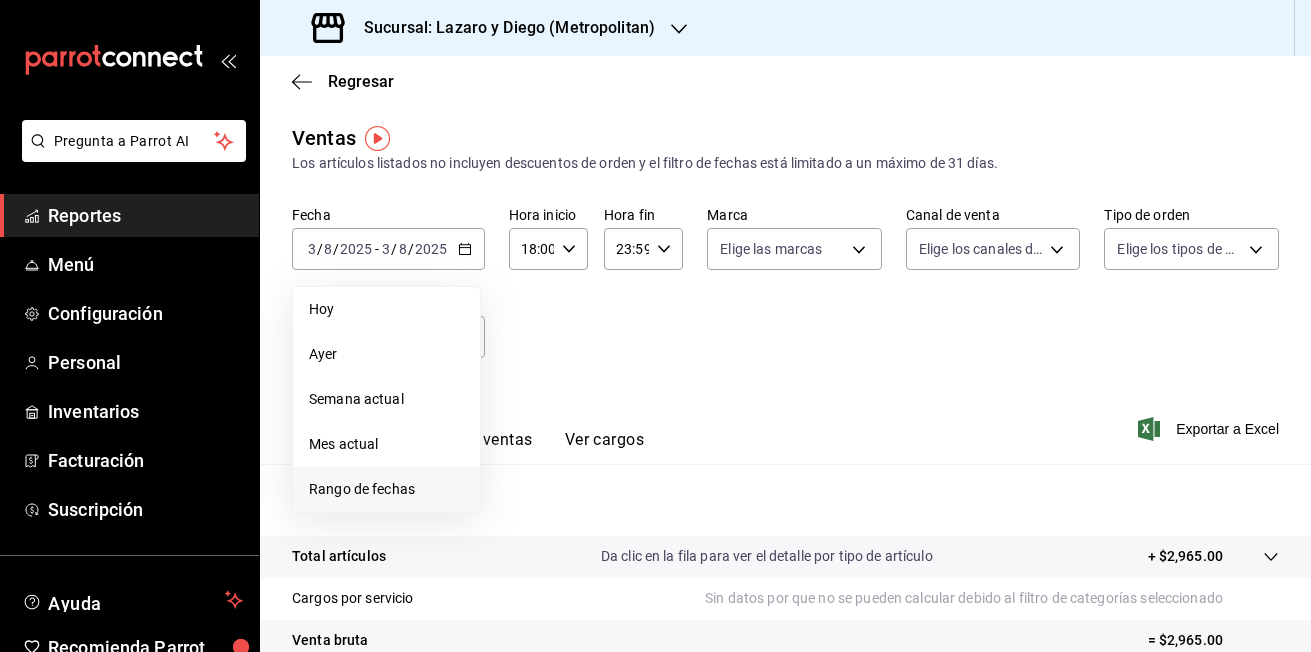 click on "Rango de fechas" at bounding box center [386, 489] 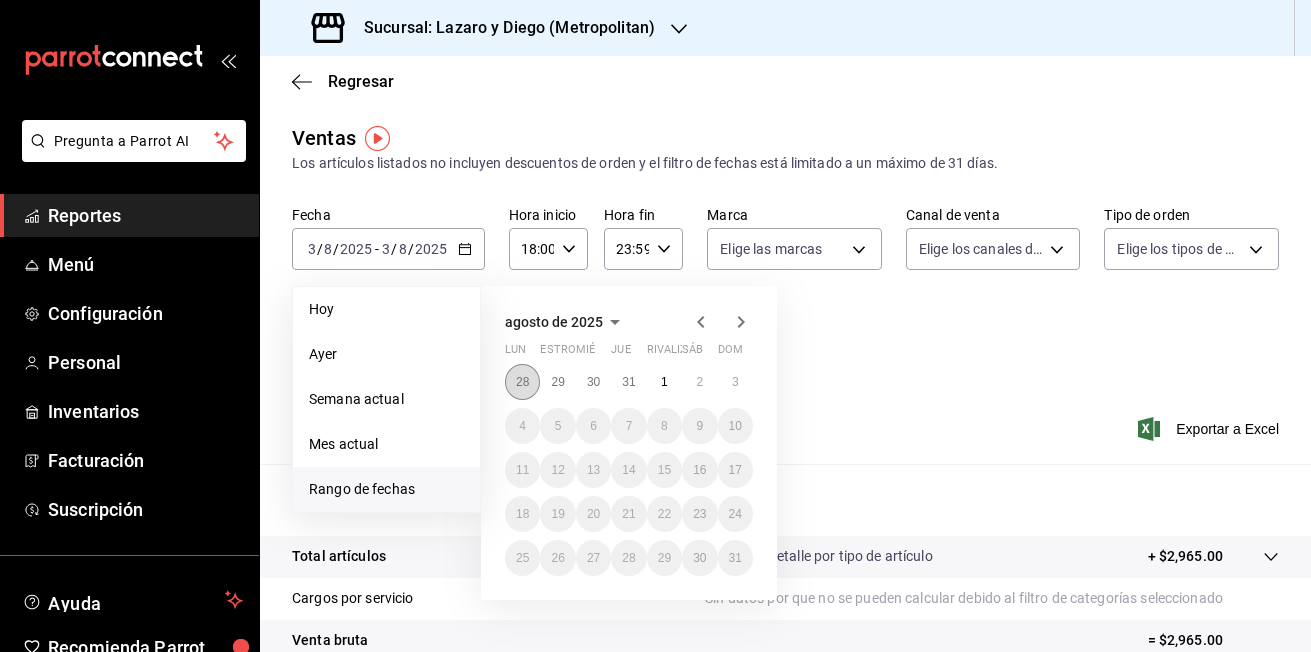 click on "28" at bounding box center (522, 382) 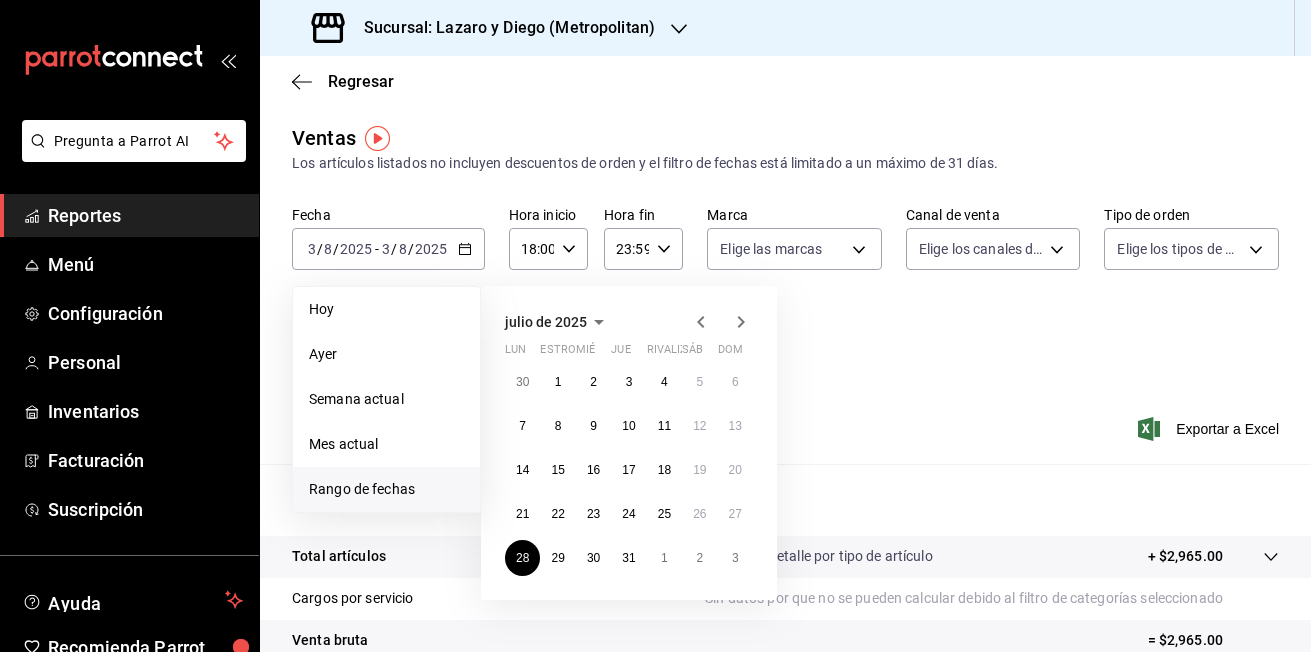 click 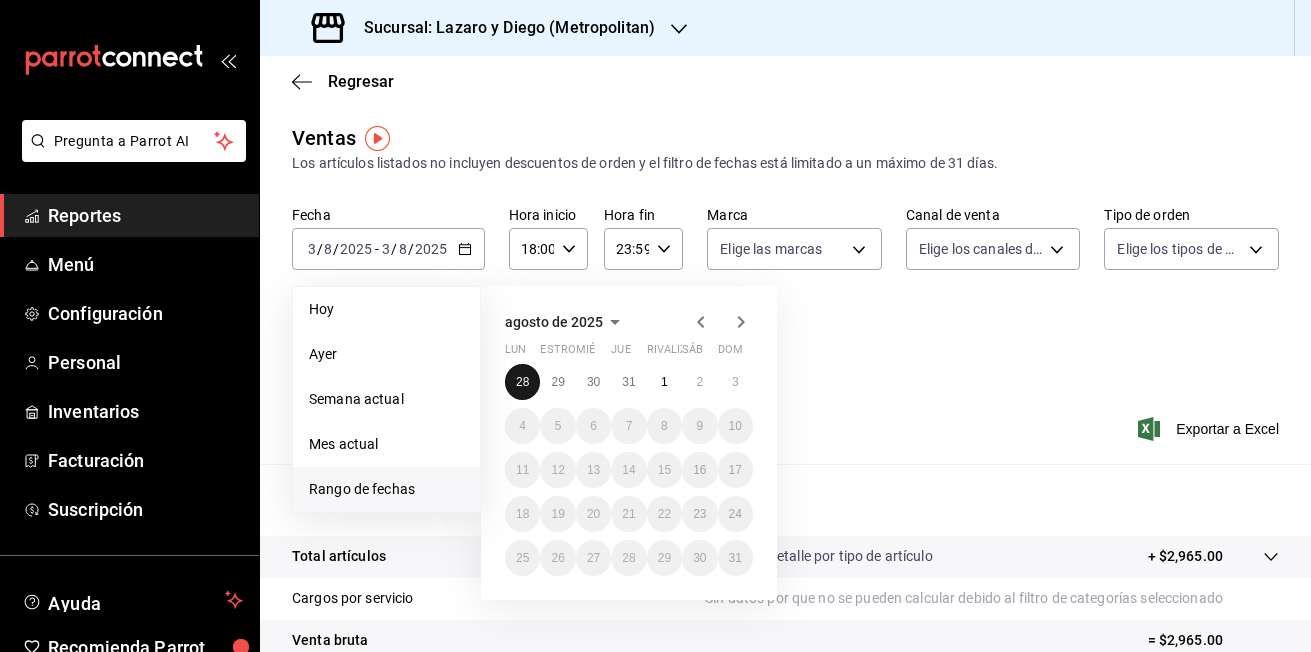 click on "28" at bounding box center [522, 382] 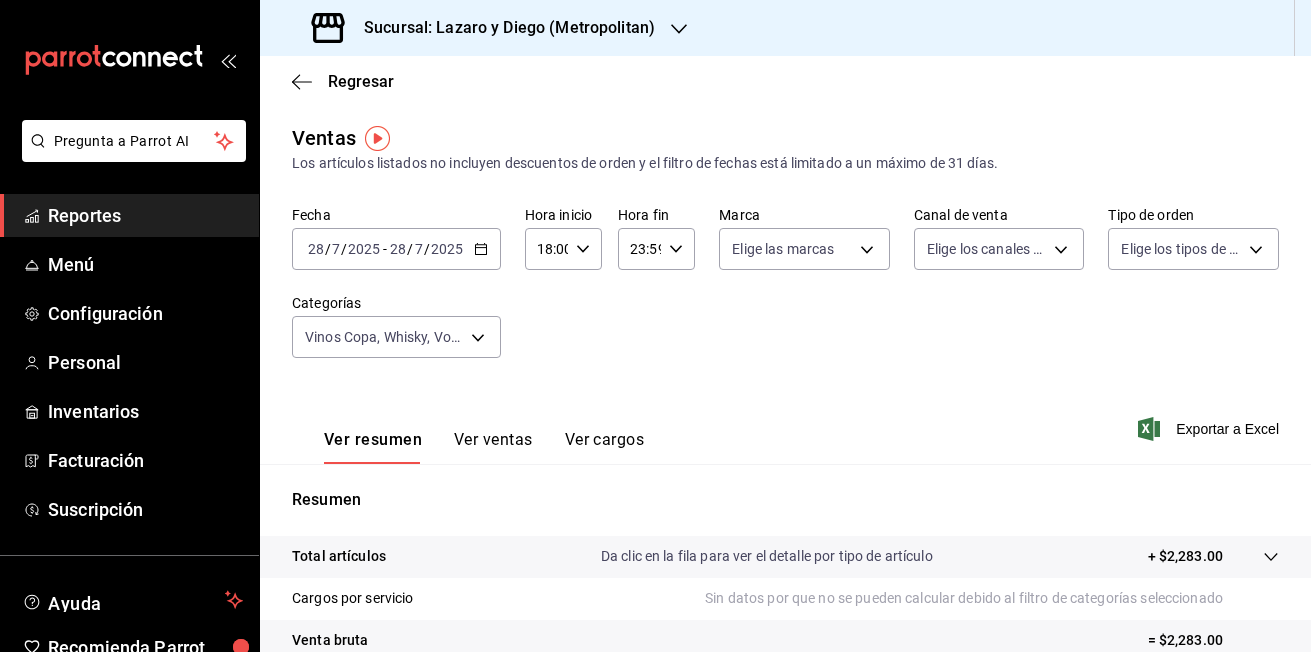 click on "2025-07-28 28 / 7 / 2025 - 2025-07-28 28 / 7 / 2025" at bounding box center (396, 249) 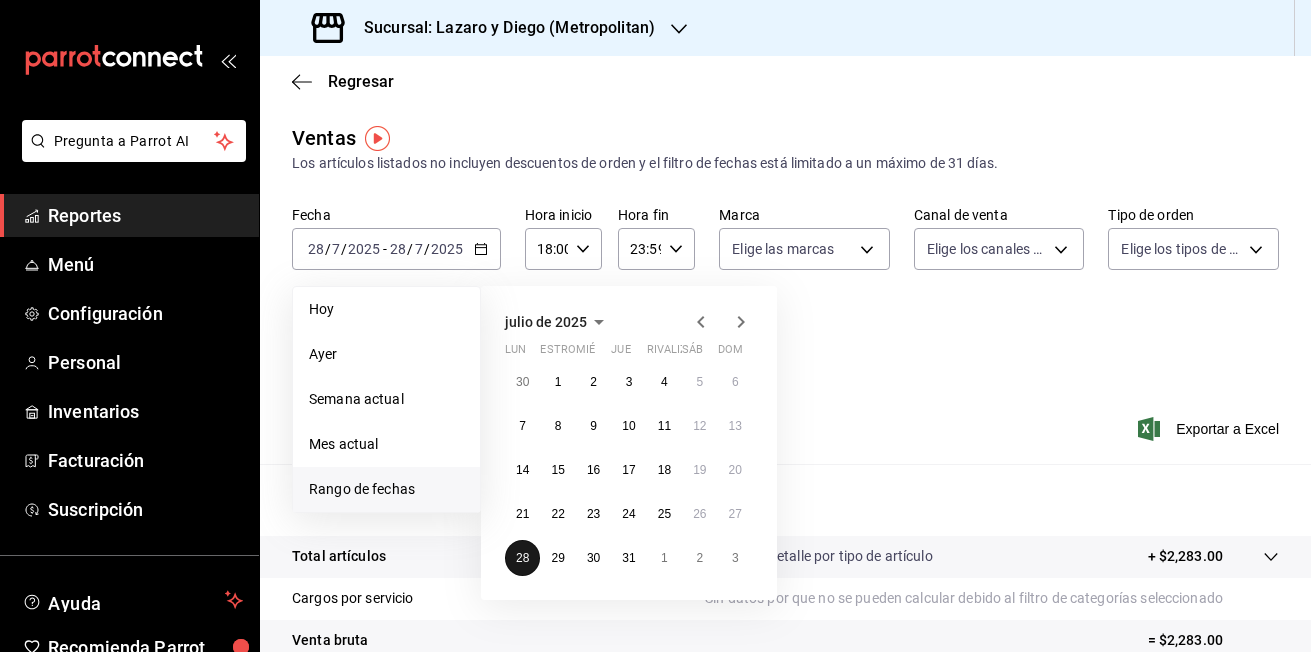 click on "28" at bounding box center (522, 558) 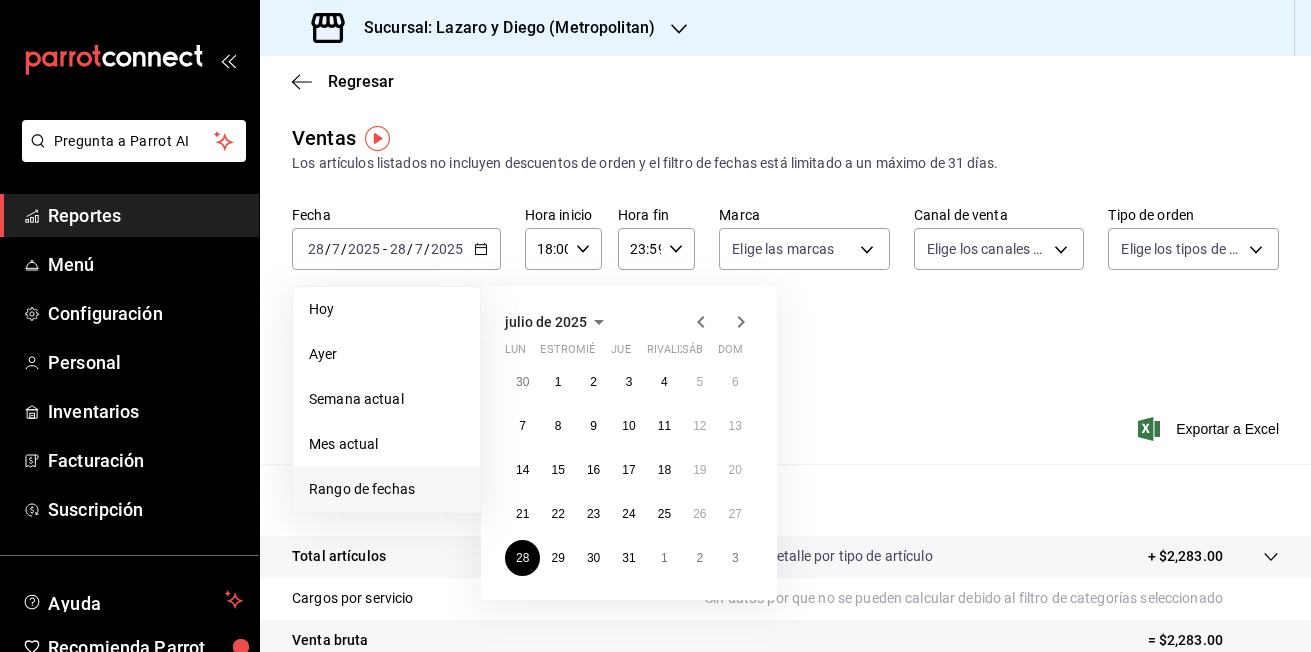 click 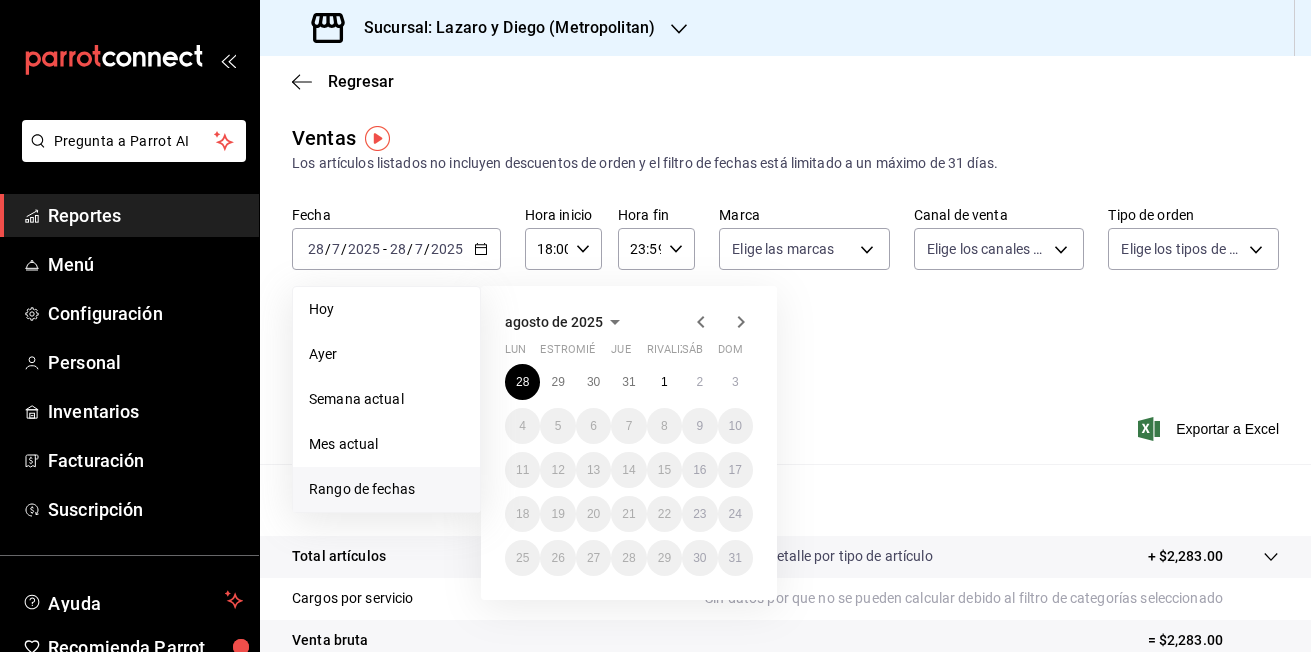 click on "Ver resumen Ver ventas Ver cargos Exportar a Excel" at bounding box center [785, 423] 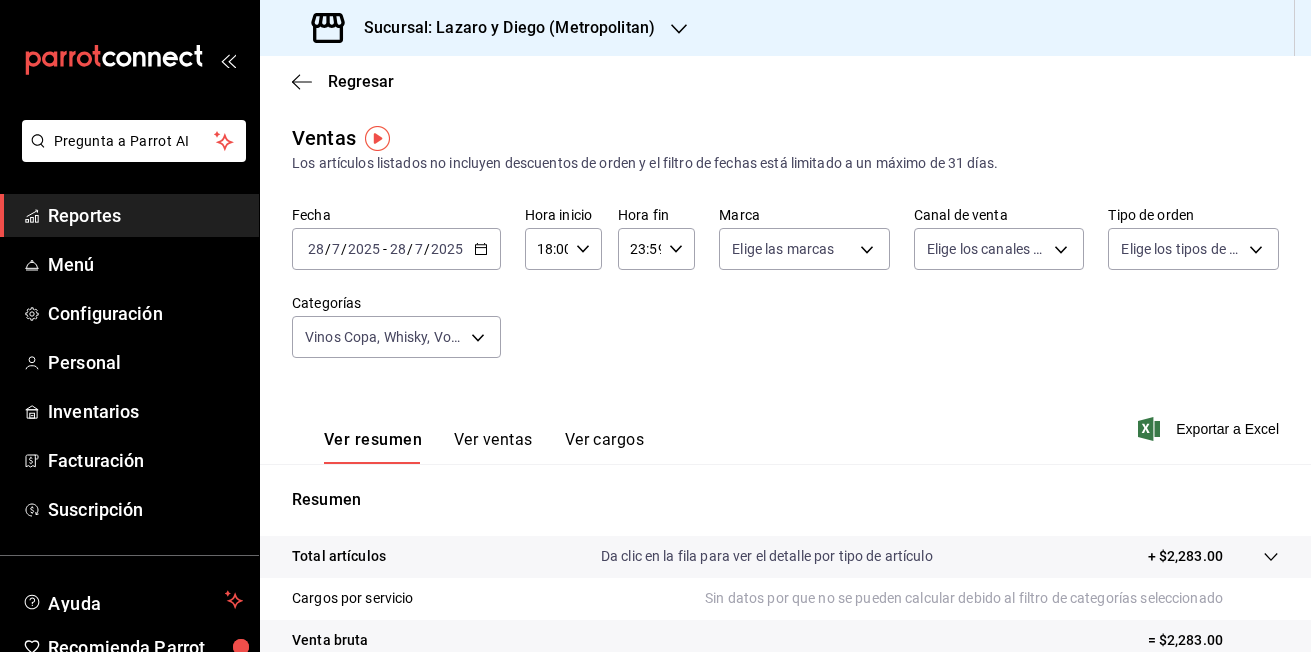 click 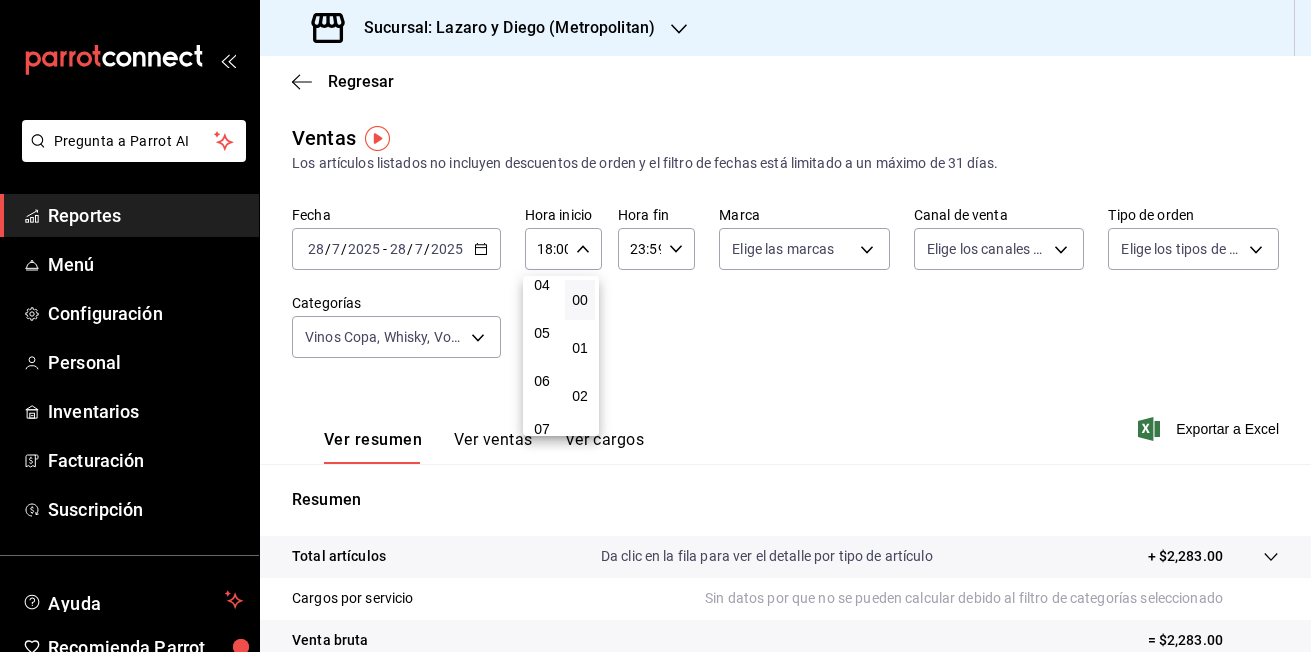 scroll, scrollTop: 164, scrollLeft: 0, axis: vertical 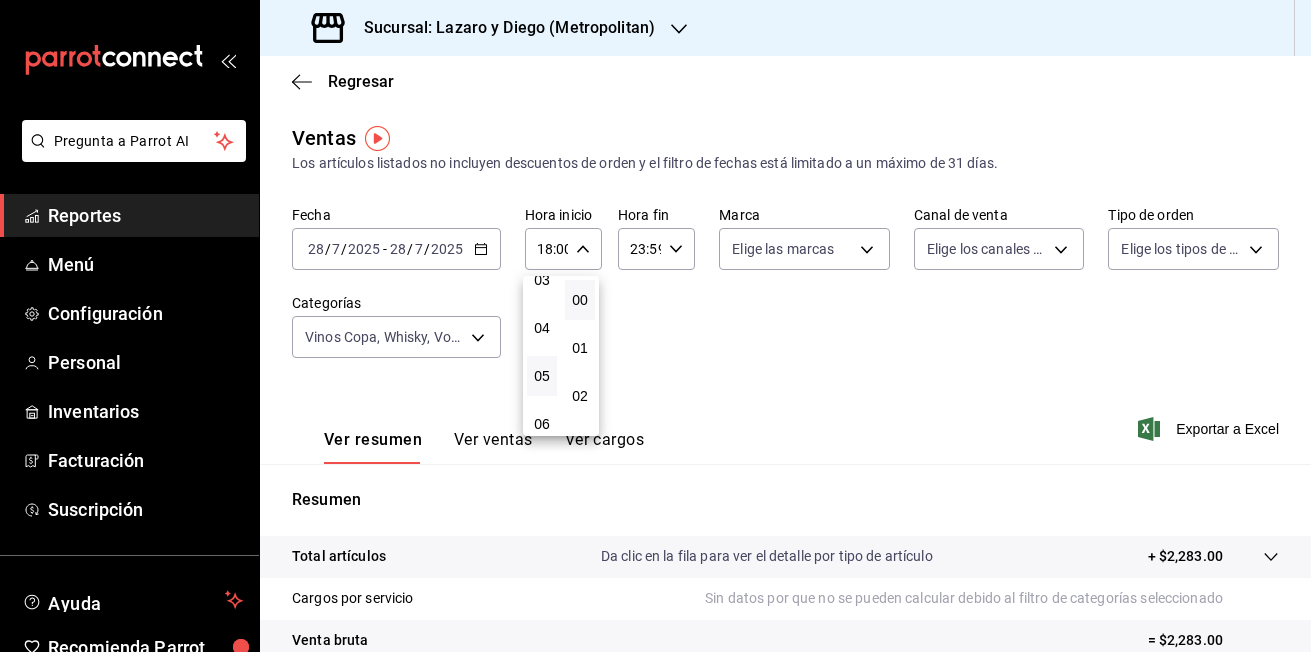 click on "05" at bounding box center (542, 376) 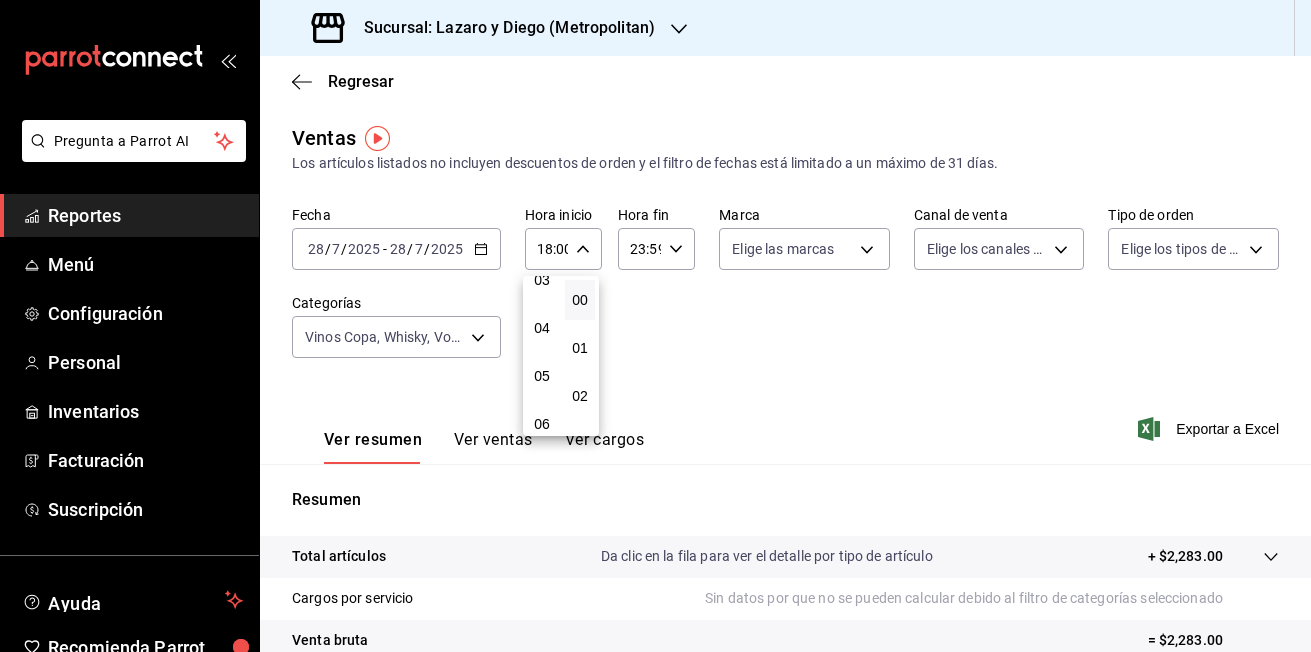 type on "05:00" 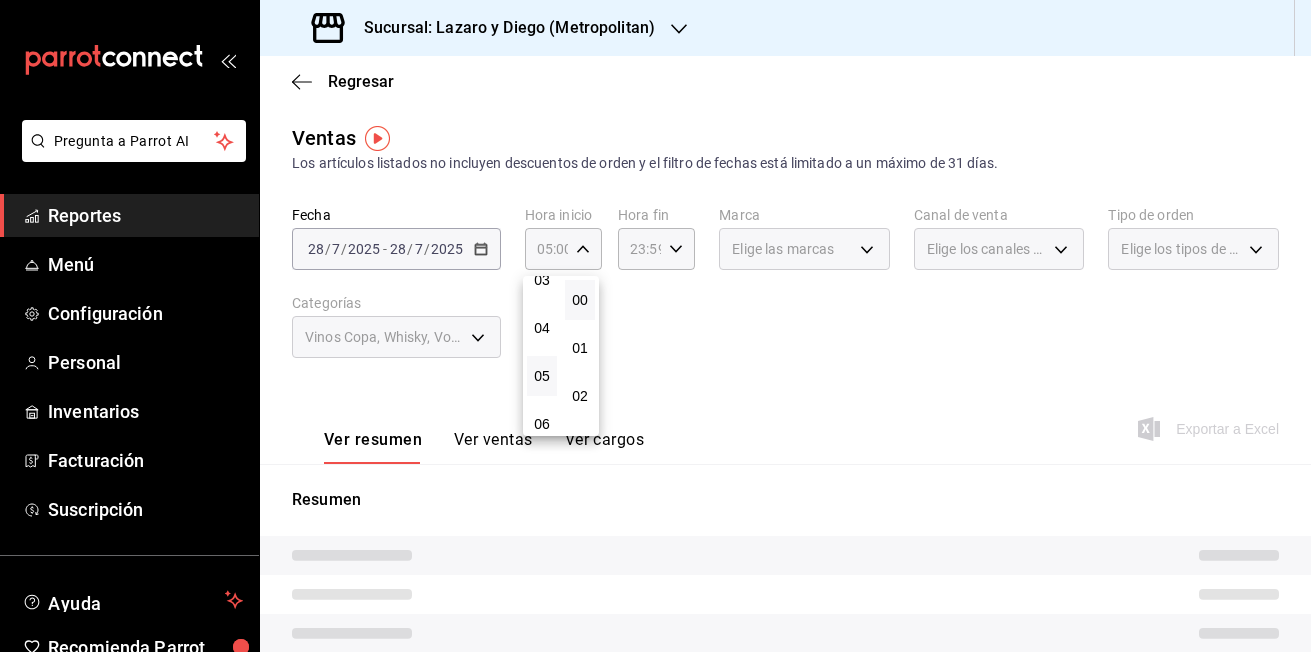 click at bounding box center (655, 326) 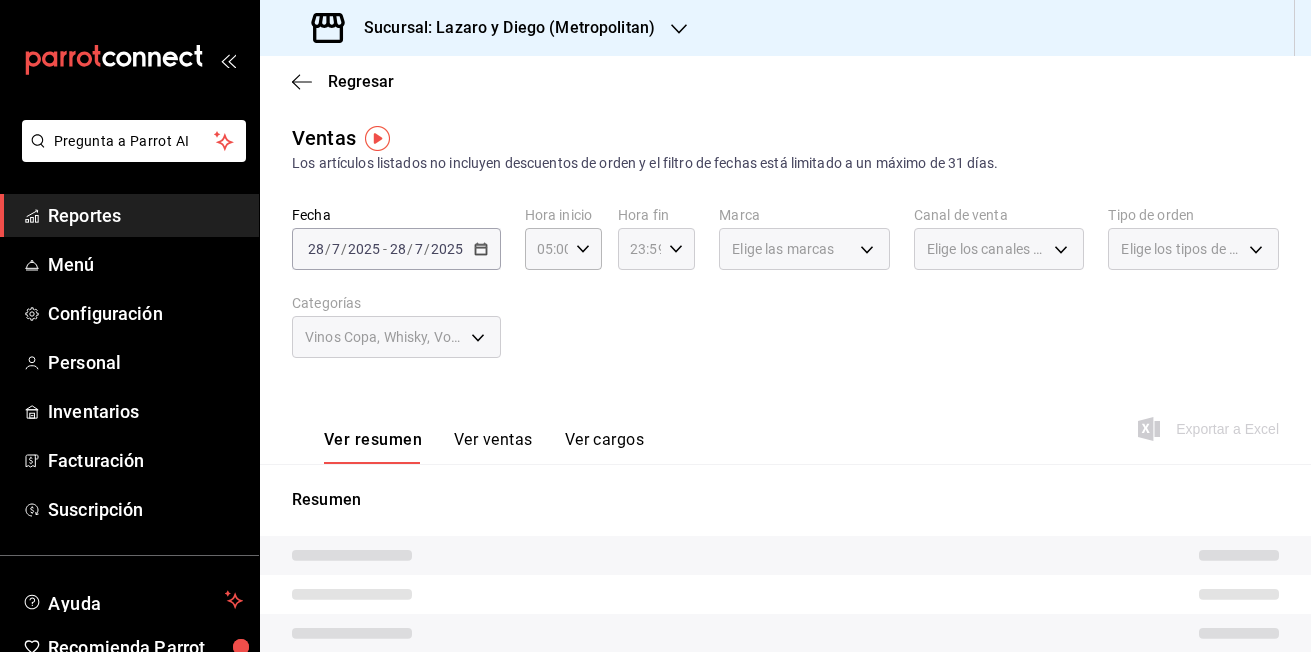 click 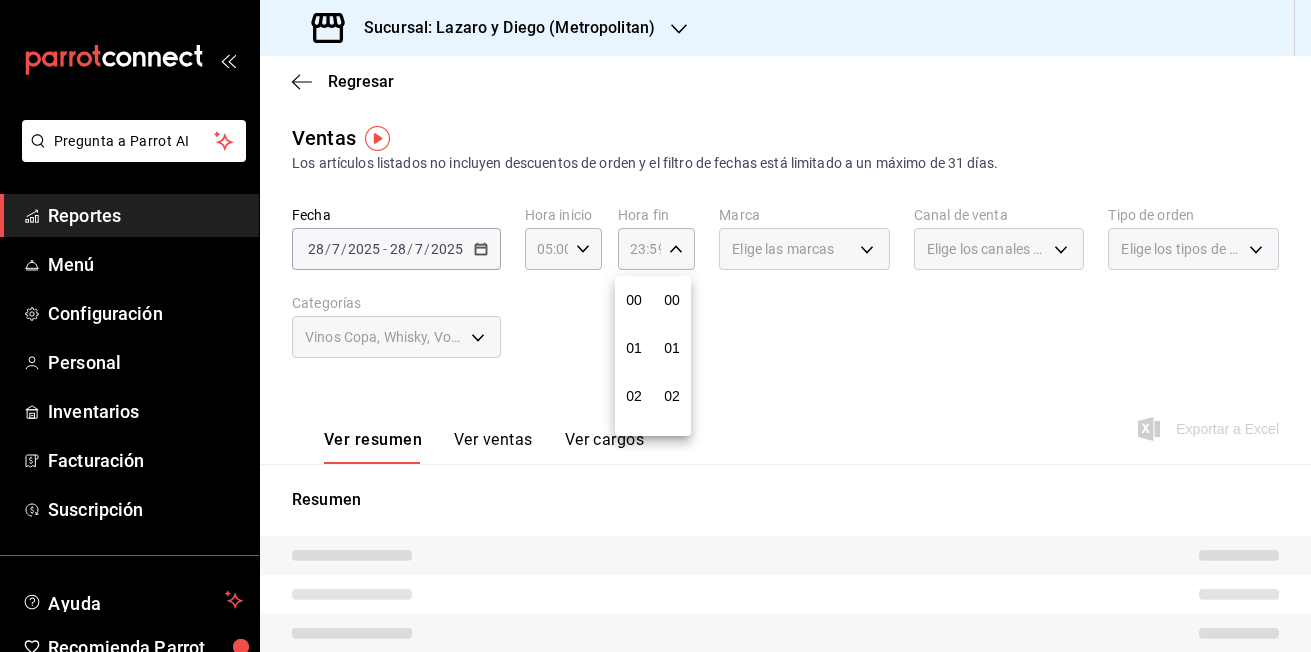 scroll, scrollTop: 992, scrollLeft: 0, axis: vertical 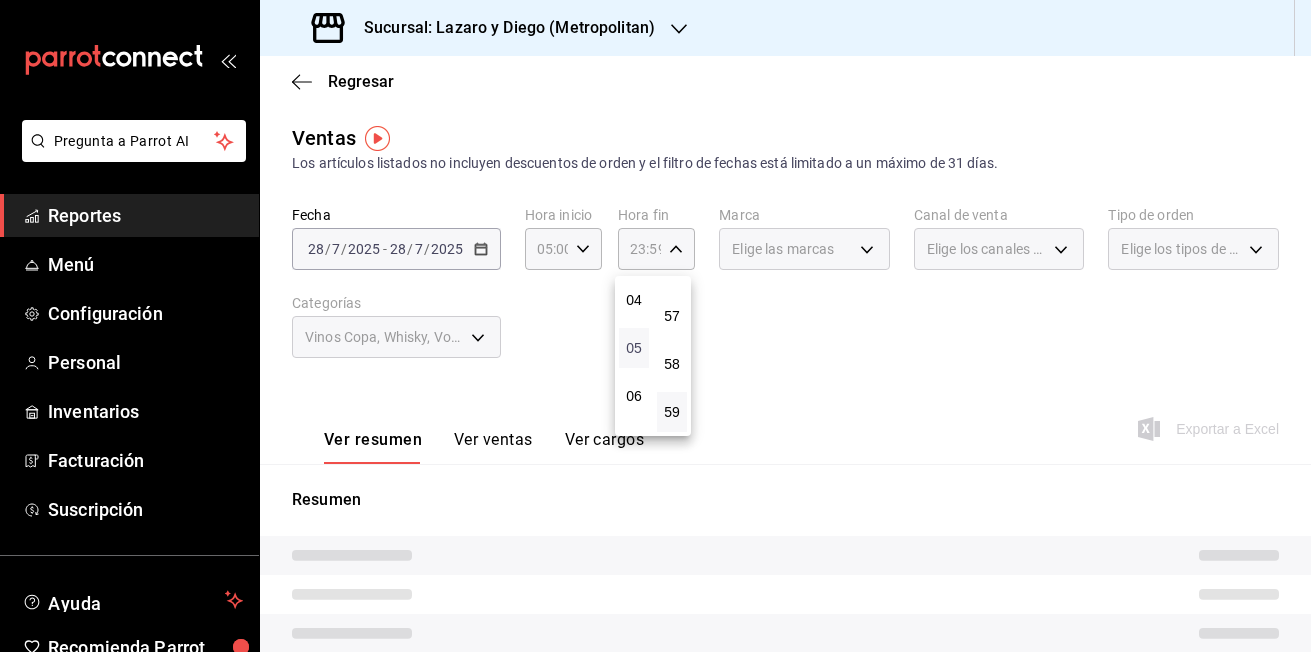 click on "05" at bounding box center (634, 348) 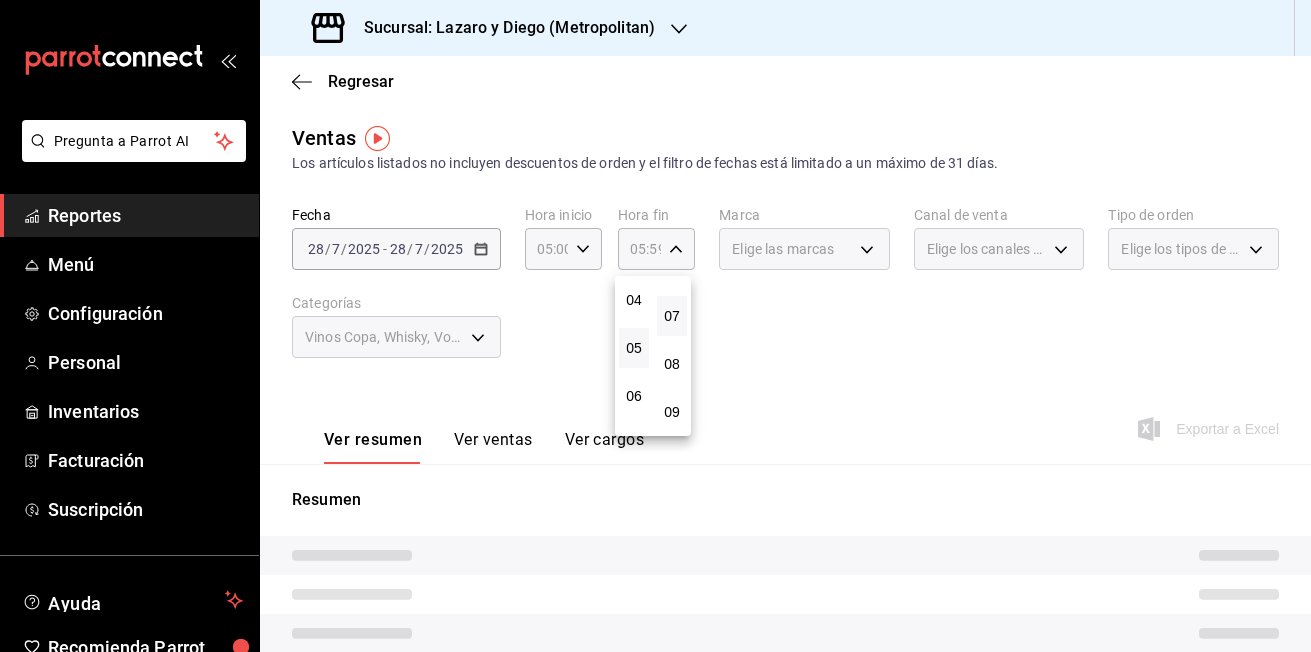 scroll, scrollTop: 0, scrollLeft: 0, axis: both 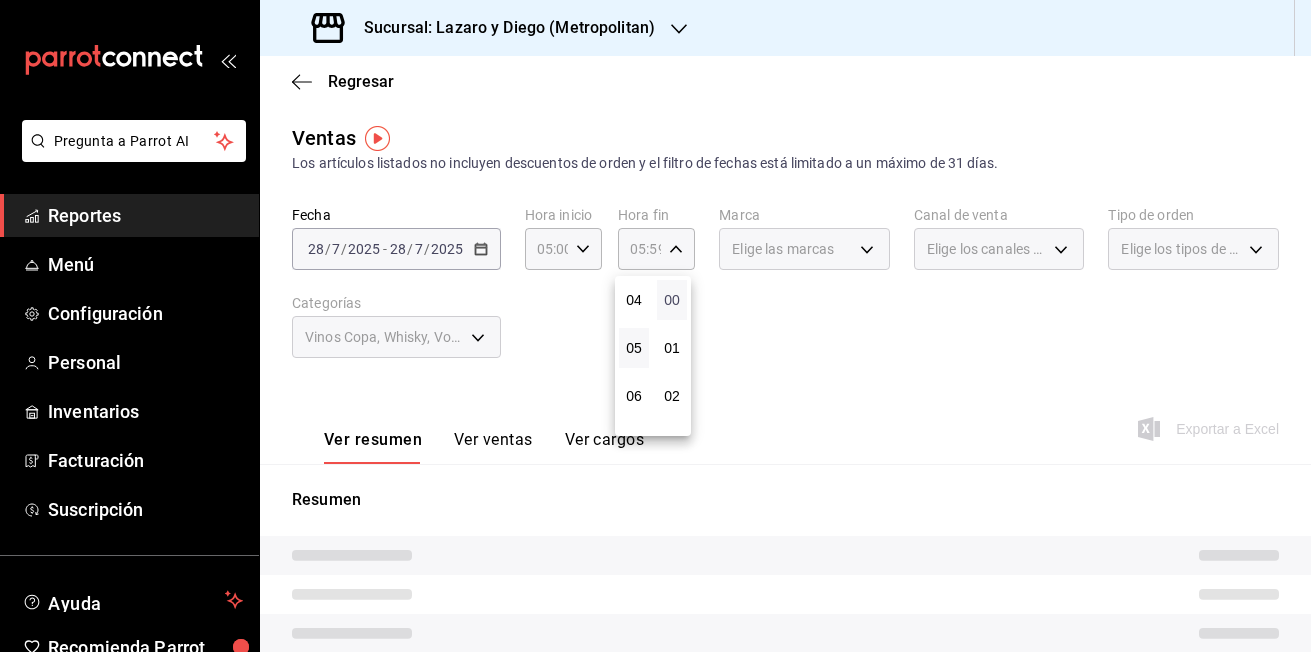 click on "00" at bounding box center (672, 300) 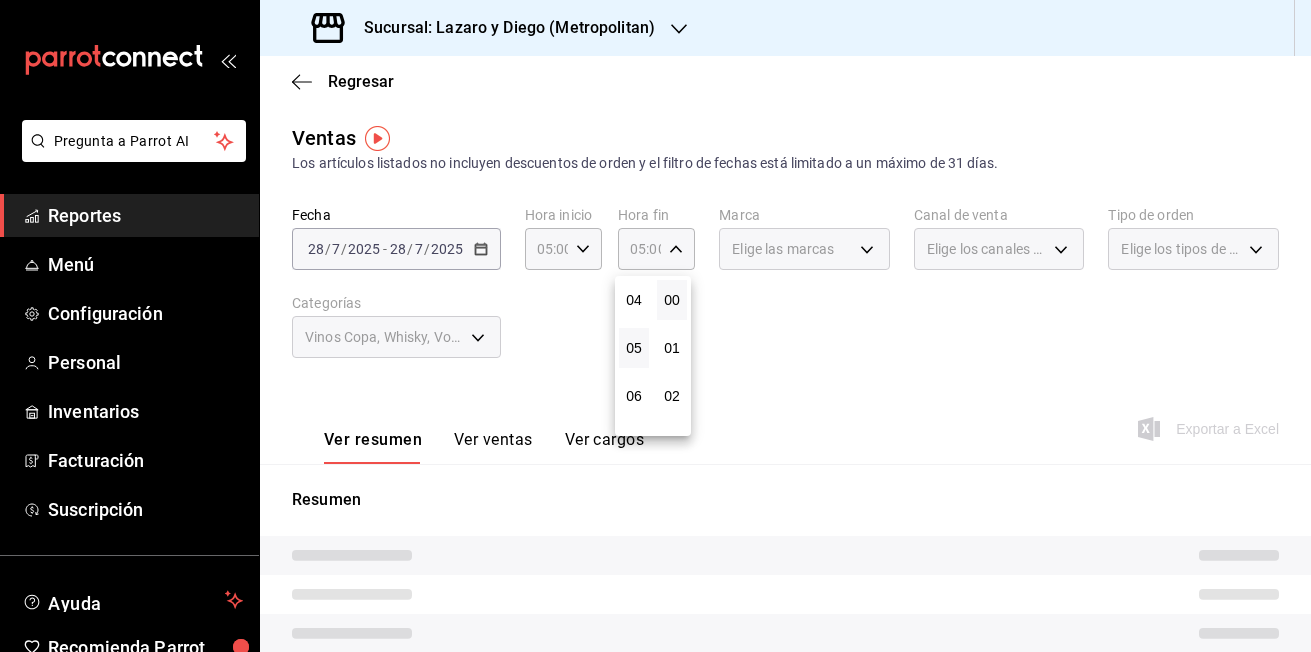 click at bounding box center (655, 326) 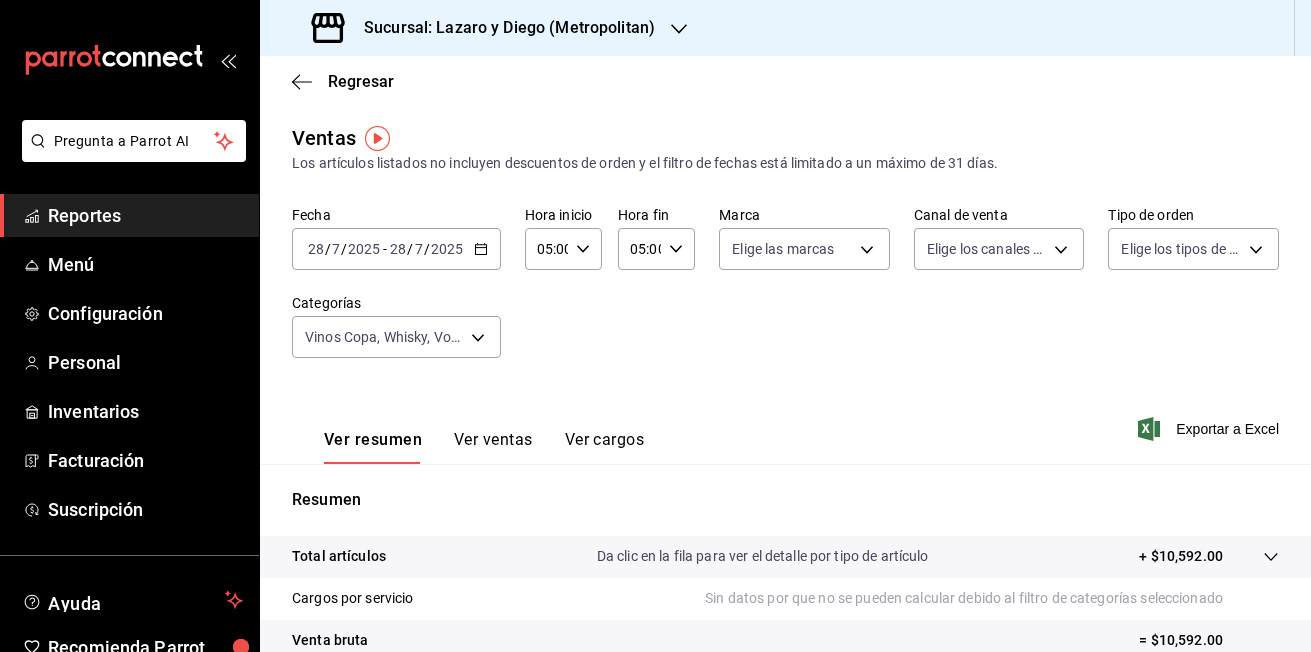 click 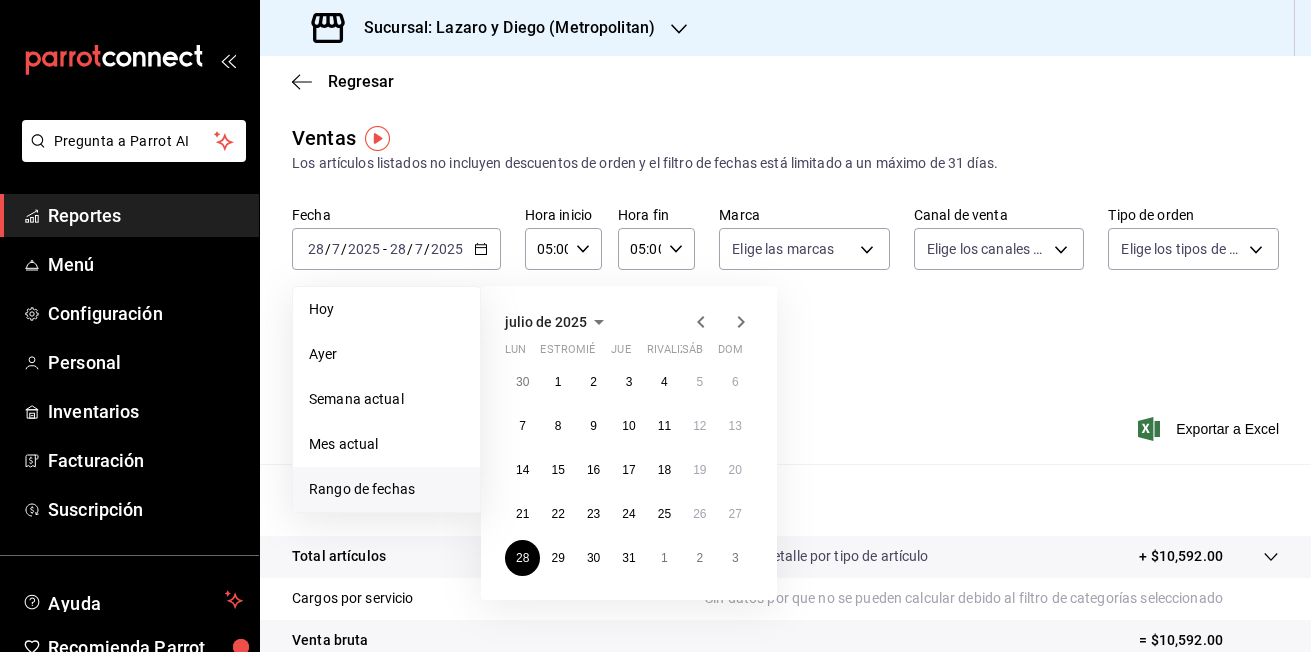 click on "Rango de fechas" at bounding box center [386, 489] 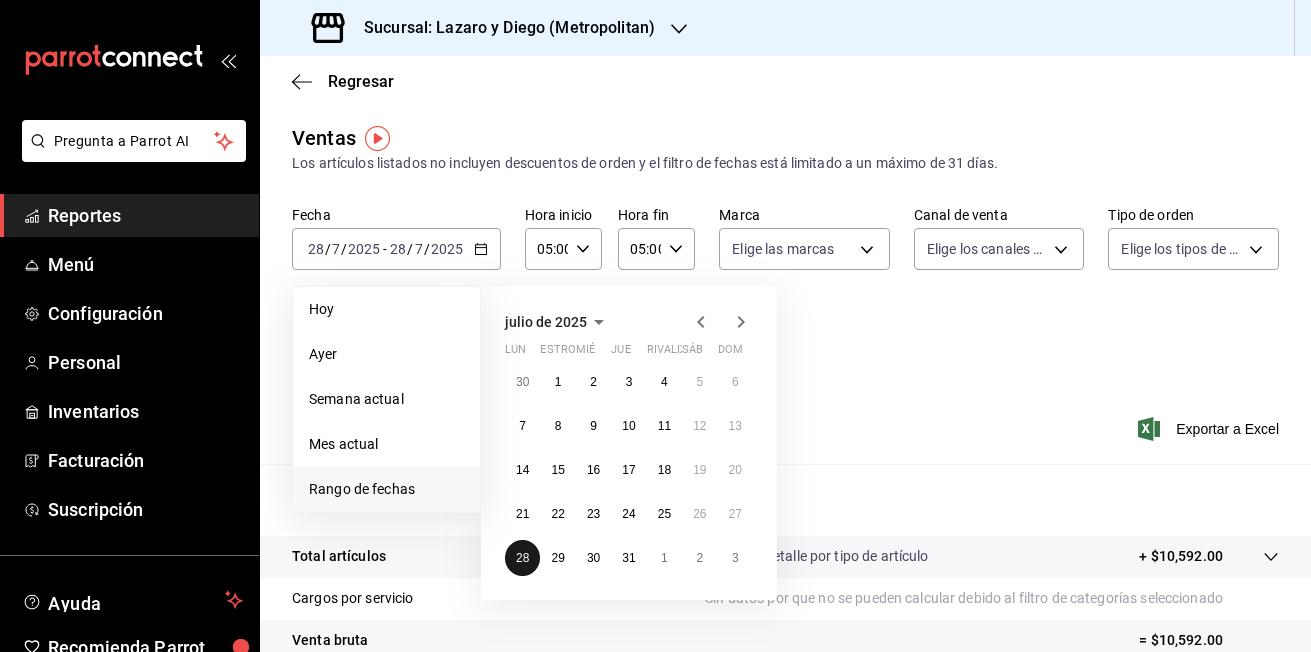 click on "28" at bounding box center (522, 558) 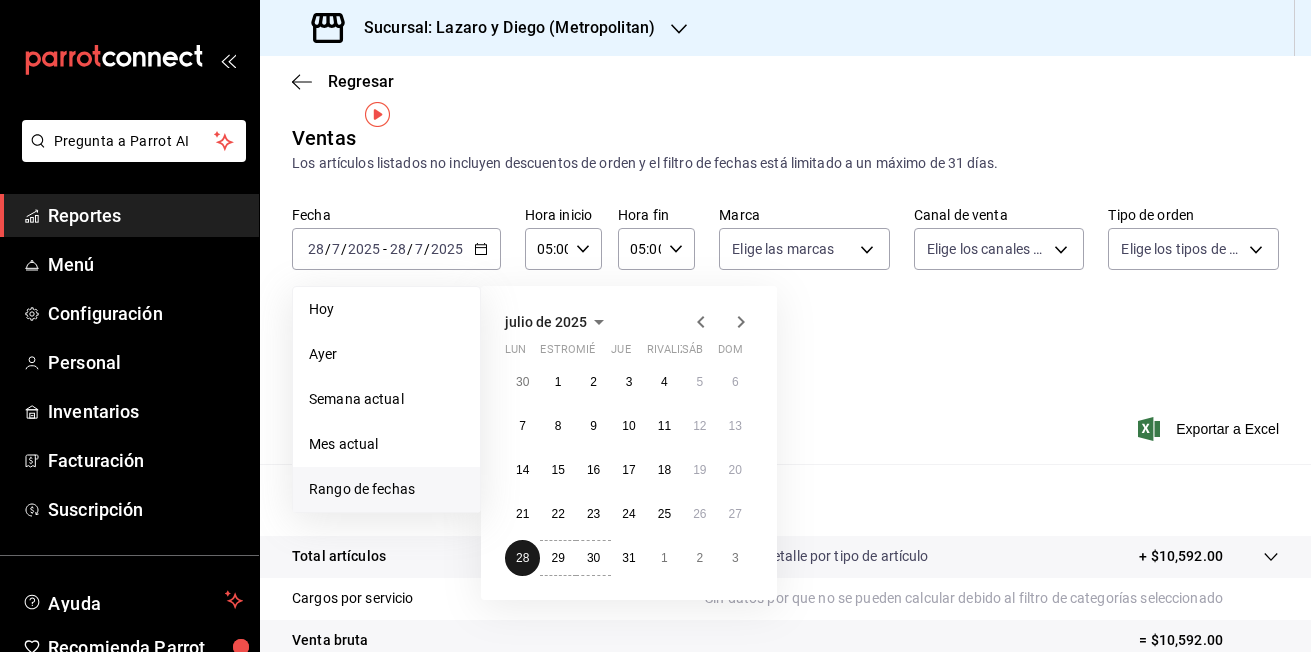 scroll, scrollTop: 100, scrollLeft: 0, axis: vertical 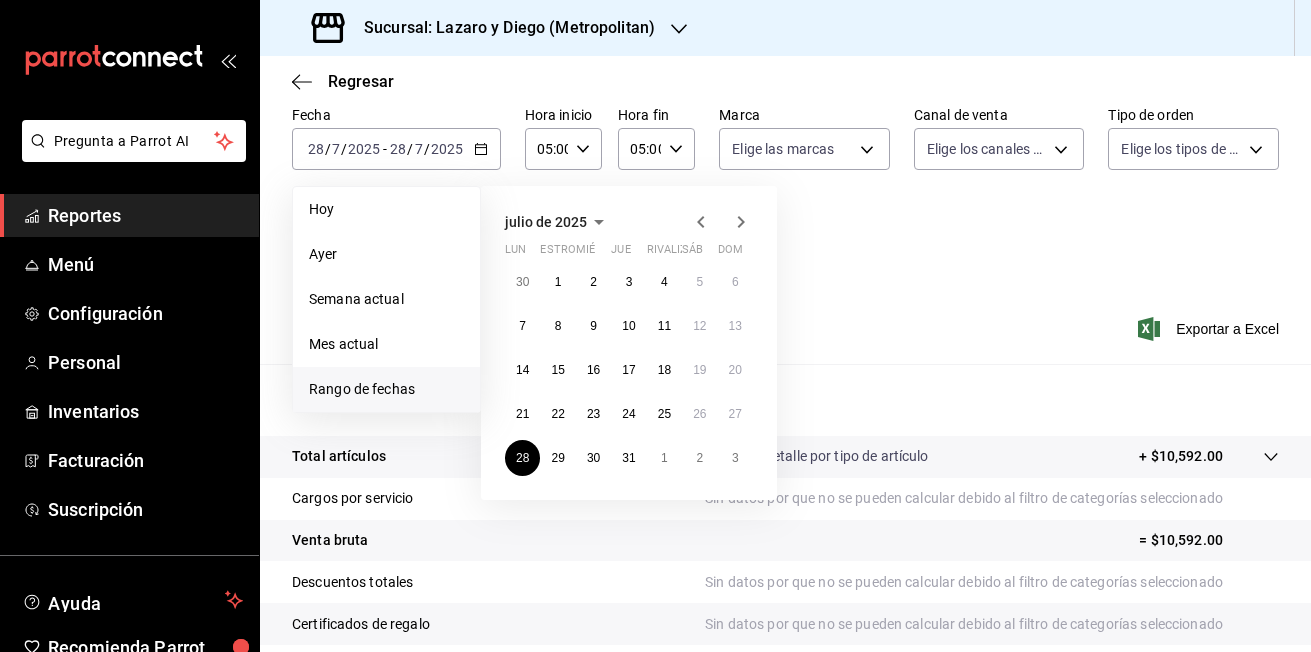 click 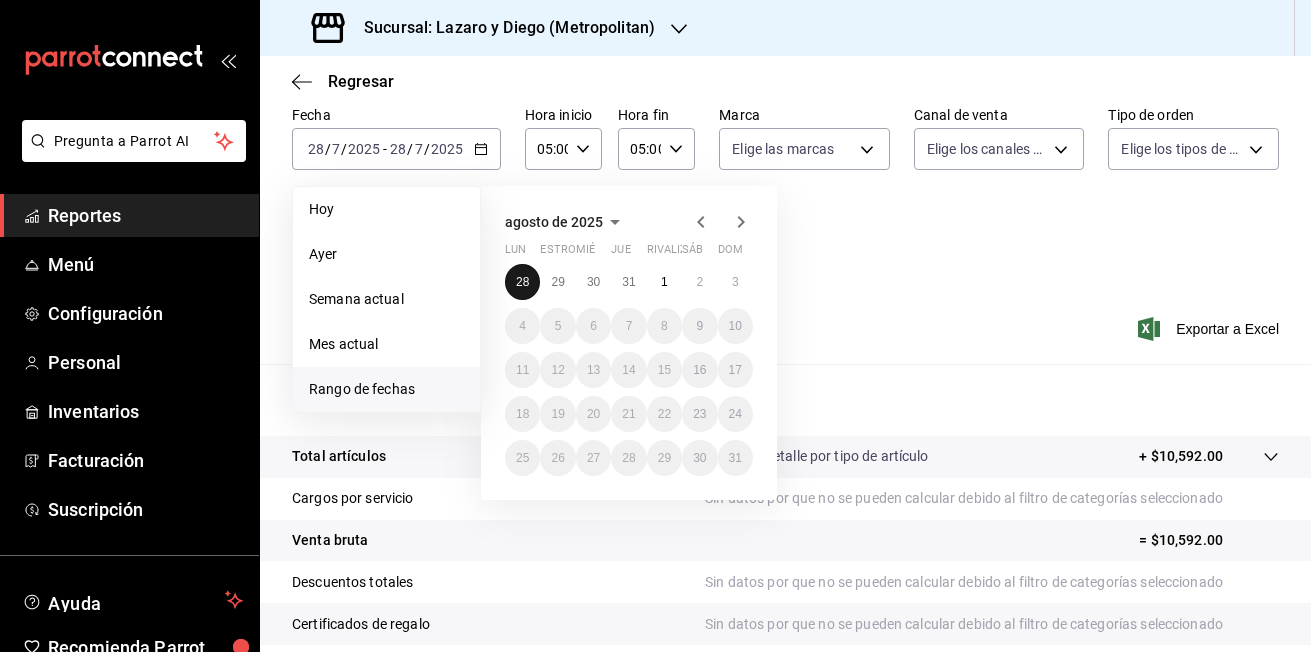click on "28" at bounding box center (522, 282) 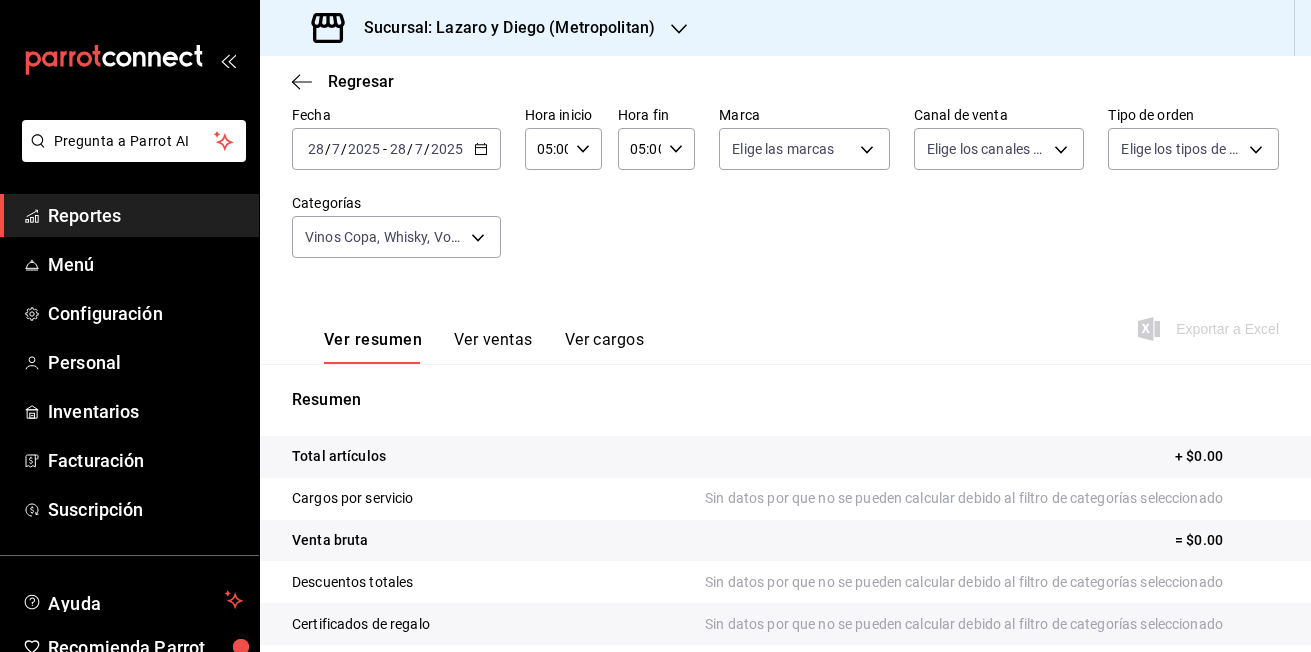 click 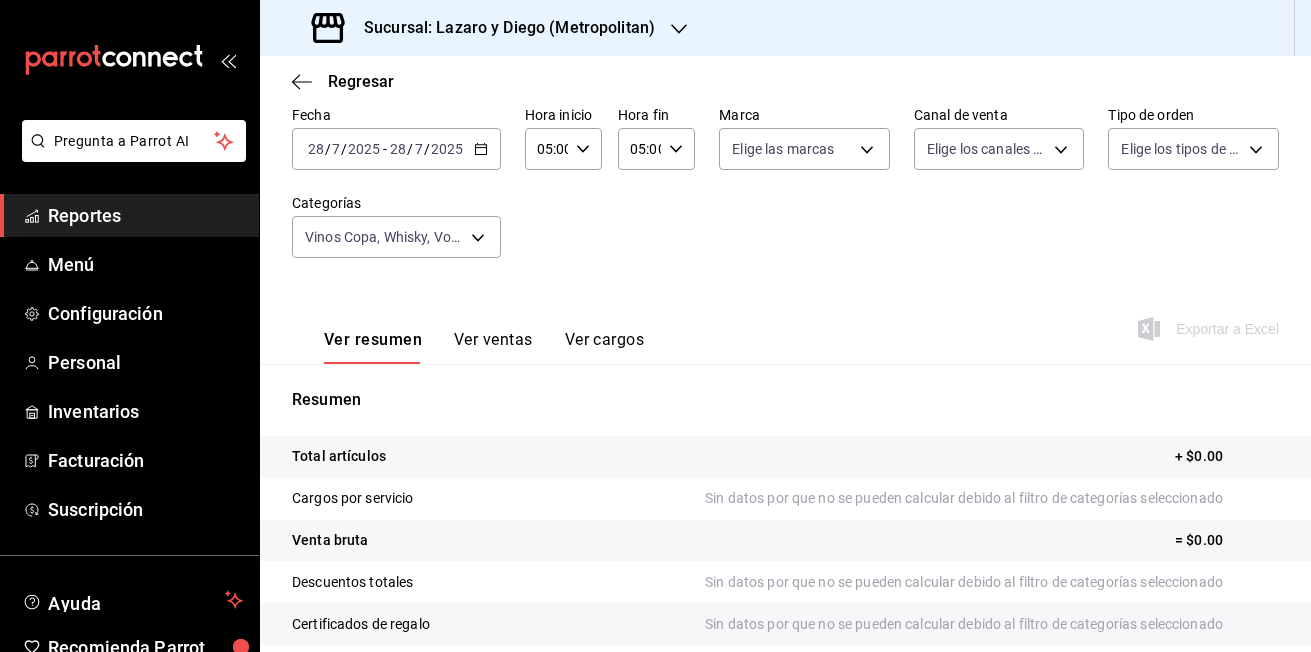 click 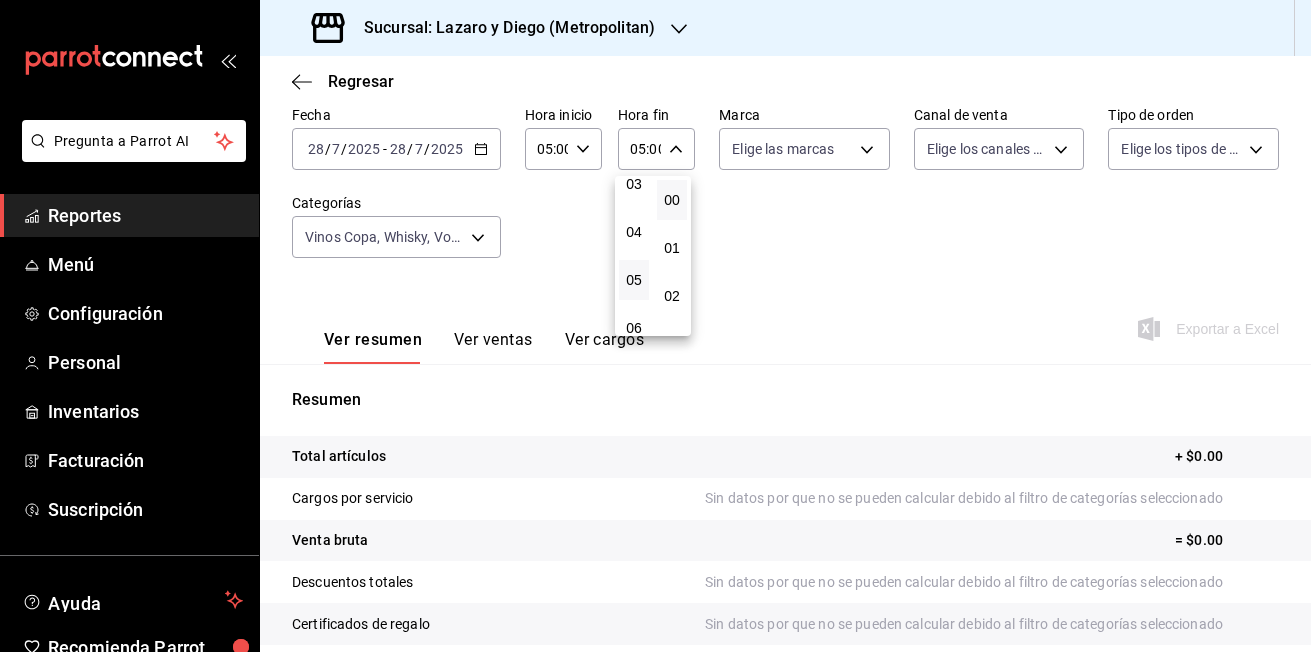 scroll, scrollTop: 0, scrollLeft: 0, axis: both 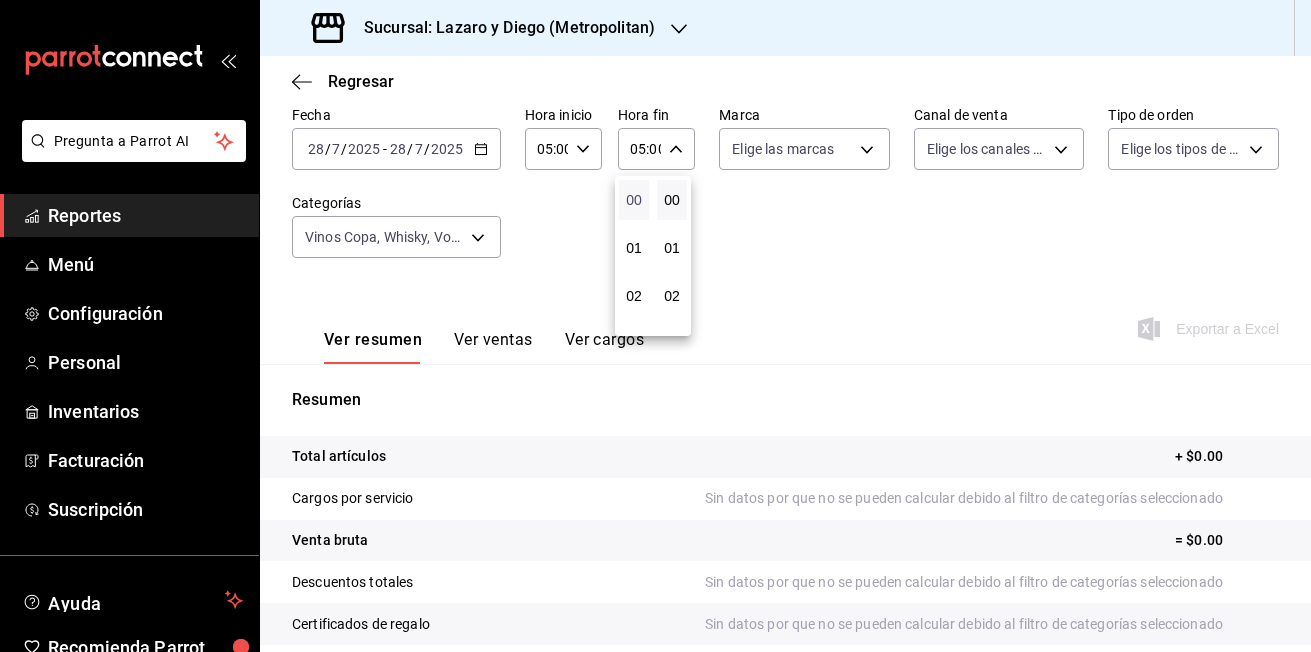 click on "00" at bounding box center [634, 200] 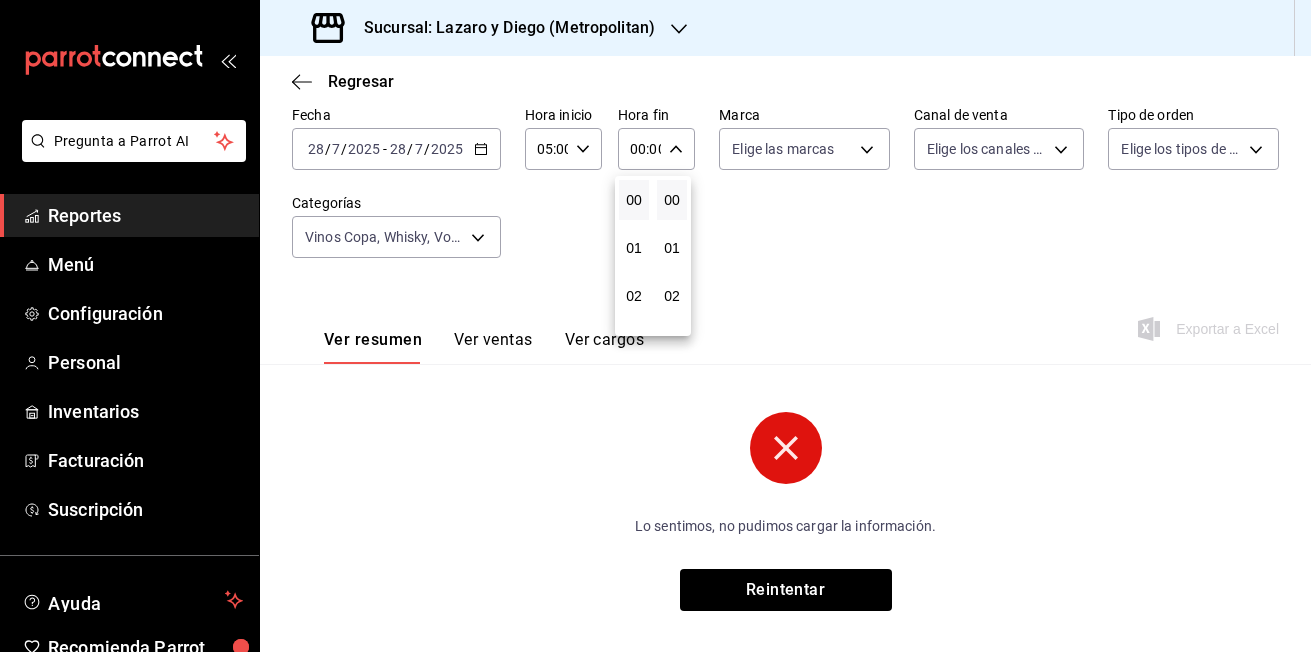 click at bounding box center [655, 326] 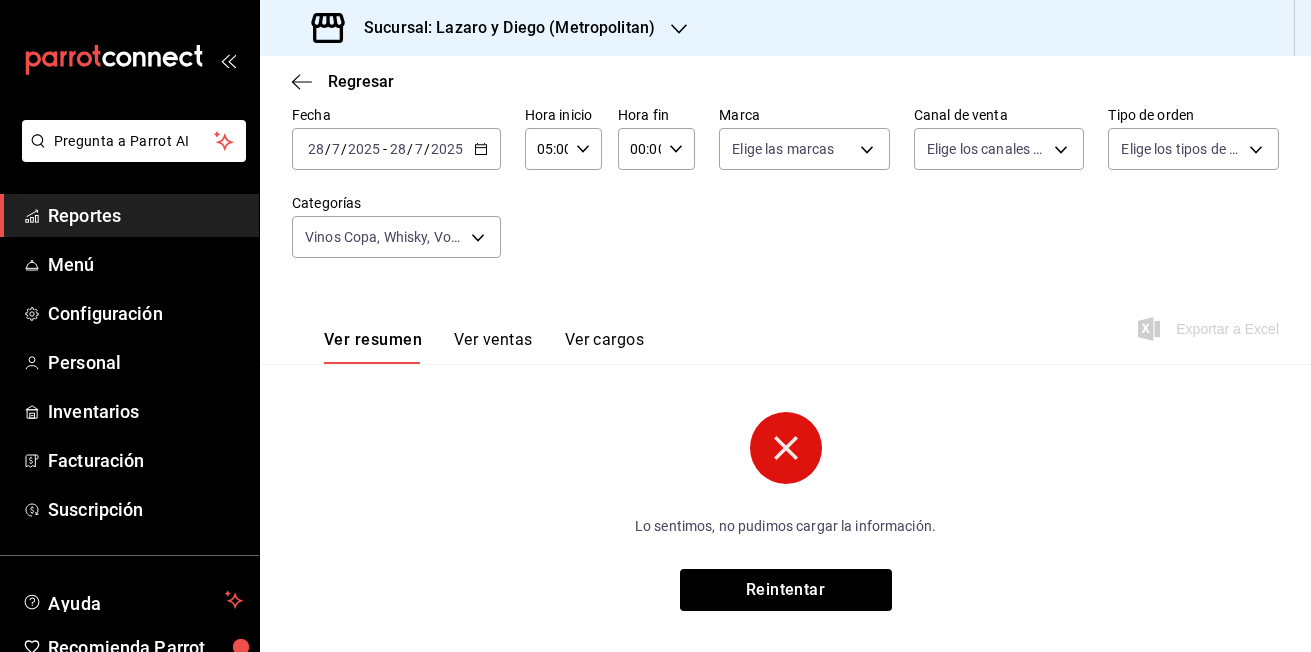click 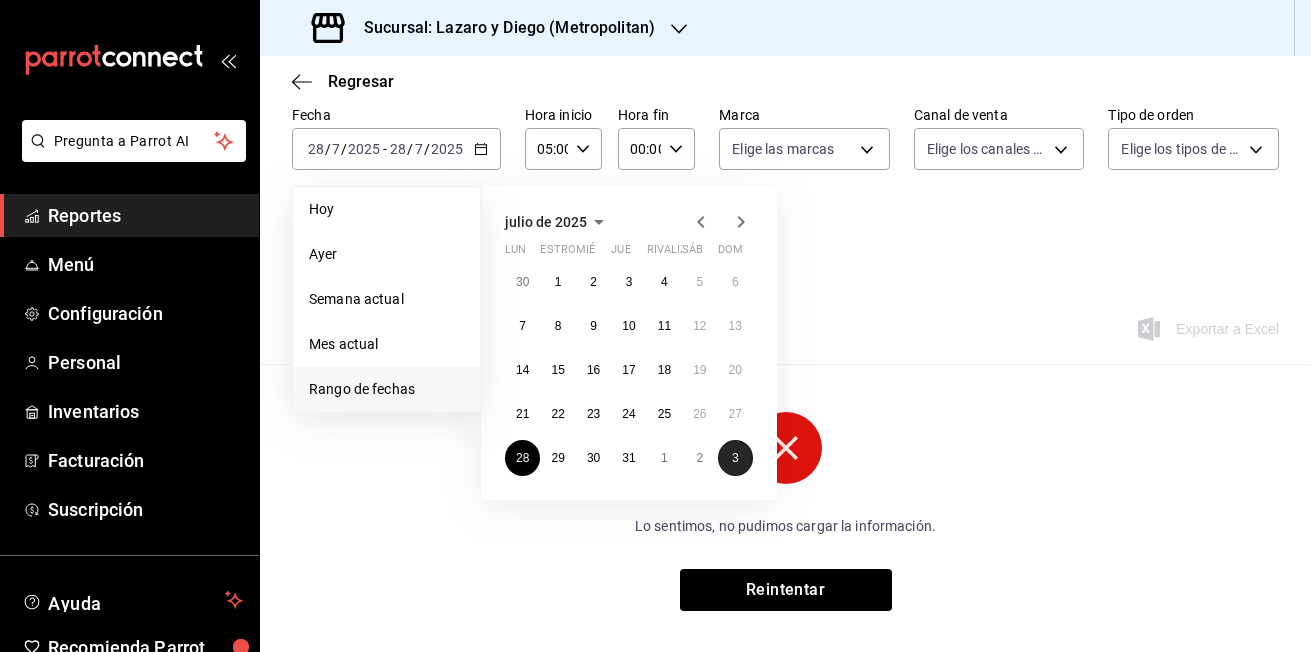 click on "3" at bounding box center [735, 458] 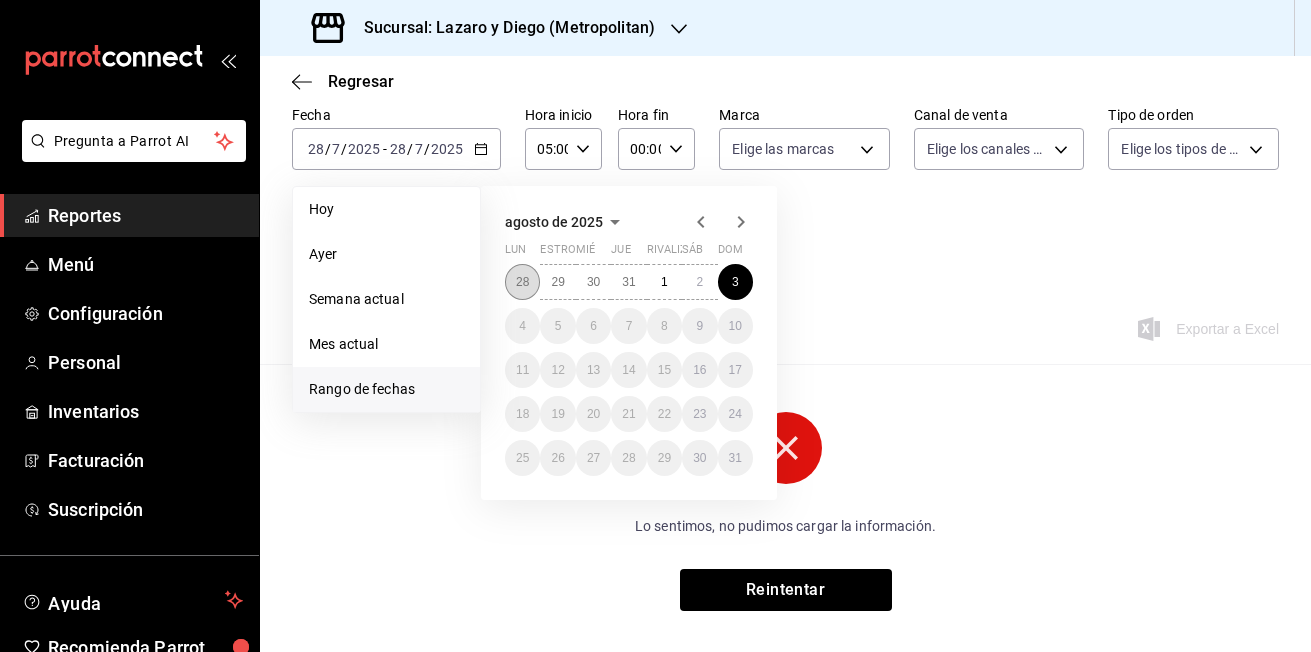 click on "28" at bounding box center [522, 282] 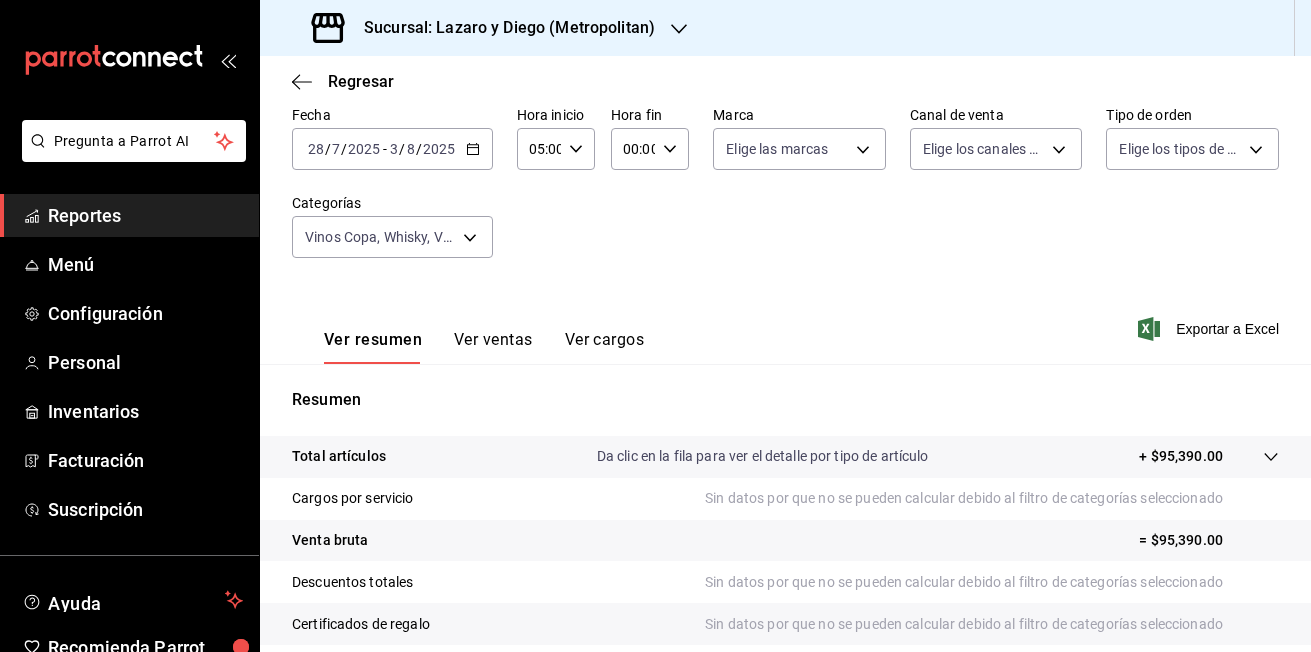 click 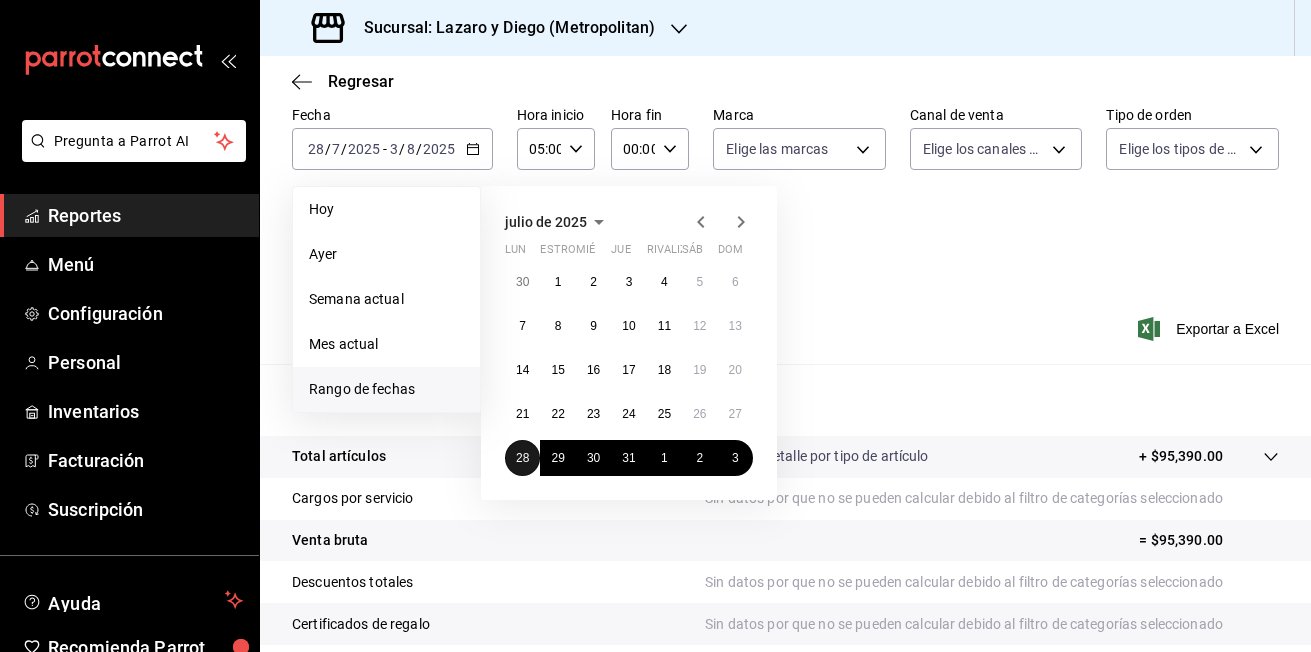 click on "28" at bounding box center (522, 458) 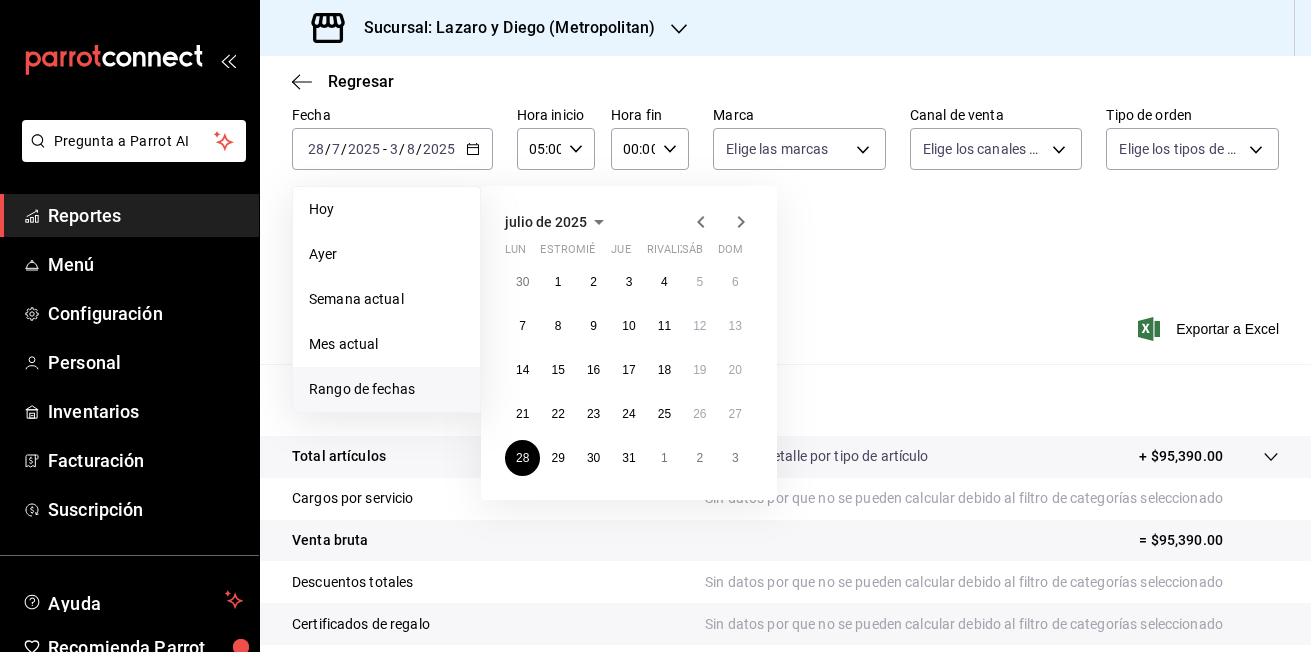 click 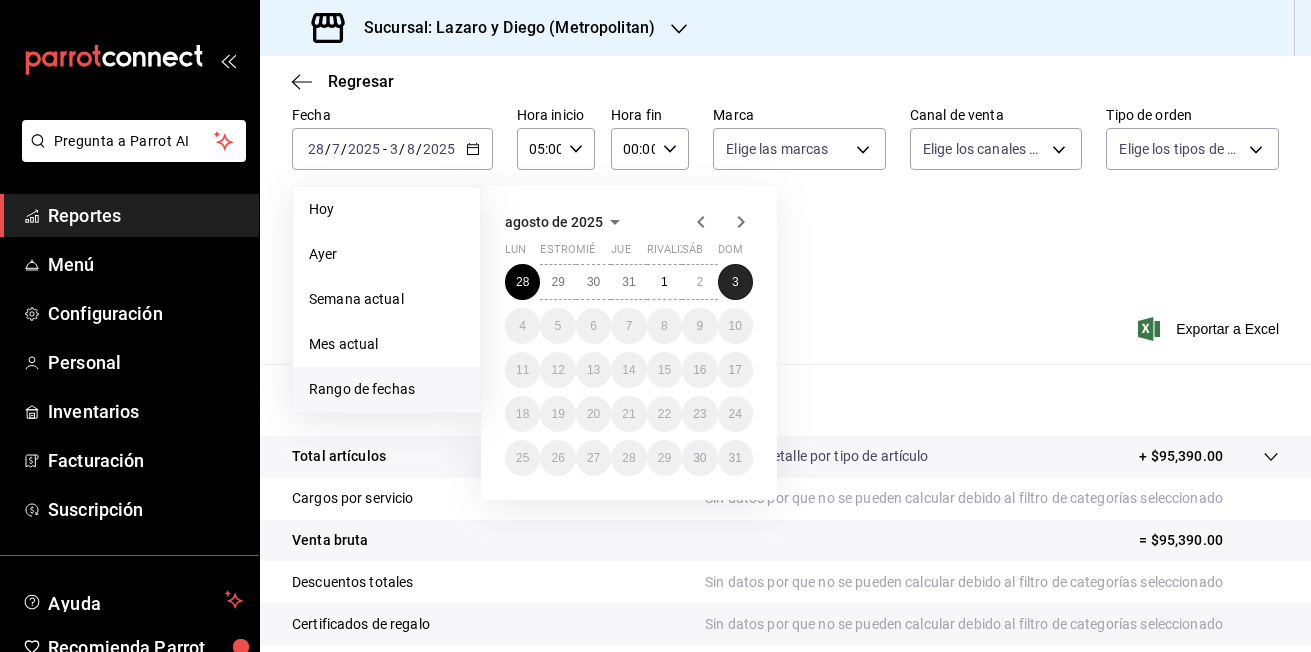click on "3" at bounding box center (735, 282) 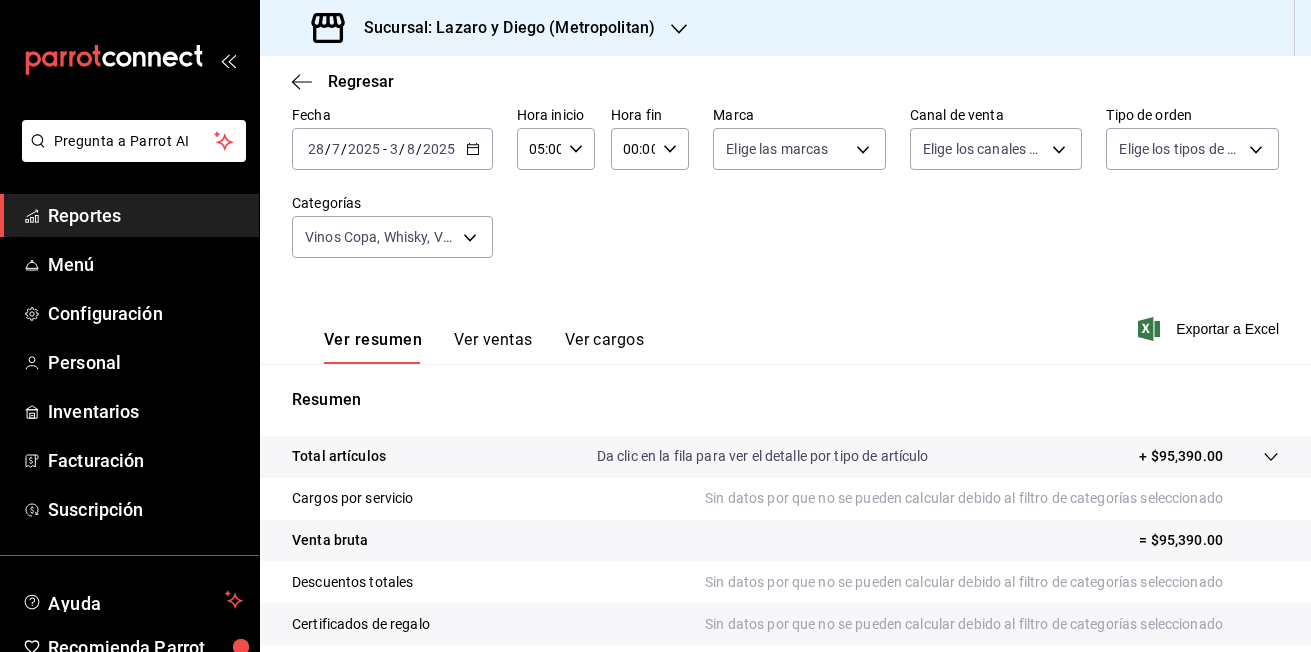 scroll, scrollTop: 306, scrollLeft: 0, axis: vertical 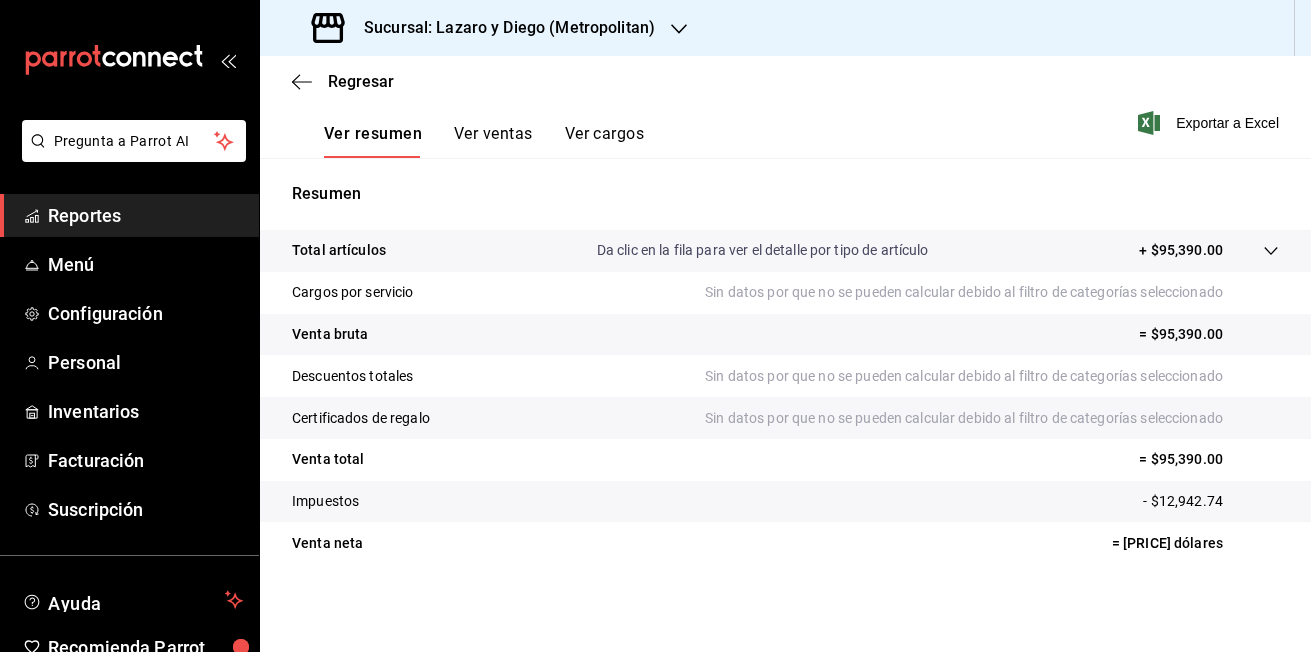 click on "Exportar a Excel" at bounding box center (1227, 123) 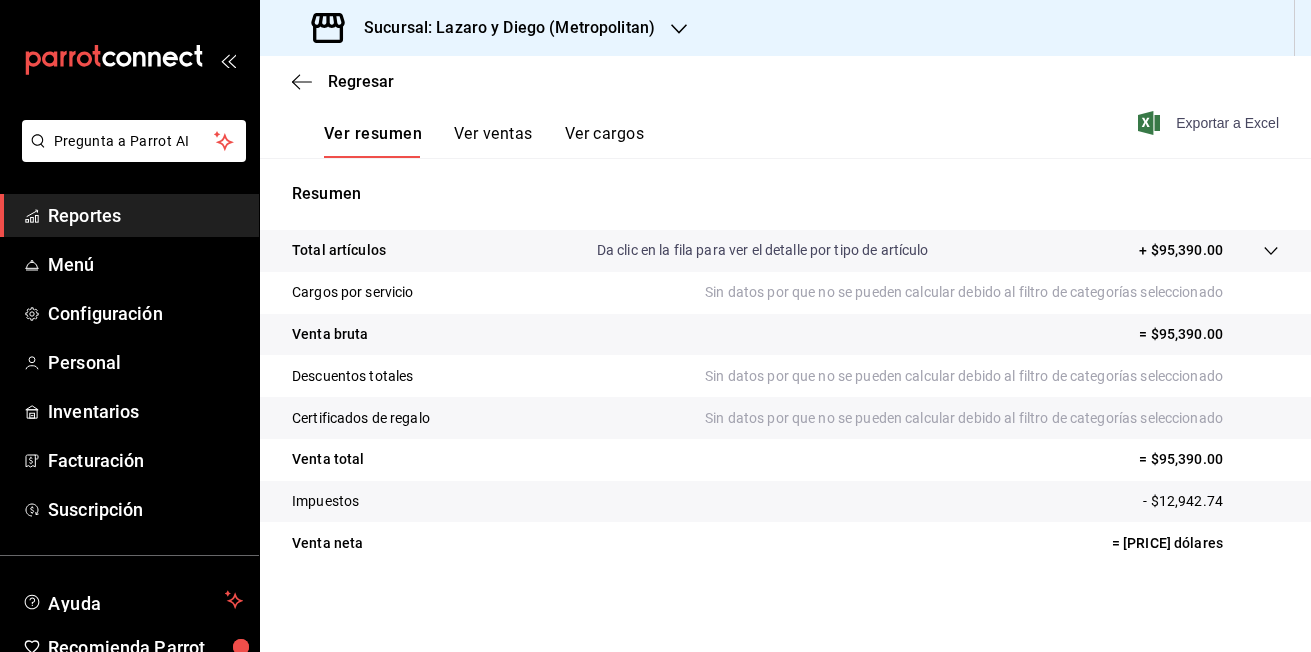 click on "Exportar a Excel" at bounding box center [1227, 123] 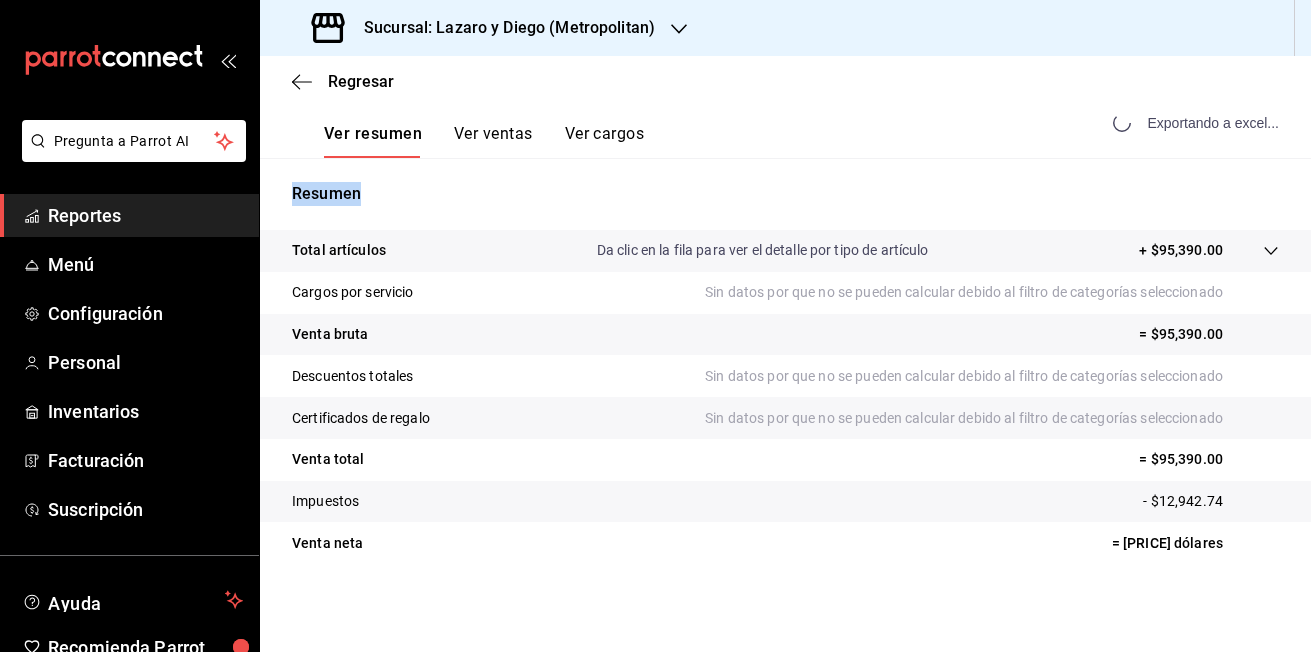 click on "Exportando a excel..." at bounding box center (1198, 123) 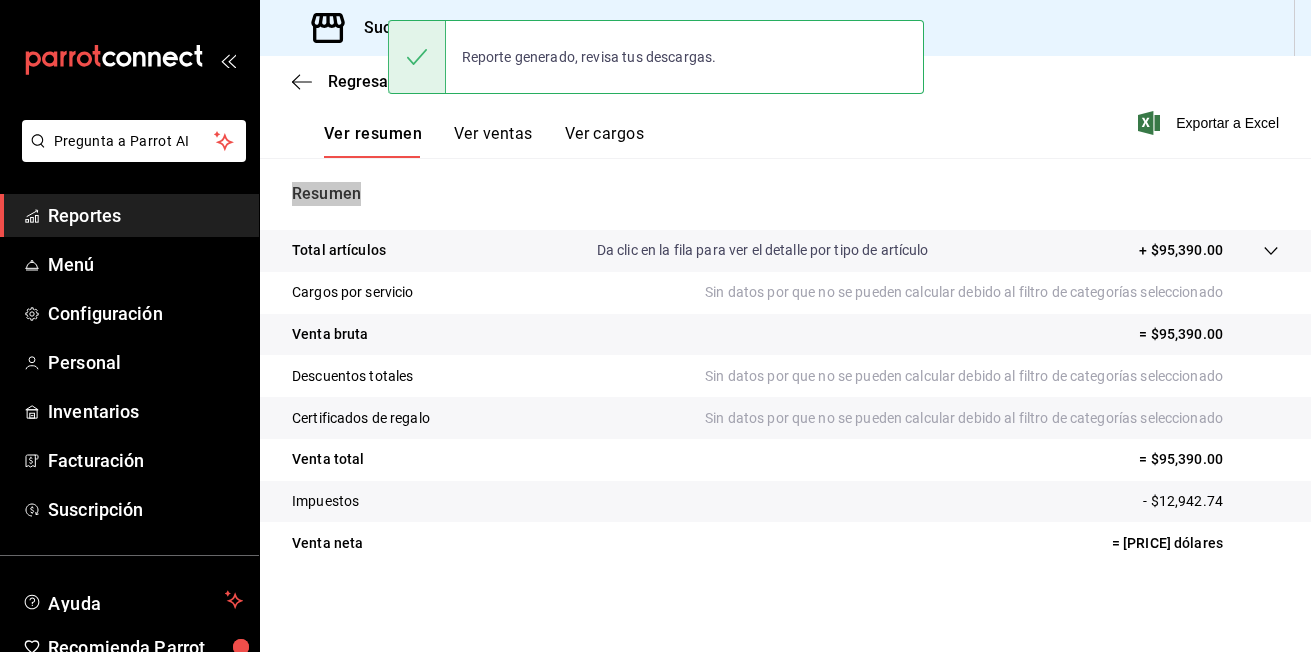 scroll, scrollTop: 0, scrollLeft: 0, axis: both 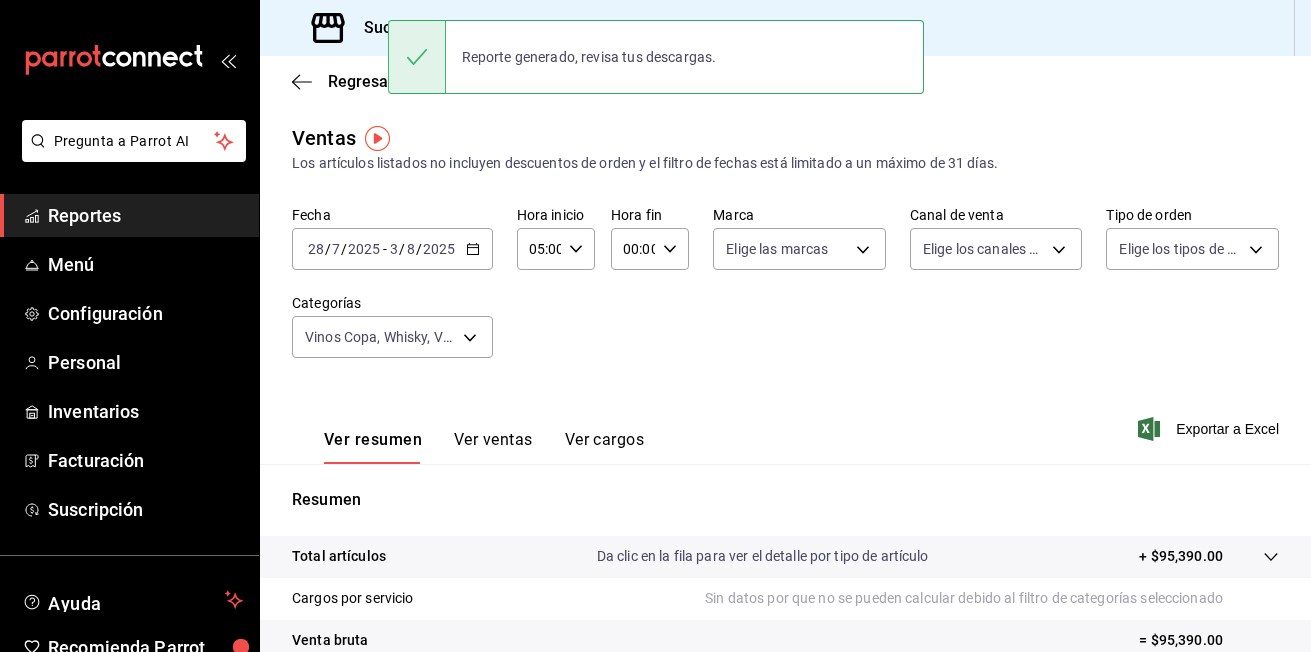click on "Fecha [DATE] [DATE] - [DATE] [DATE] Hora inicio [TIME] Hora inicio Hora fin [TIME] Hora fin Marca Elige las marcas Canal de venta Elige los canales de venta Tipo de orden Elige los tipos de orden Categorías Vinos Copa, Whisky, Vodka, Tequila, Ron, Mezcal, Martinis, Licor, Ginebra, Cognac, Cocteles [PERSON_NAME] y [PERSON_NAME], Clásicos, Café y Te, Brandy, Anis" at bounding box center (785, 294) 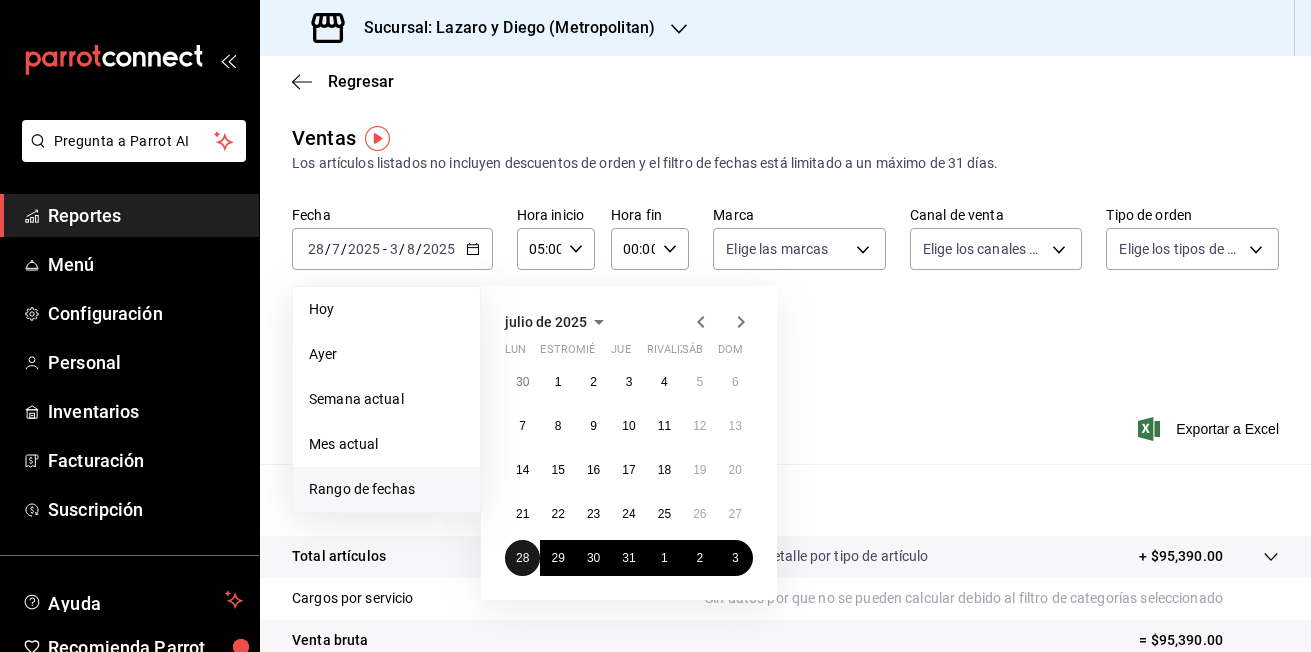 click on "28" at bounding box center [522, 558] 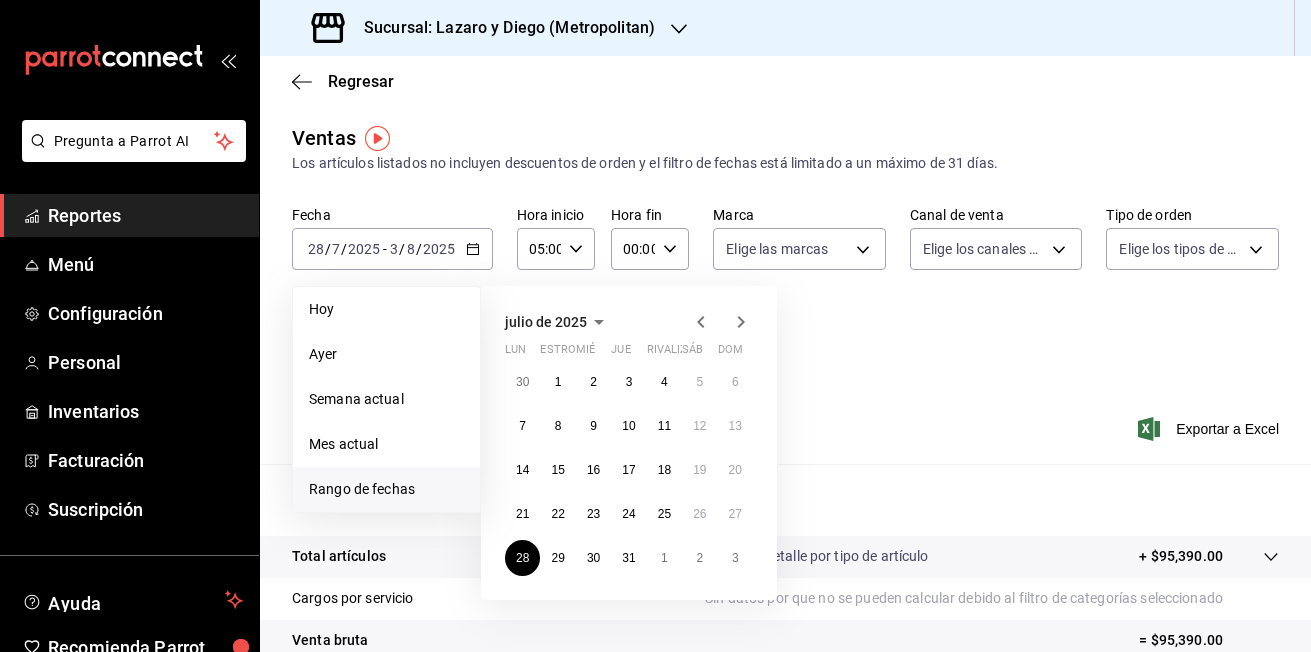 click 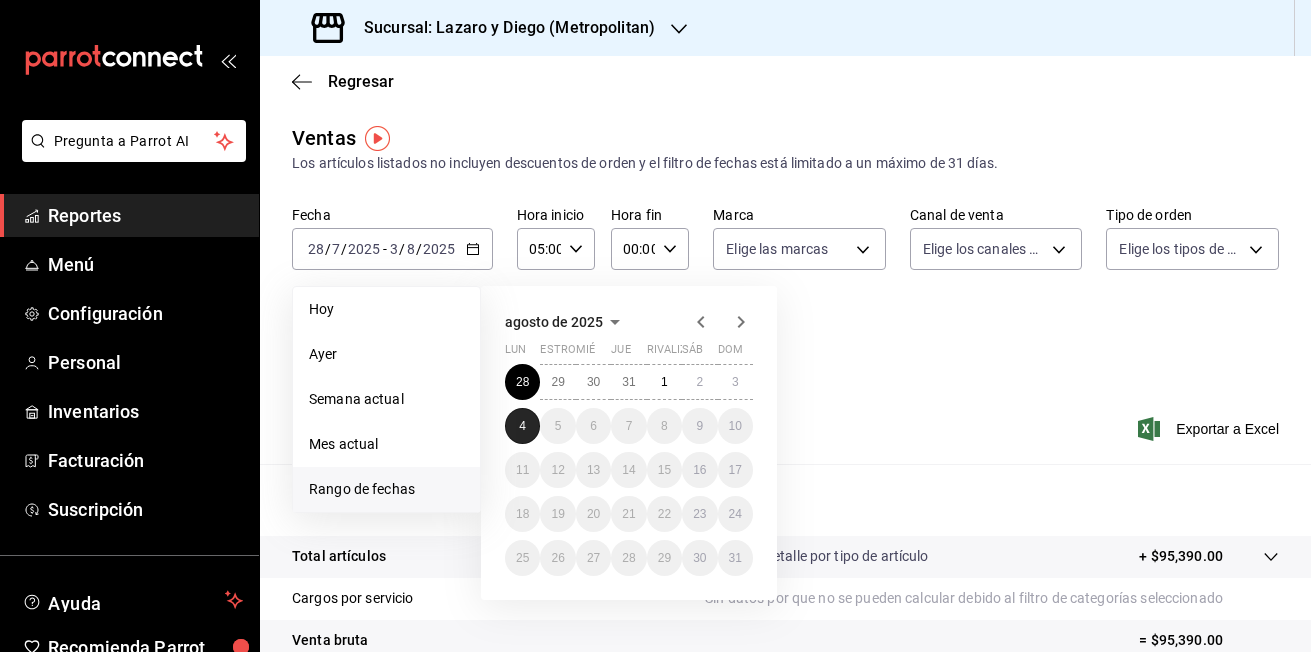 drag, startPoint x: 523, startPoint y: 422, endPoint x: 557, endPoint y: 361, distance: 69.83552 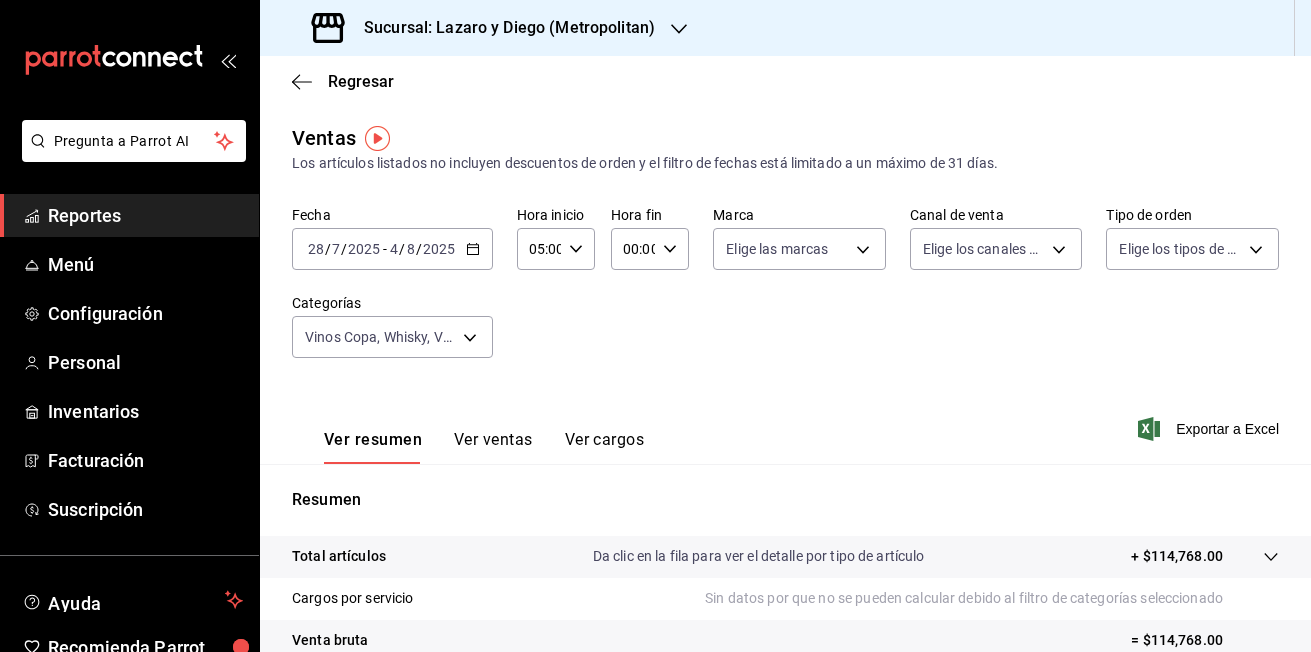 click 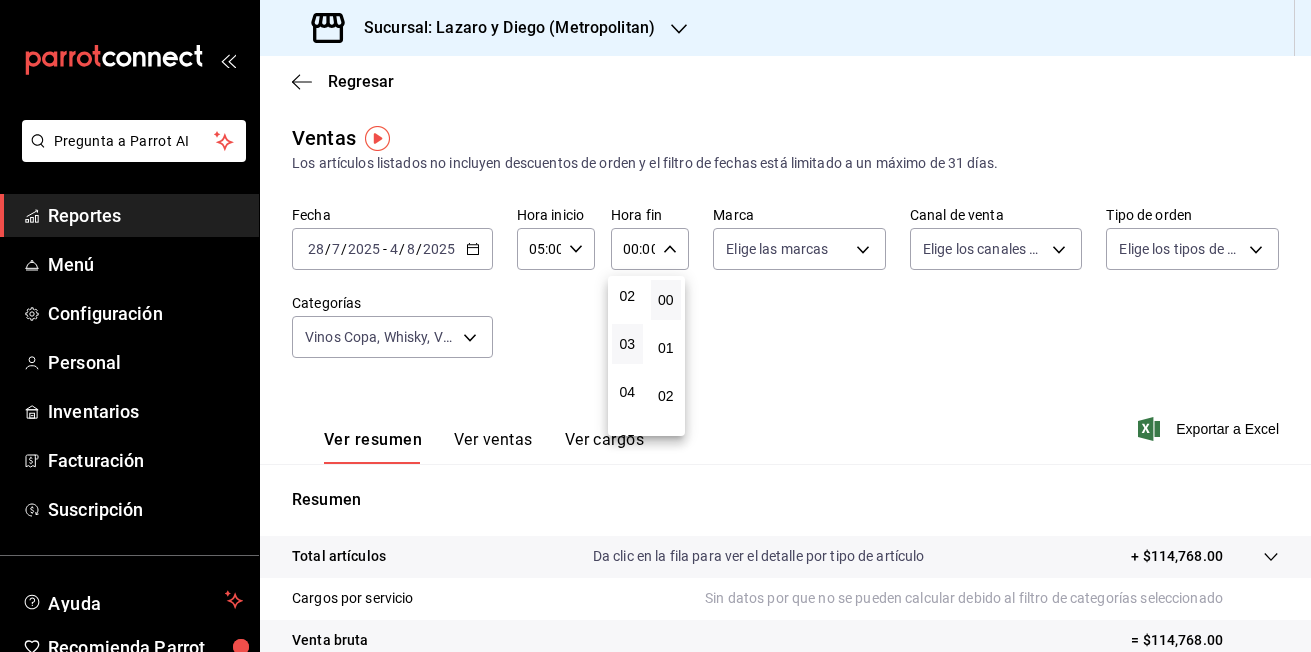 scroll, scrollTop: 200, scrollLeft: 0, axis: vertical 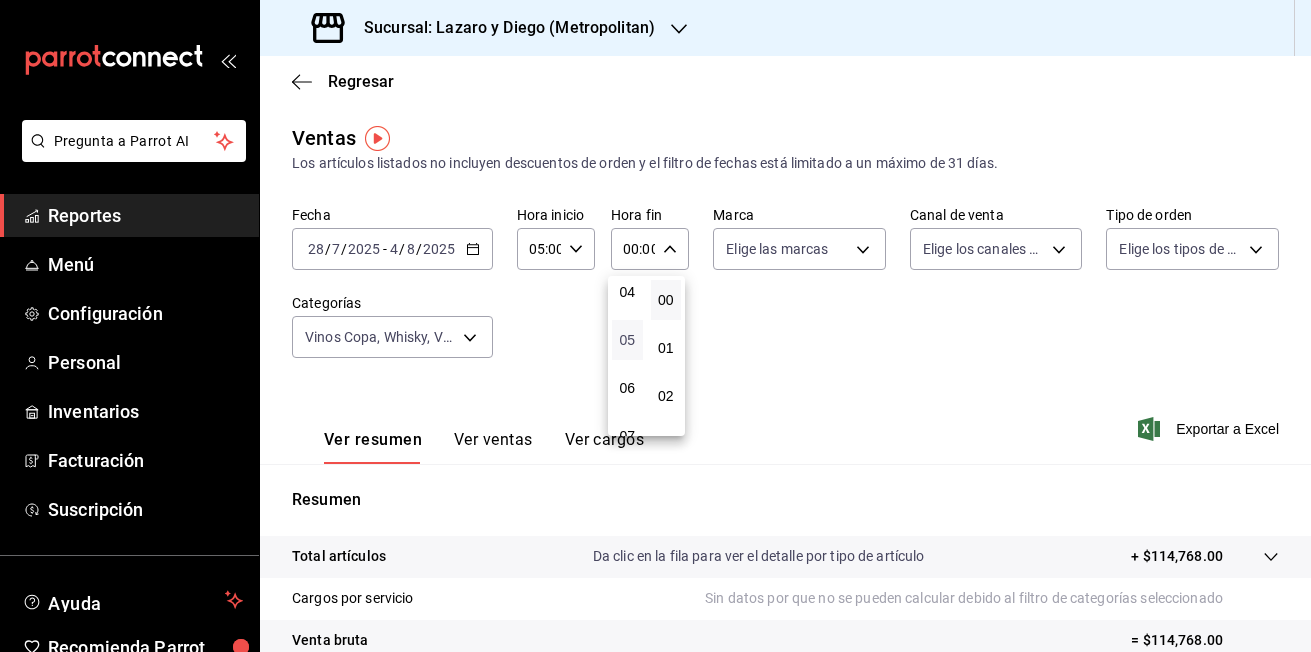 click on "05" at bounding box center [627, 340] 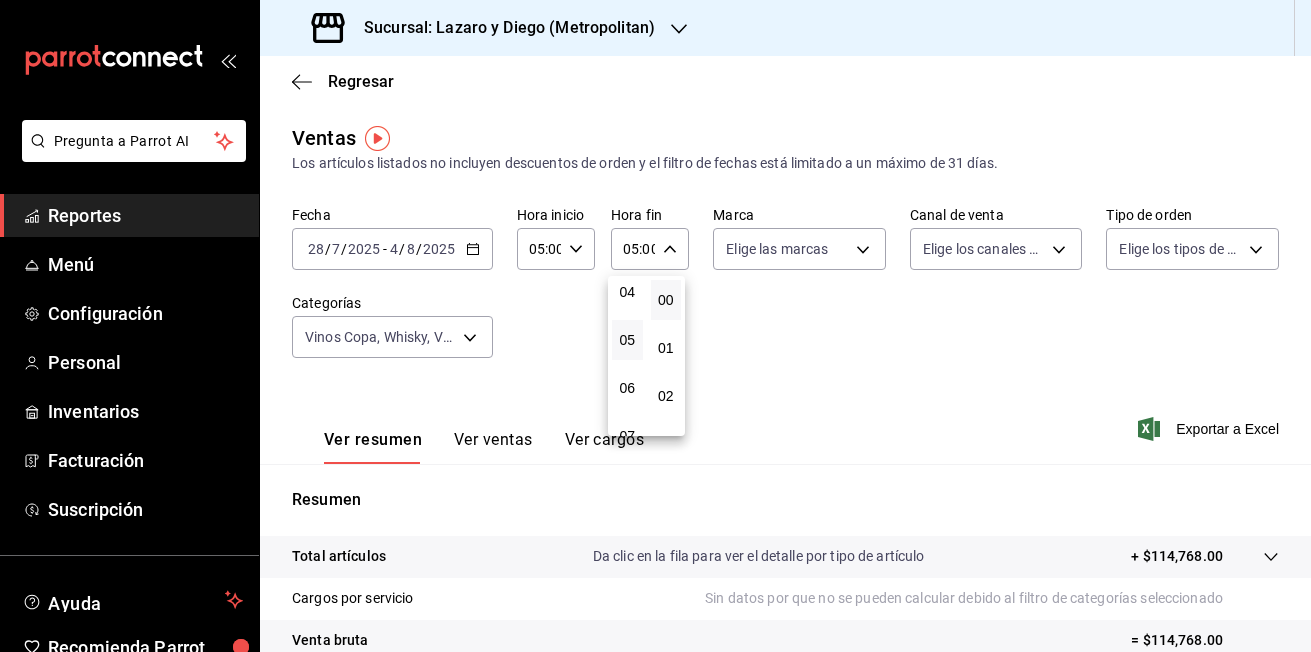 click at bounding box center (655, 326) 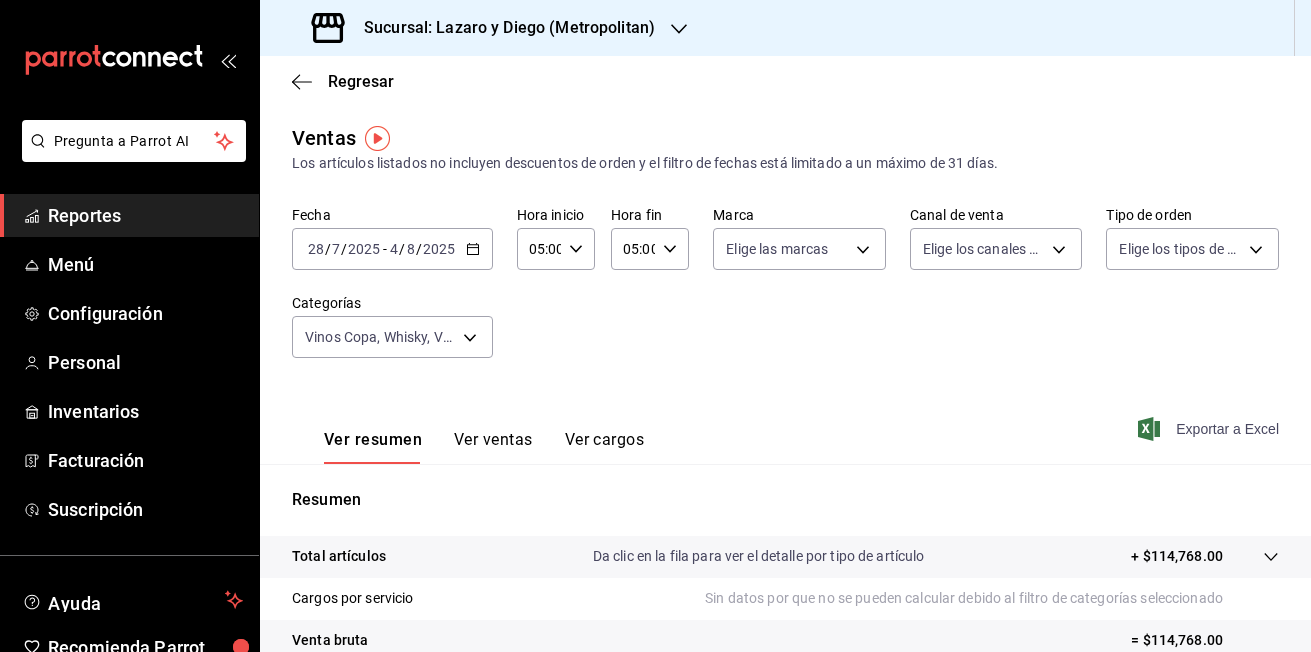 click on "Exportar a Excel" at bounding box center [1227, 429] 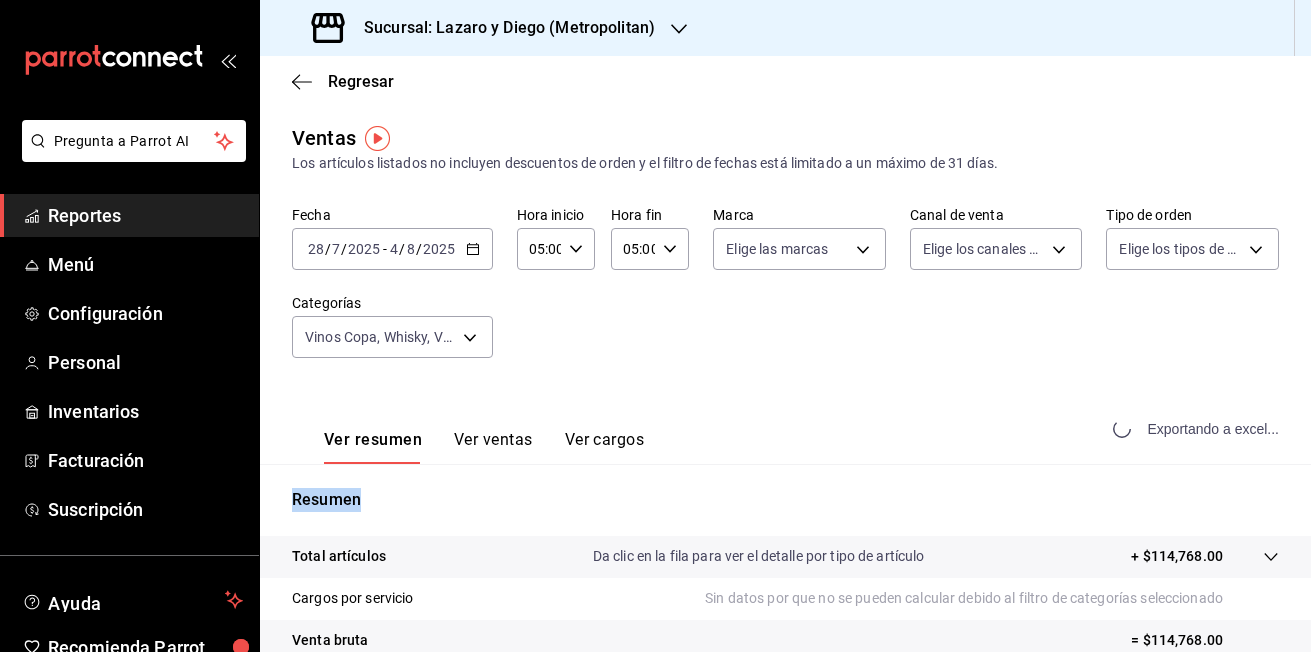 click on "Exportando a excel..." at bounding box center [1198, 429] 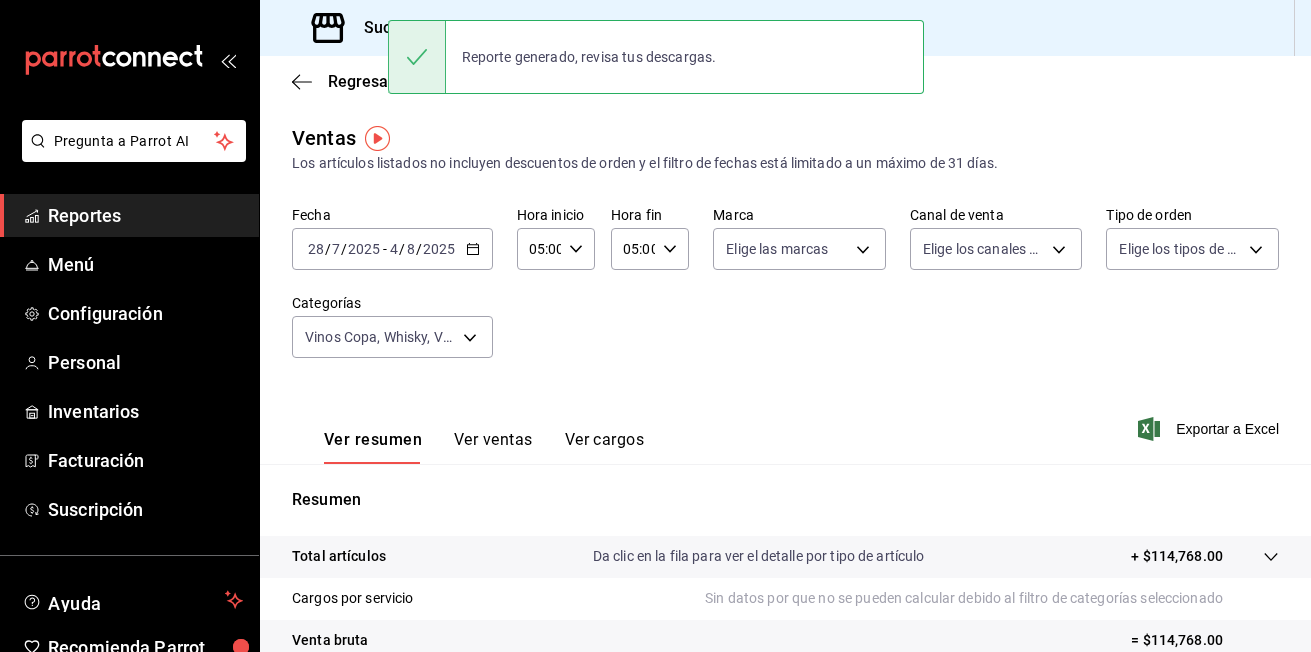drag, startPoint x: 538, startPoint y: 121, endPoint x: 566, endPoint y: 112, distance: 29.410883 